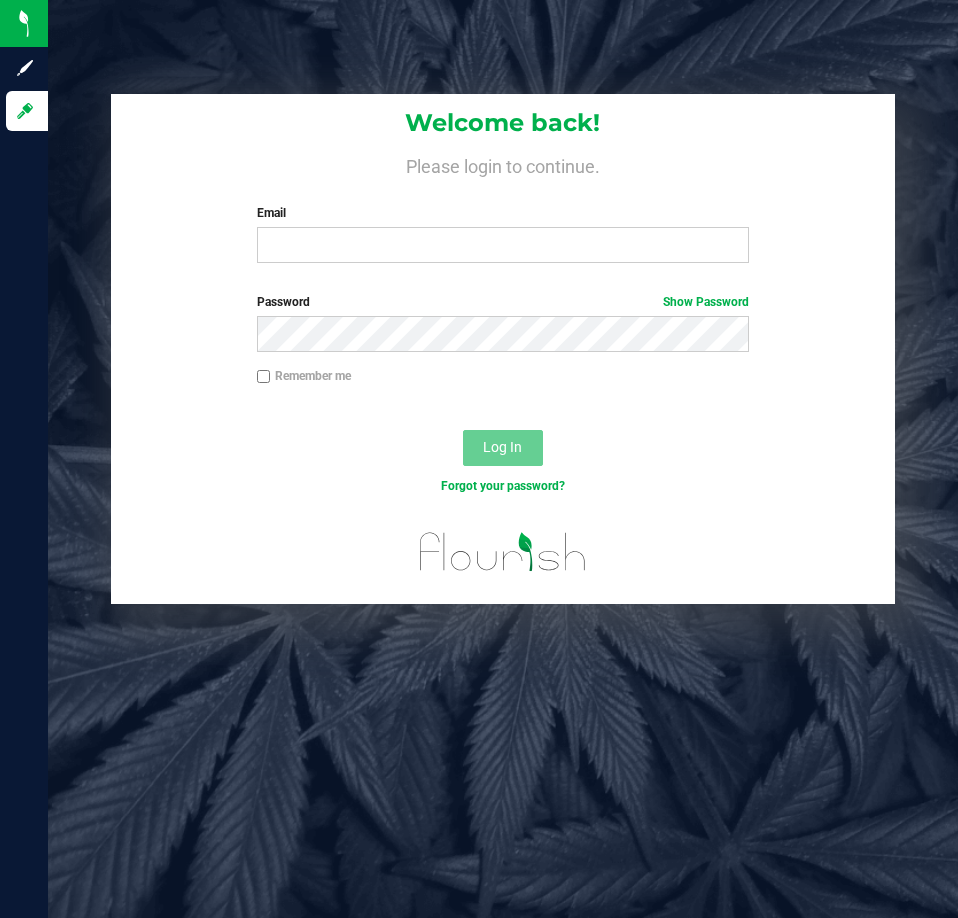 scroll, scrollTop: 0, scrollLeft: 0, axis: both 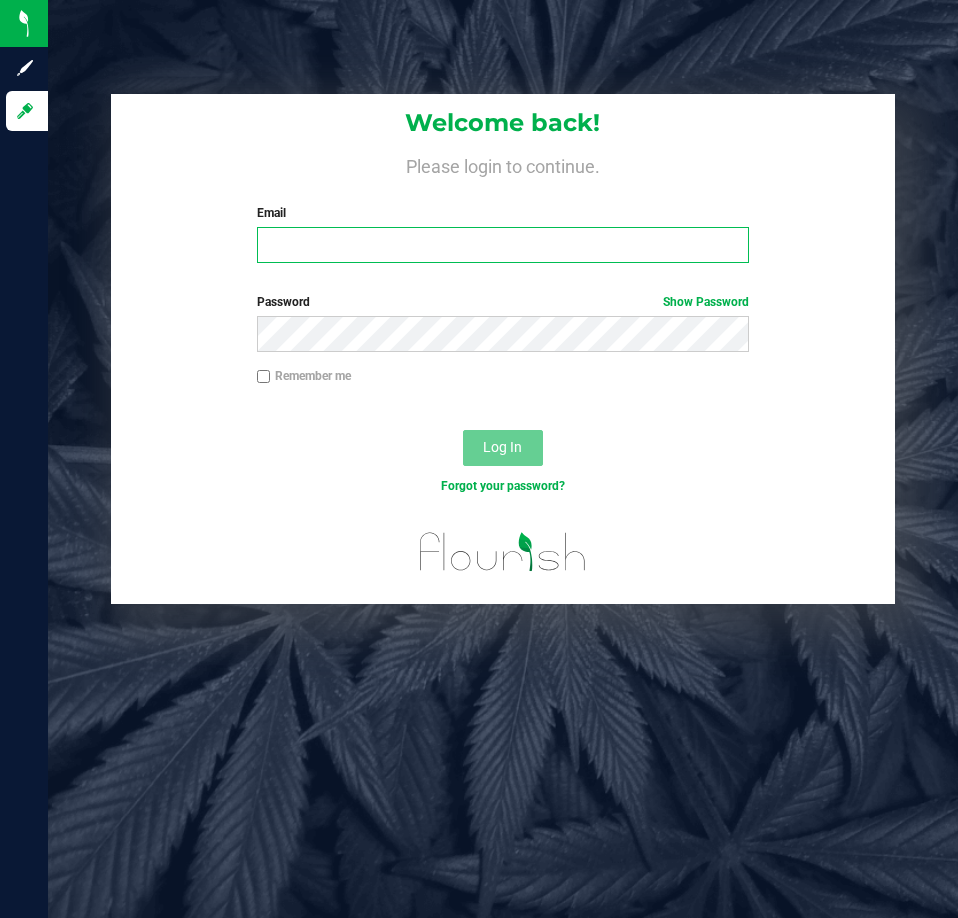 click on "Email" at bounding box center [503, 245] 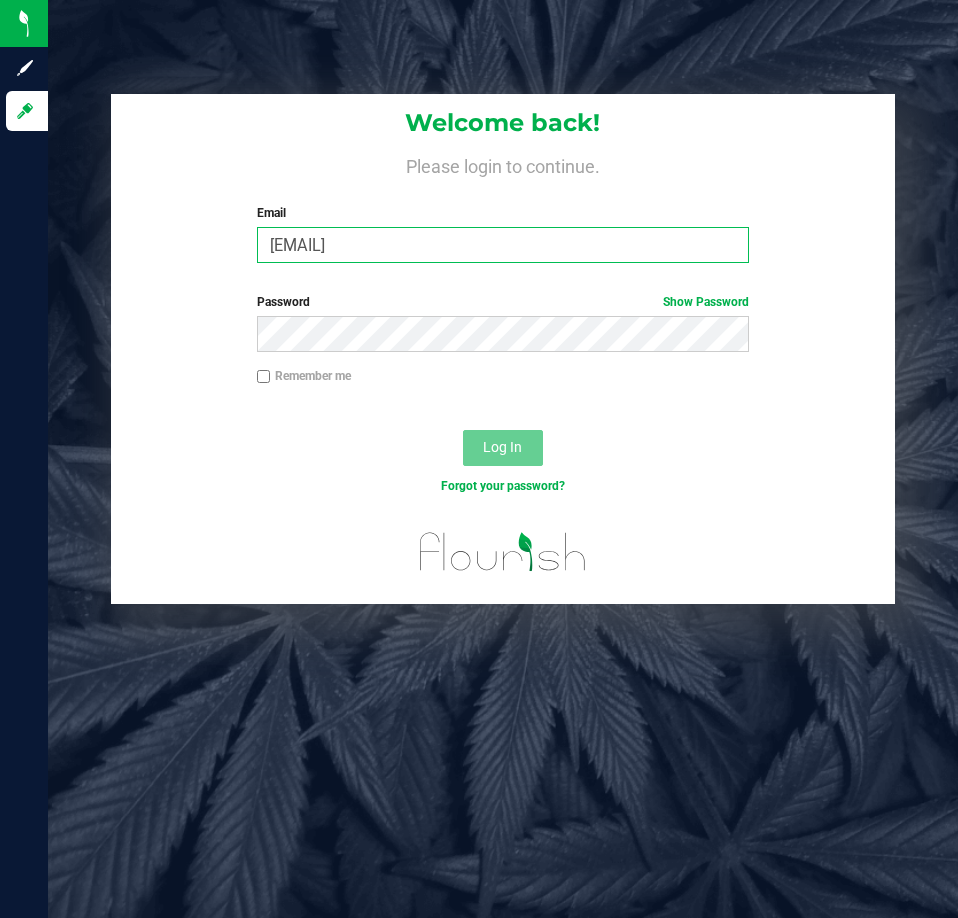 type on "Dlyttle@liveparallel.com" 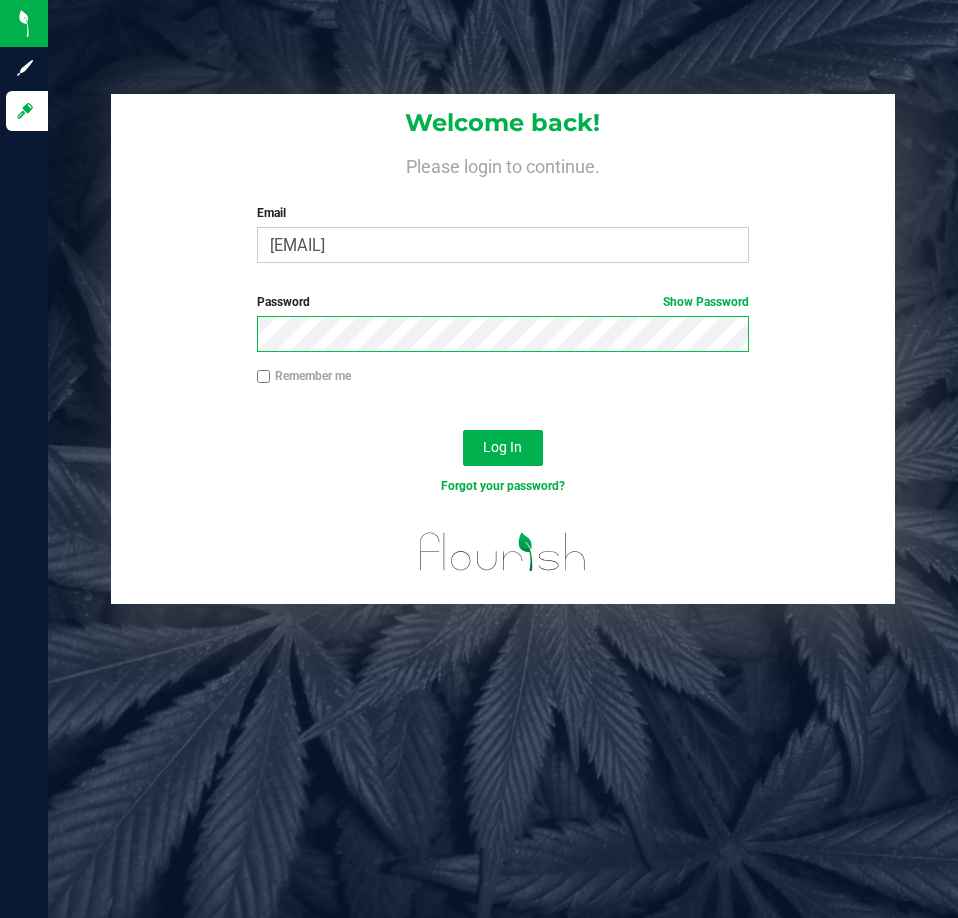 click on "Log In" at bounding box center (503, 448) 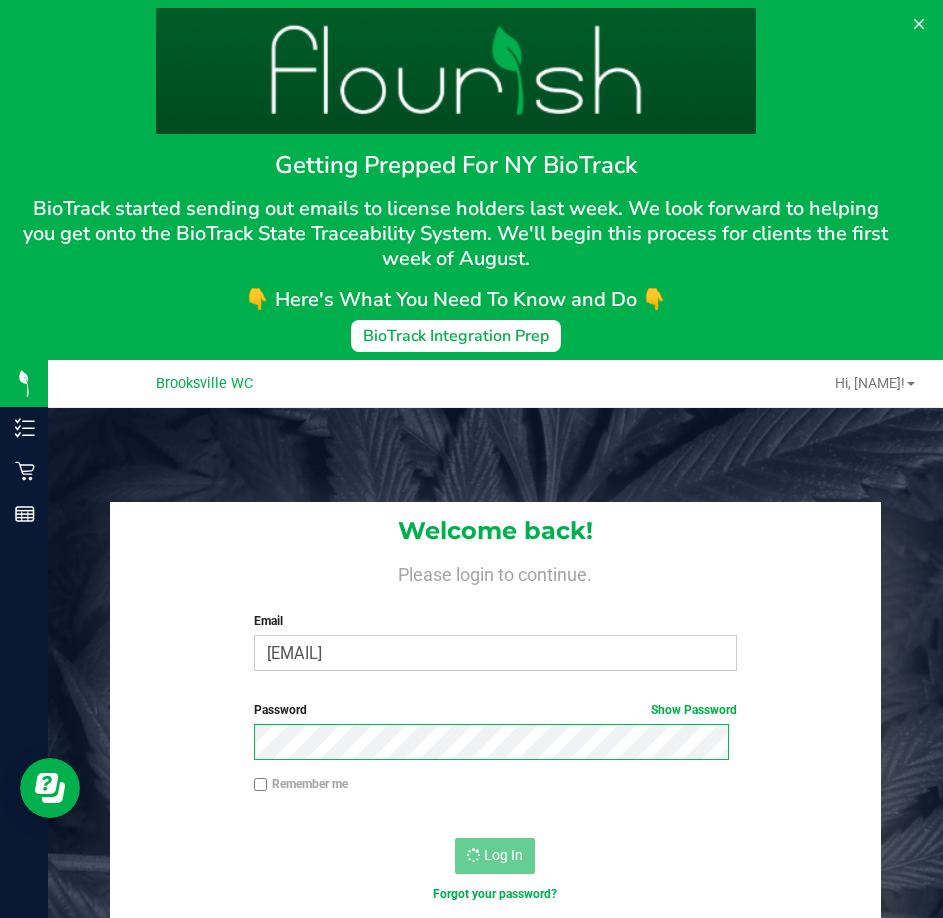 scroll, scrollTop: 0, scrollLeft: 0, axis: both 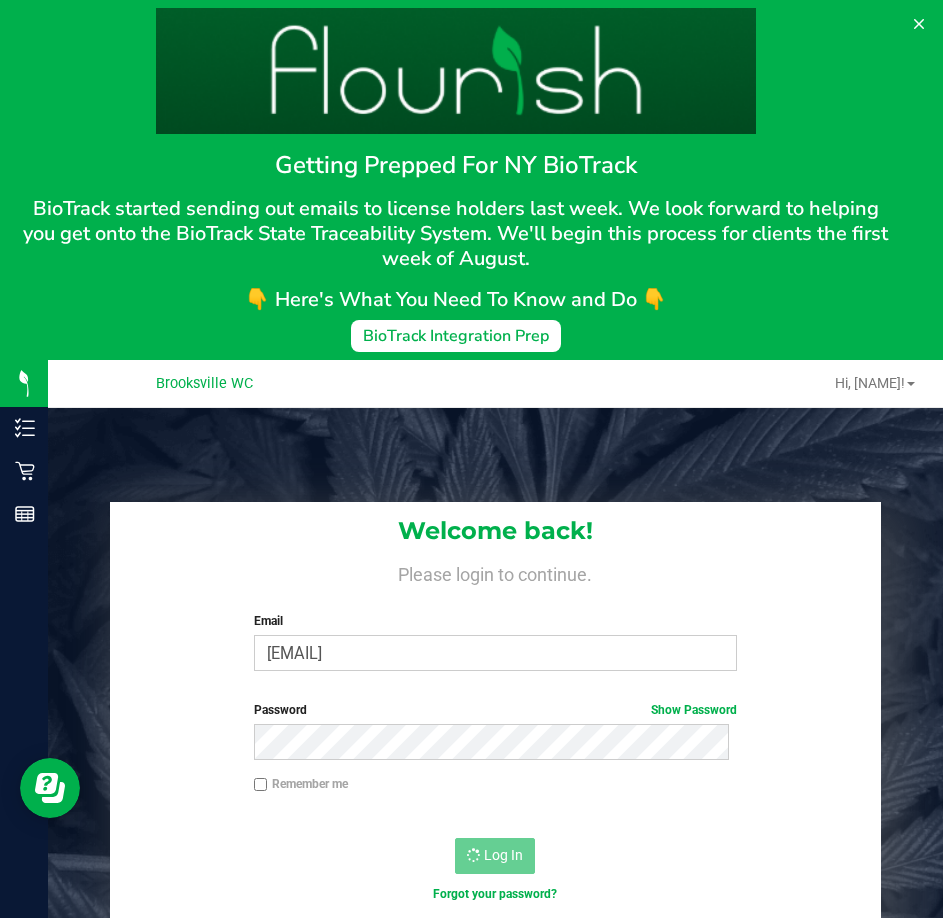 click on "Welcome back!
Please login to continue.
Email
Dlyttle@liveparallel.com
Required
Please format your email correctly.
Password
Show Password
Remember me
Log In
Forgot your password?" at bounding box center (495, 867) 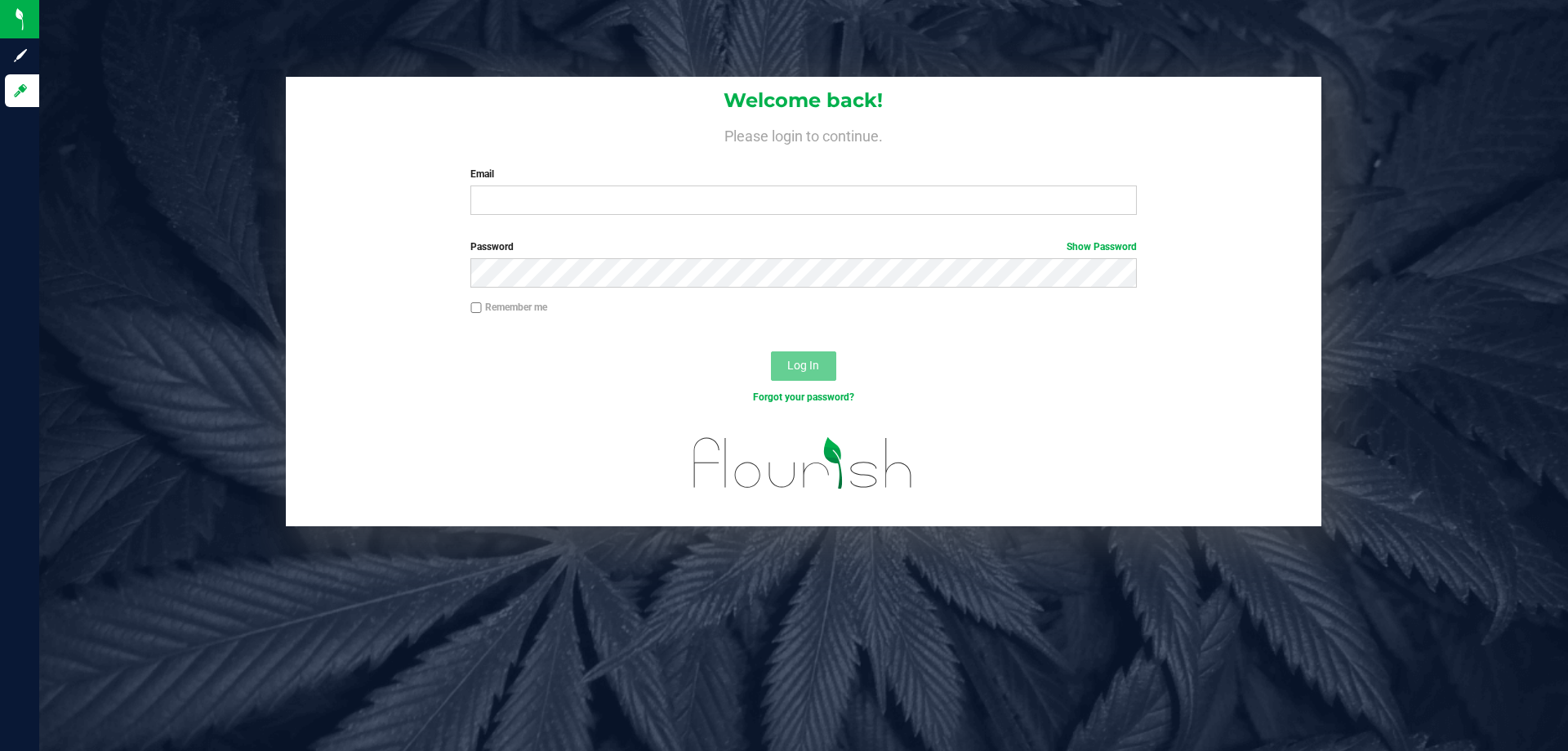 scroll, scrollTop: 0, scrollLeft: 0, axis: both 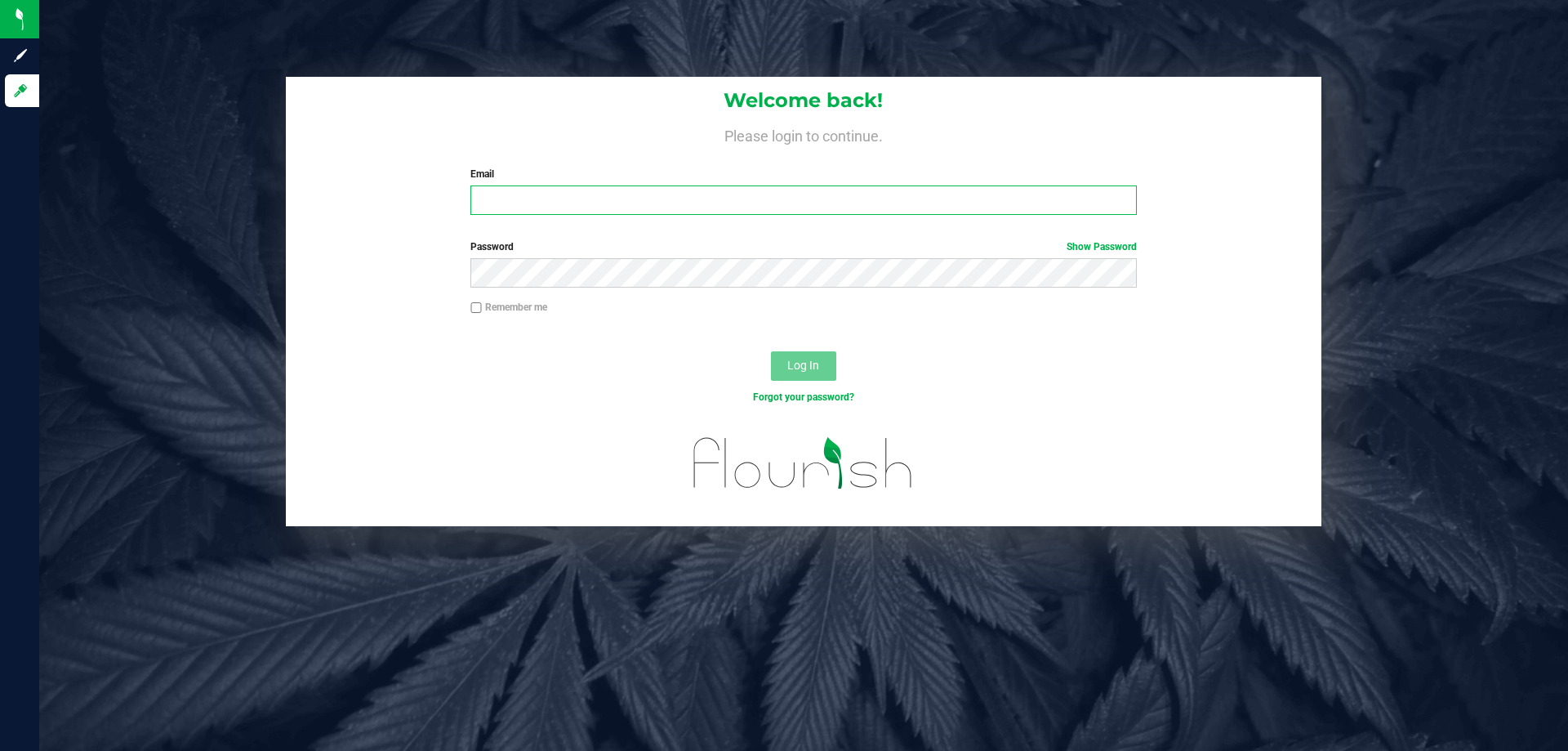 click on "Email" at bounding box center (803, 200) 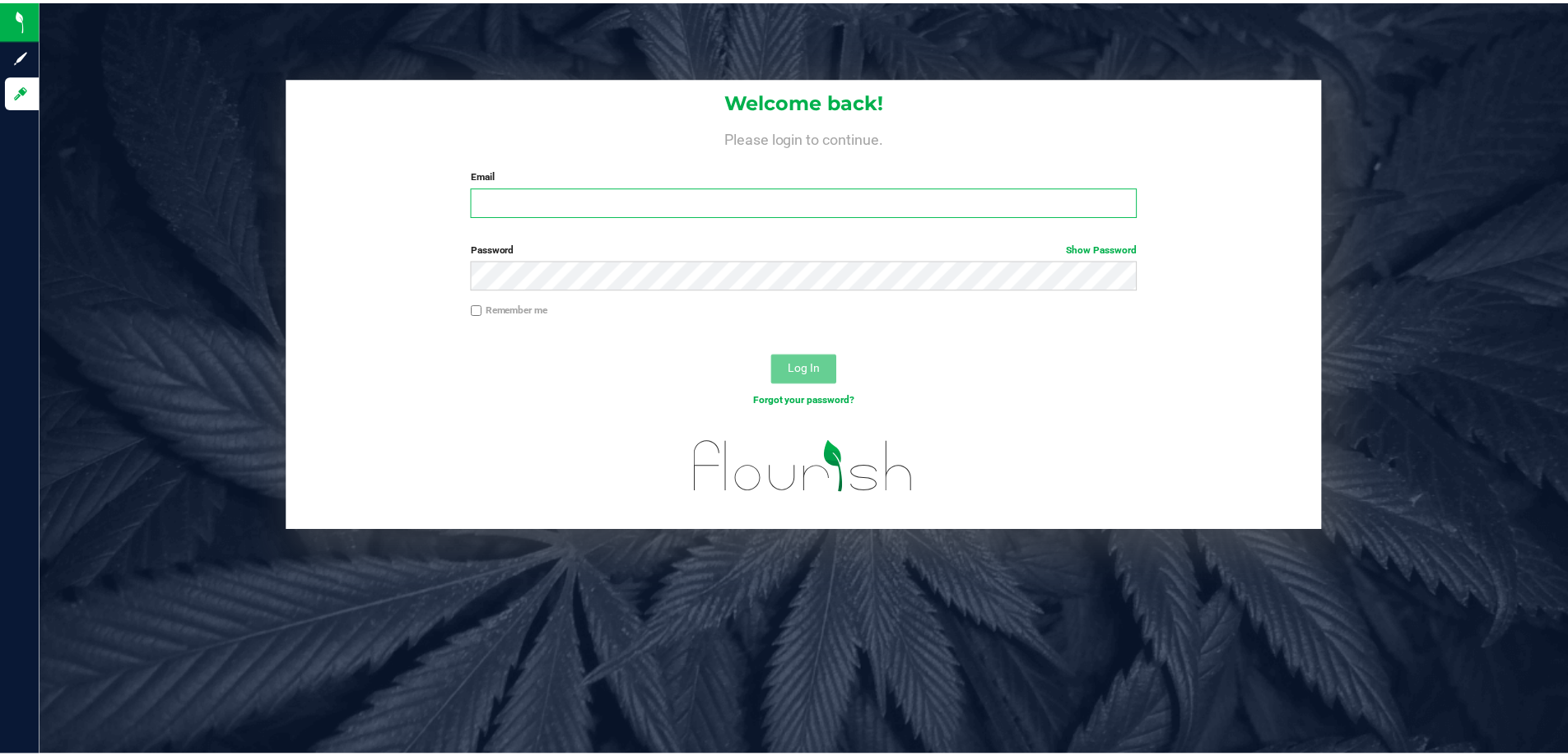 scroll, scrollTop: 0, scrollLeft: 0, axis: both 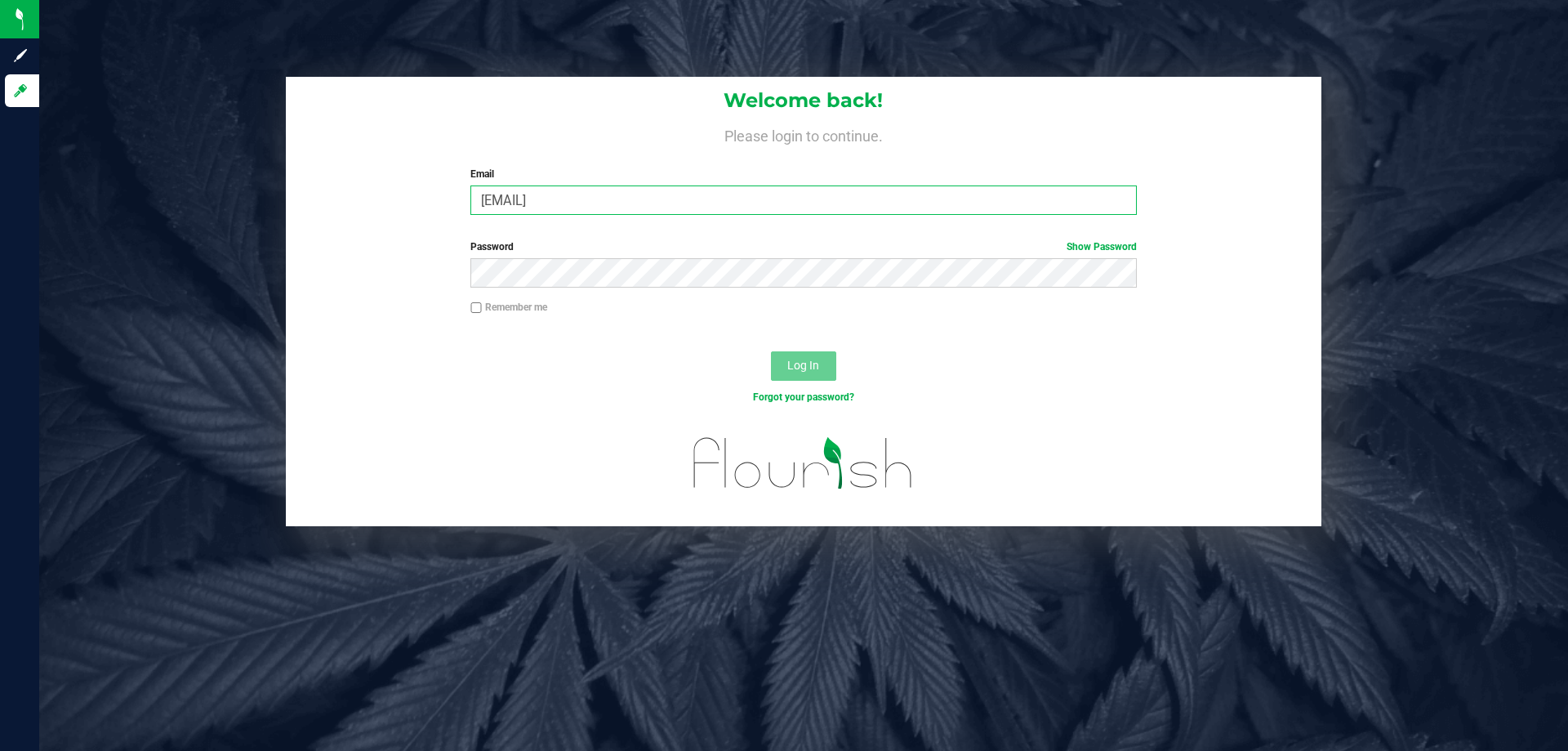 type on "[EMAIL]" 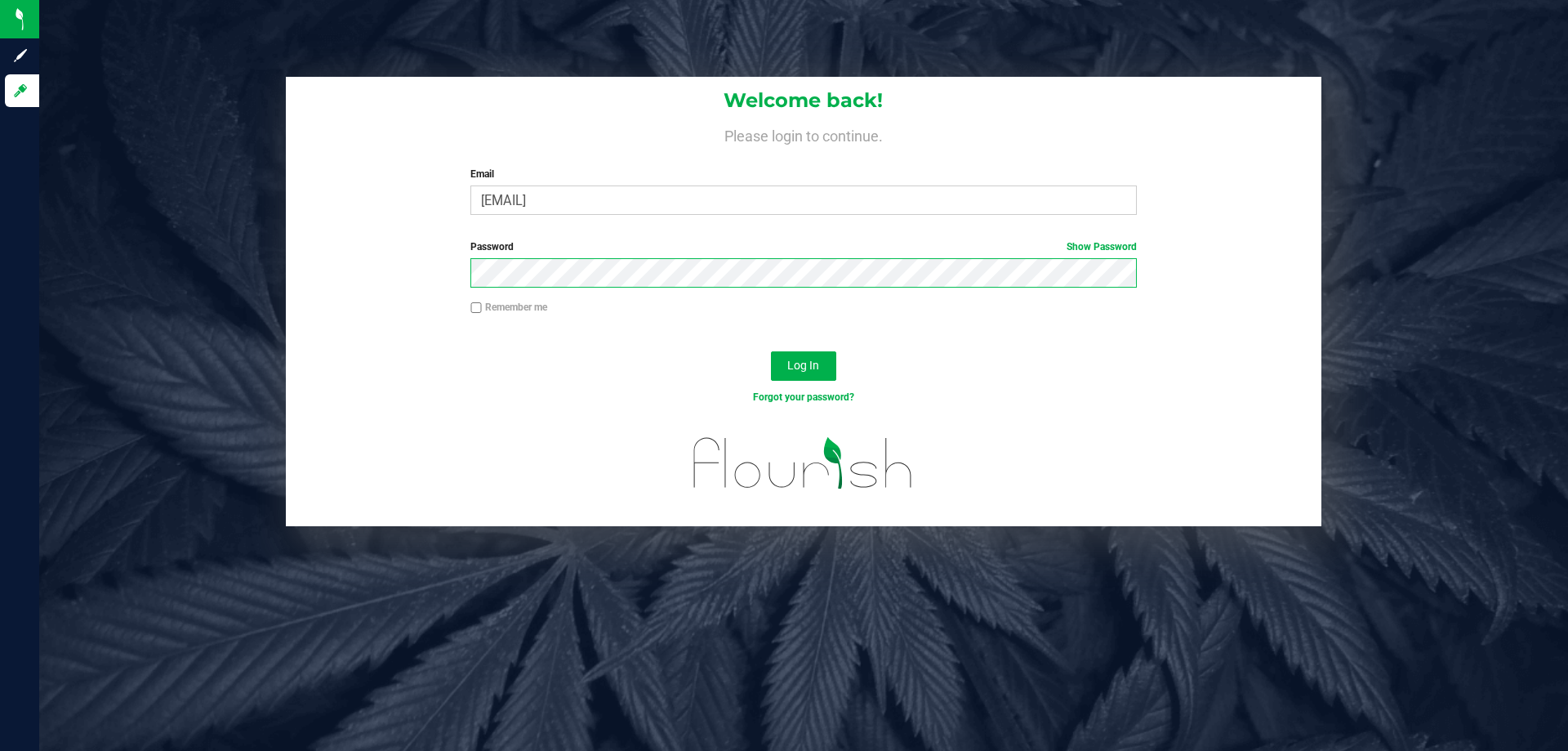 click on "Log In" at bounding box center [804, 366] 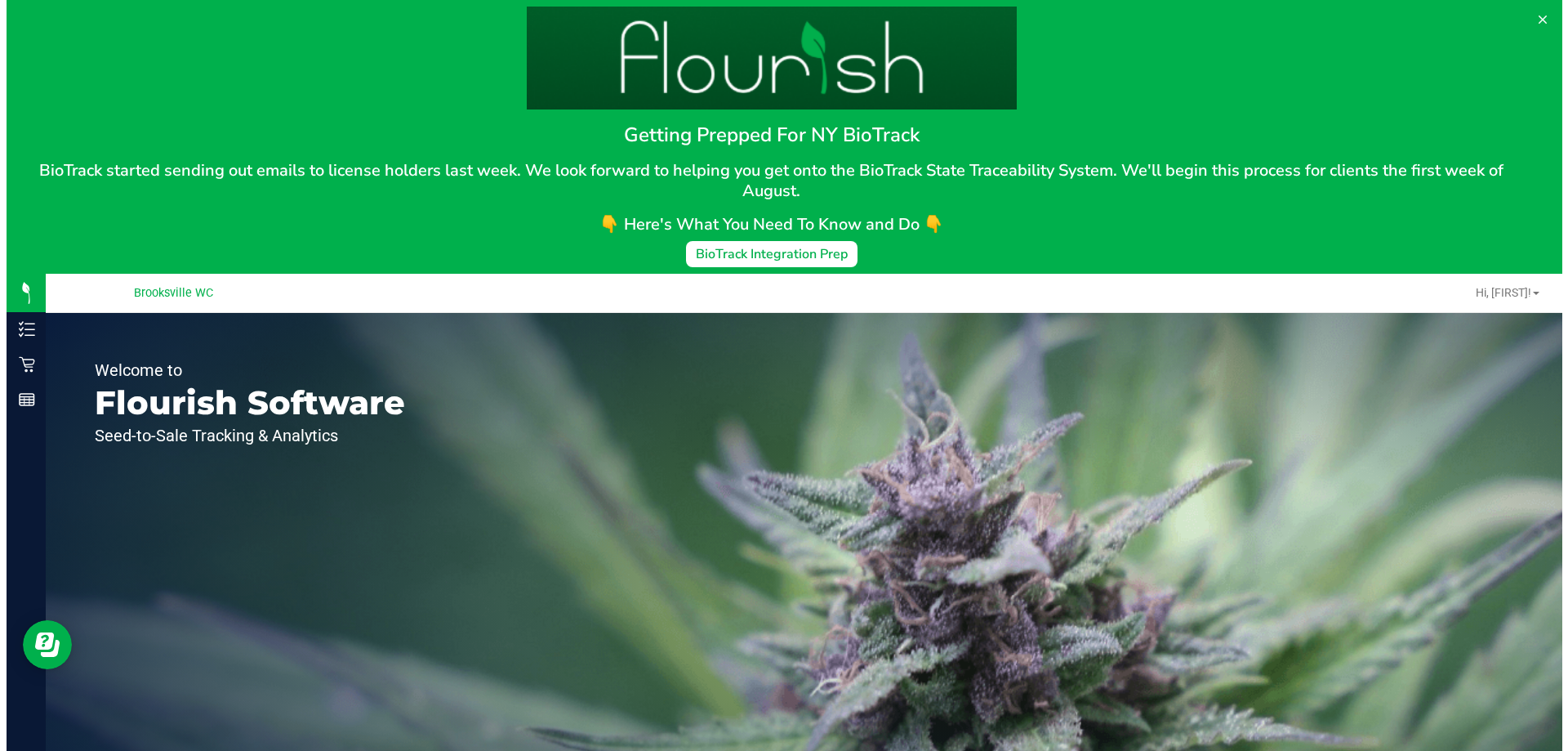 scroll, scrollTop: 0, scrollLeft: 0, axis: both 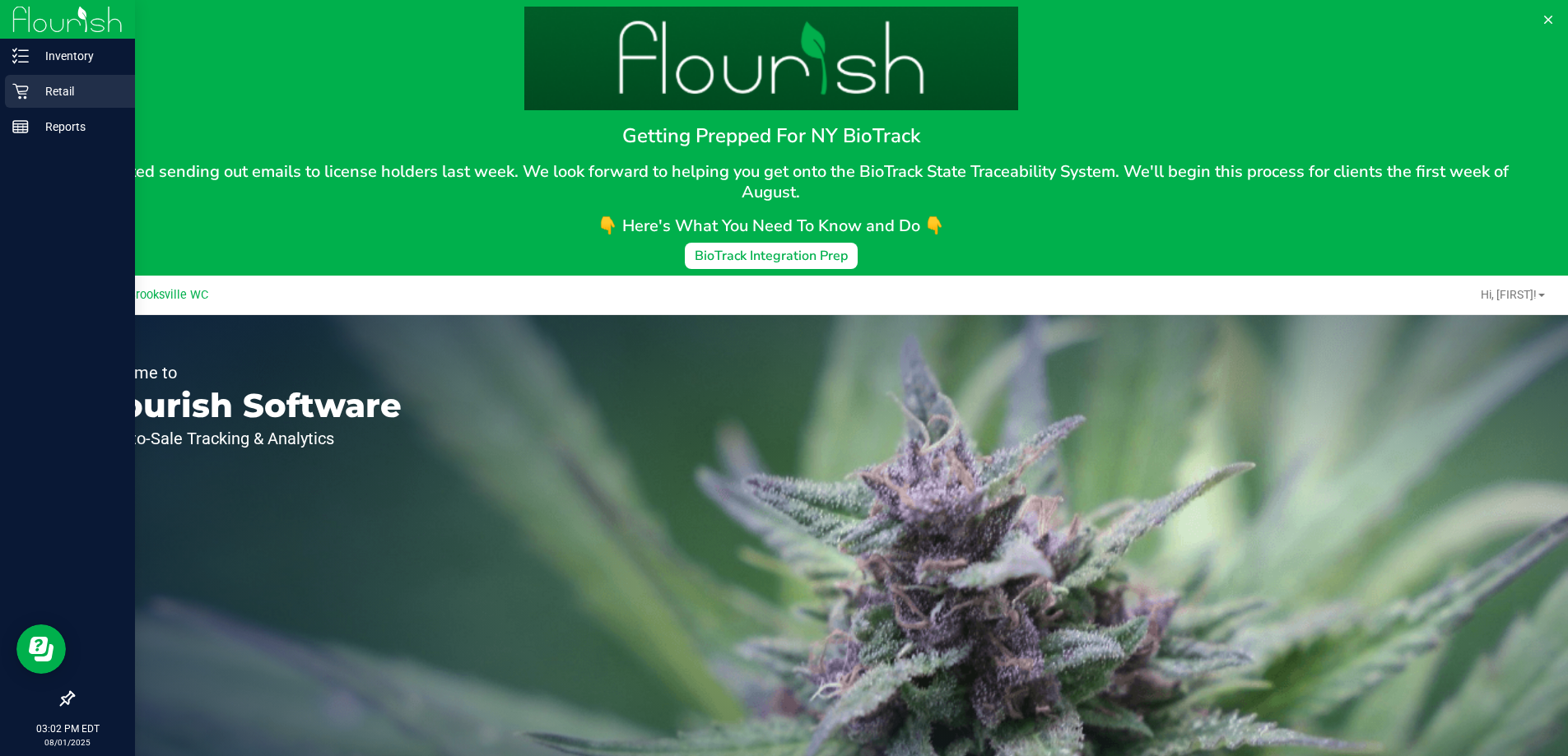 click on "Retail" at bounding box center [78, 91] 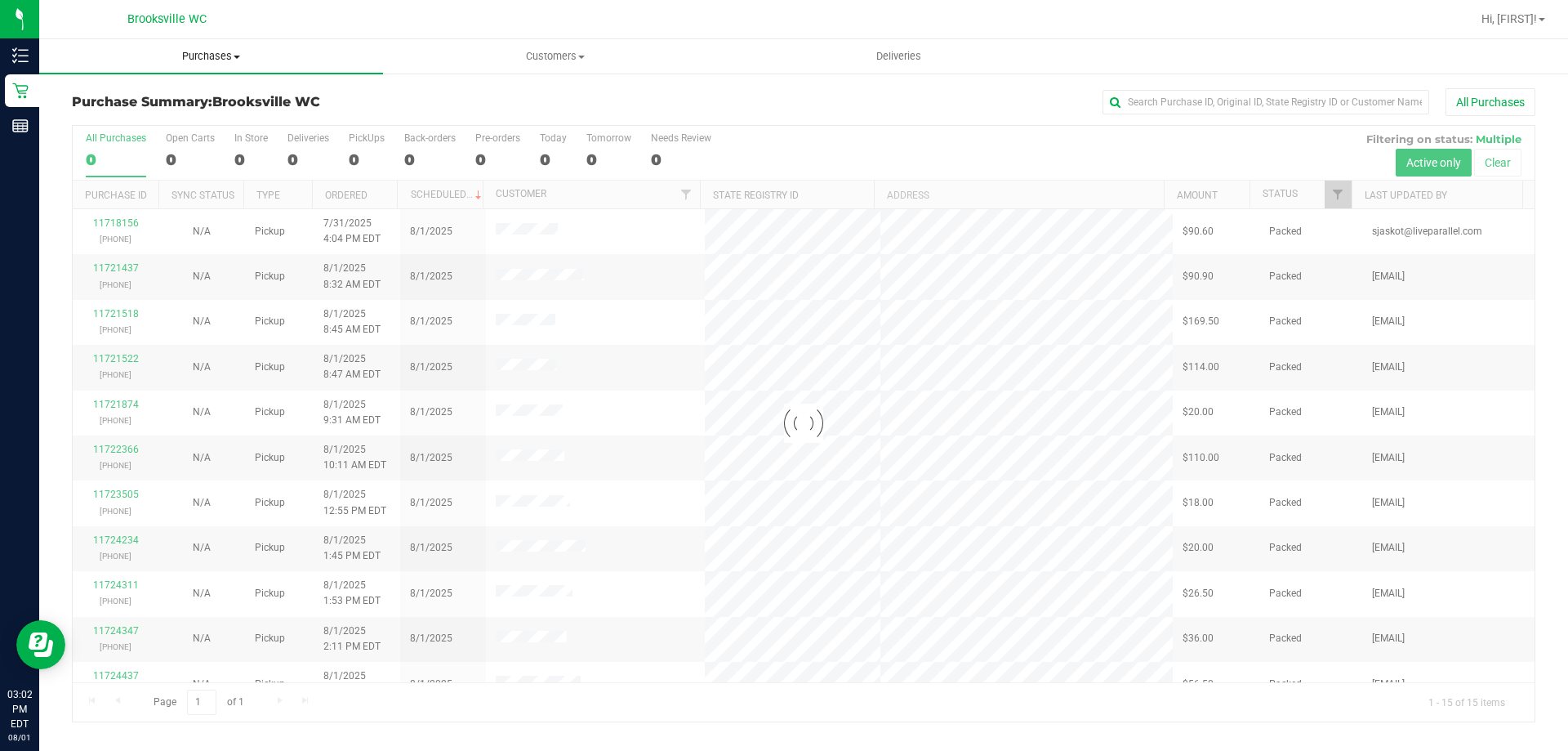 click on "Purchases" at bounding box center (211, 56) 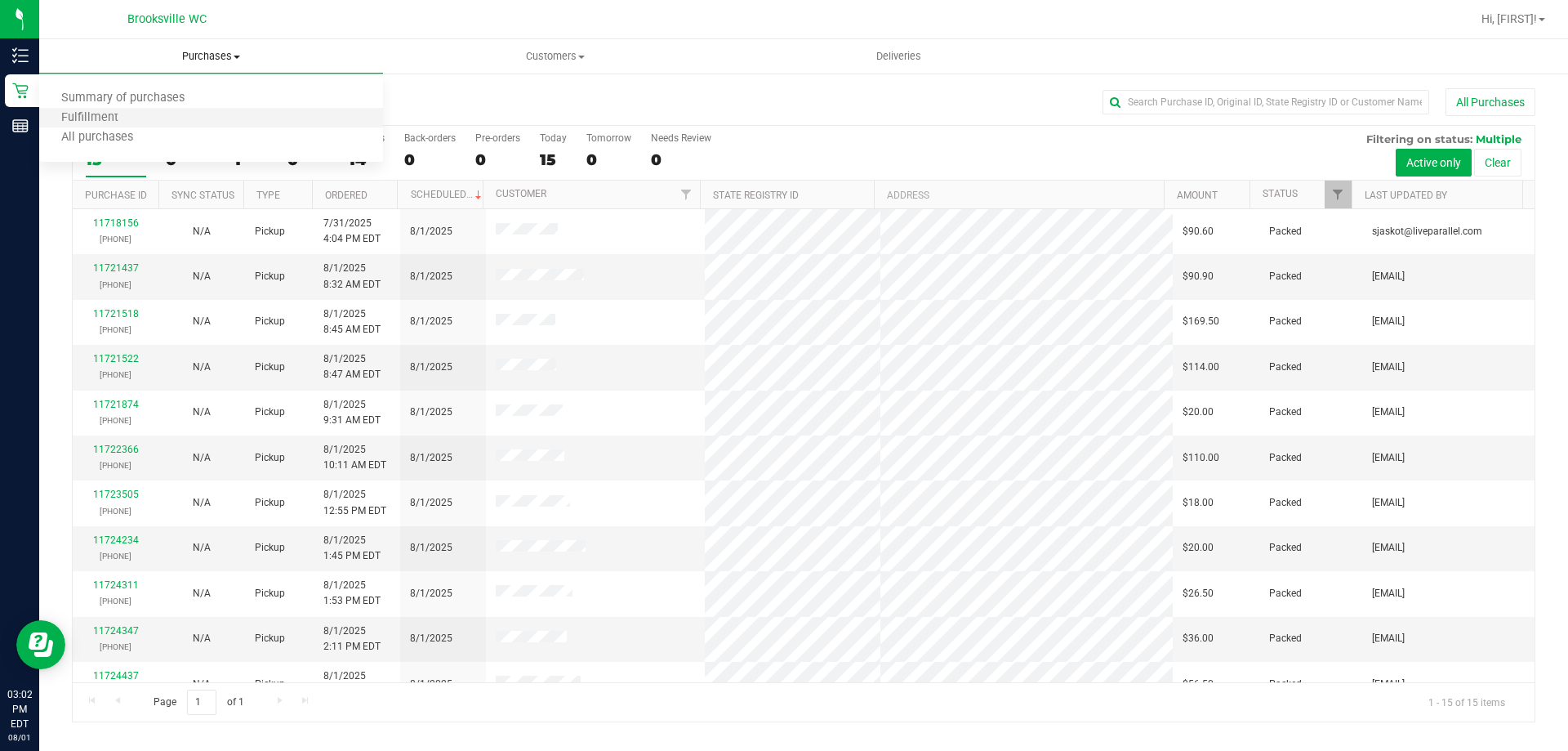 click on "Fulfillment" at bounding box center (211, 118) 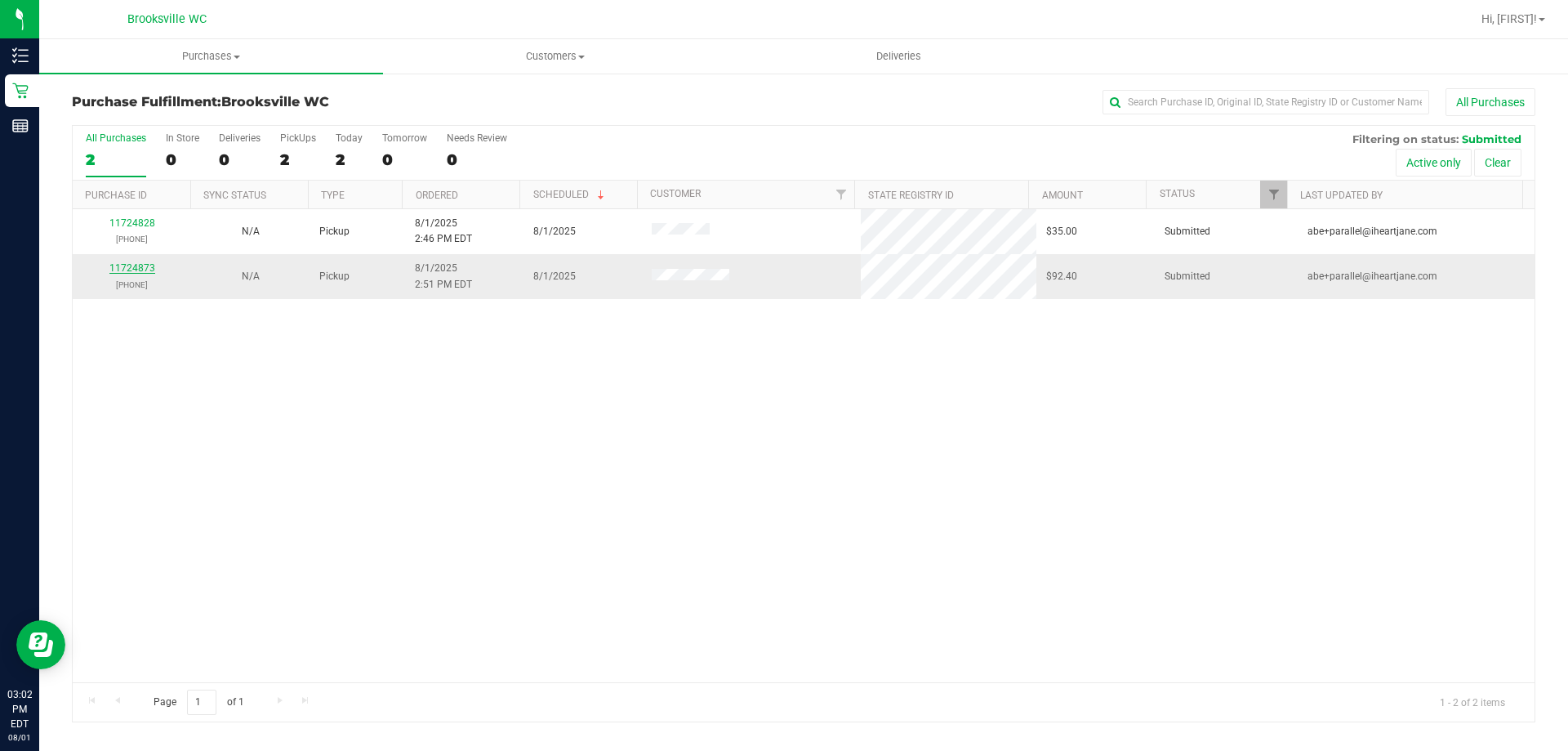 click on "11724873" at bounding box center (132, 268) 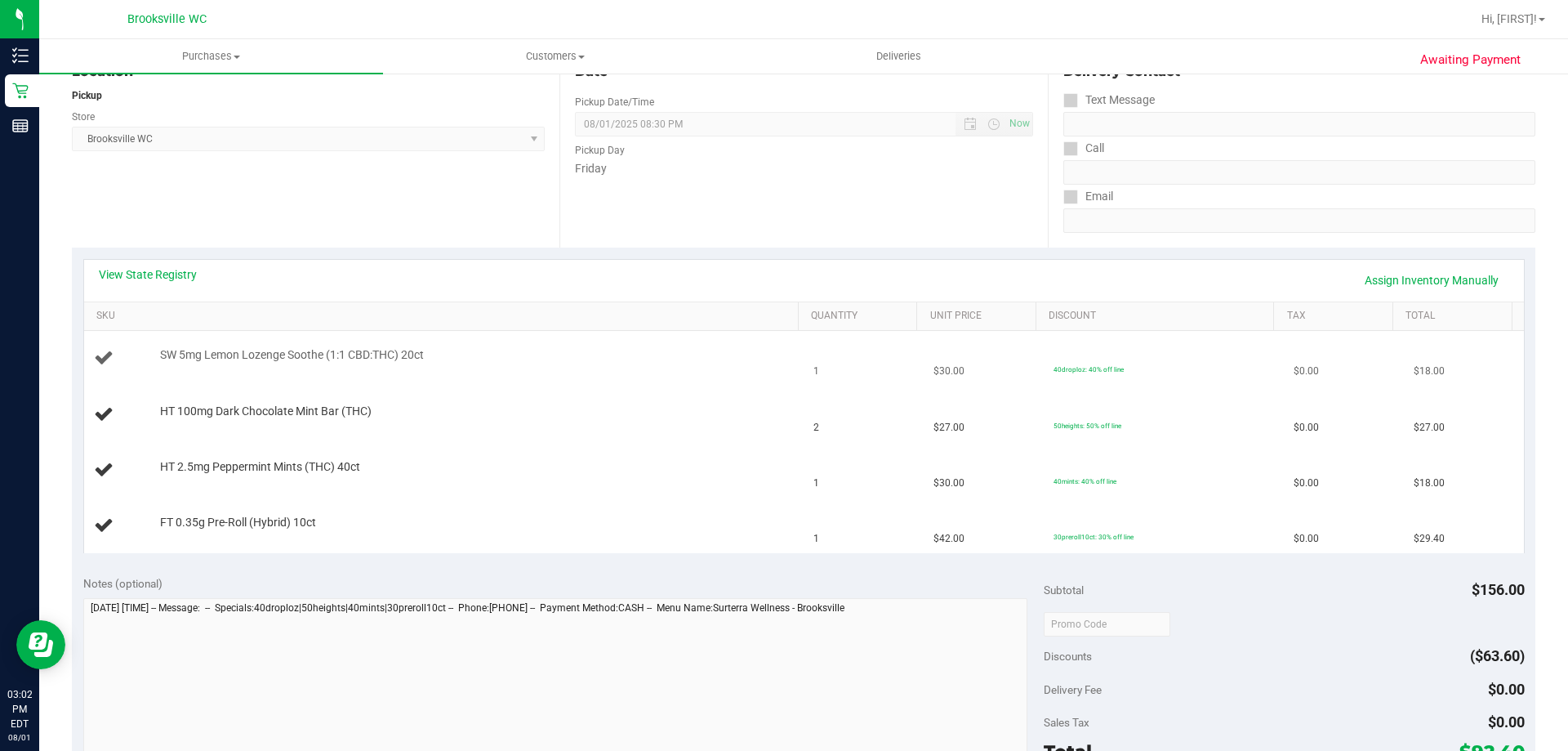 scroll, scrollTop: 163, scrollLeft: 0, axis: vertical 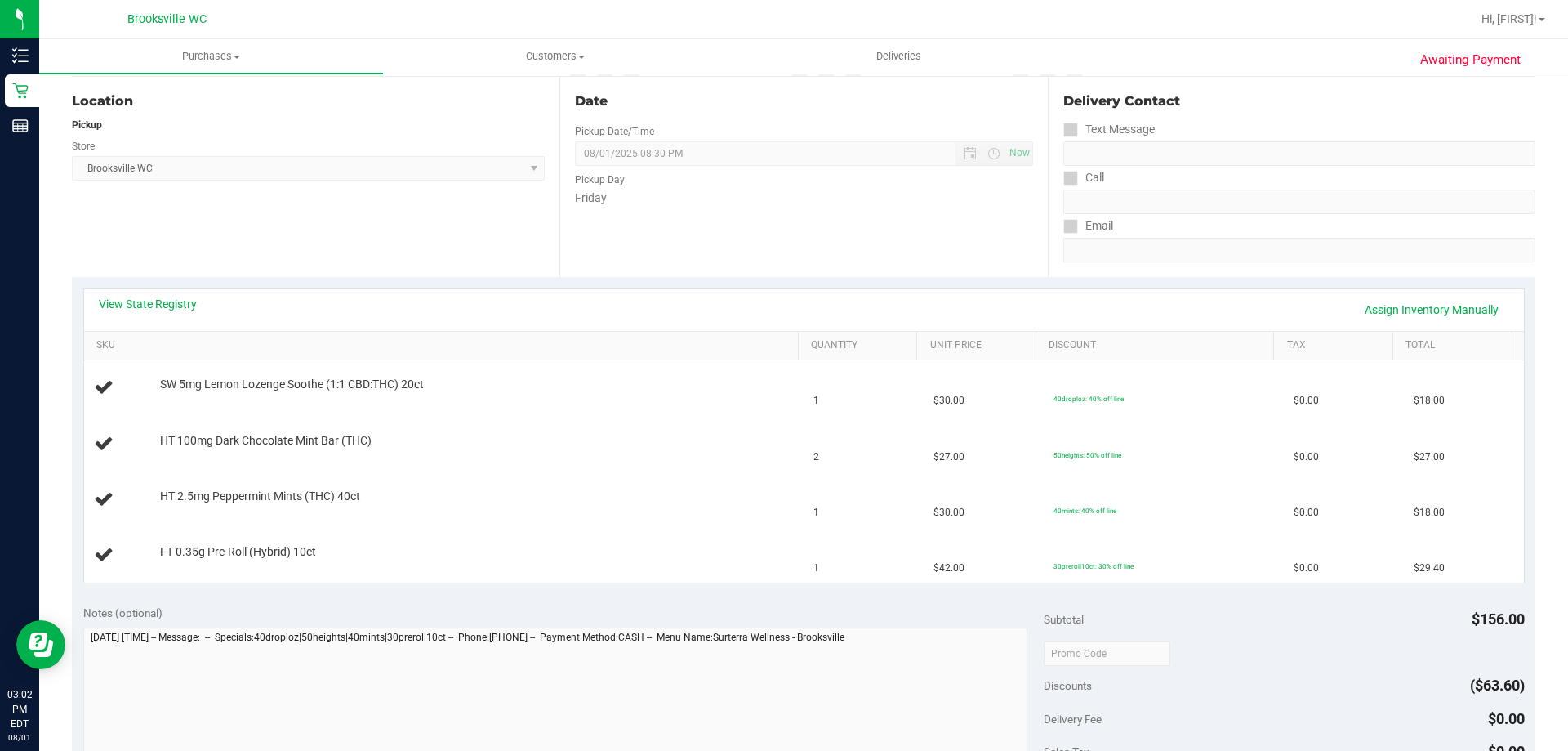 drag, startPoint x: 207, startPoint y: 65, endPoint x: 183, endPoint y: 257, distance: 193.49419 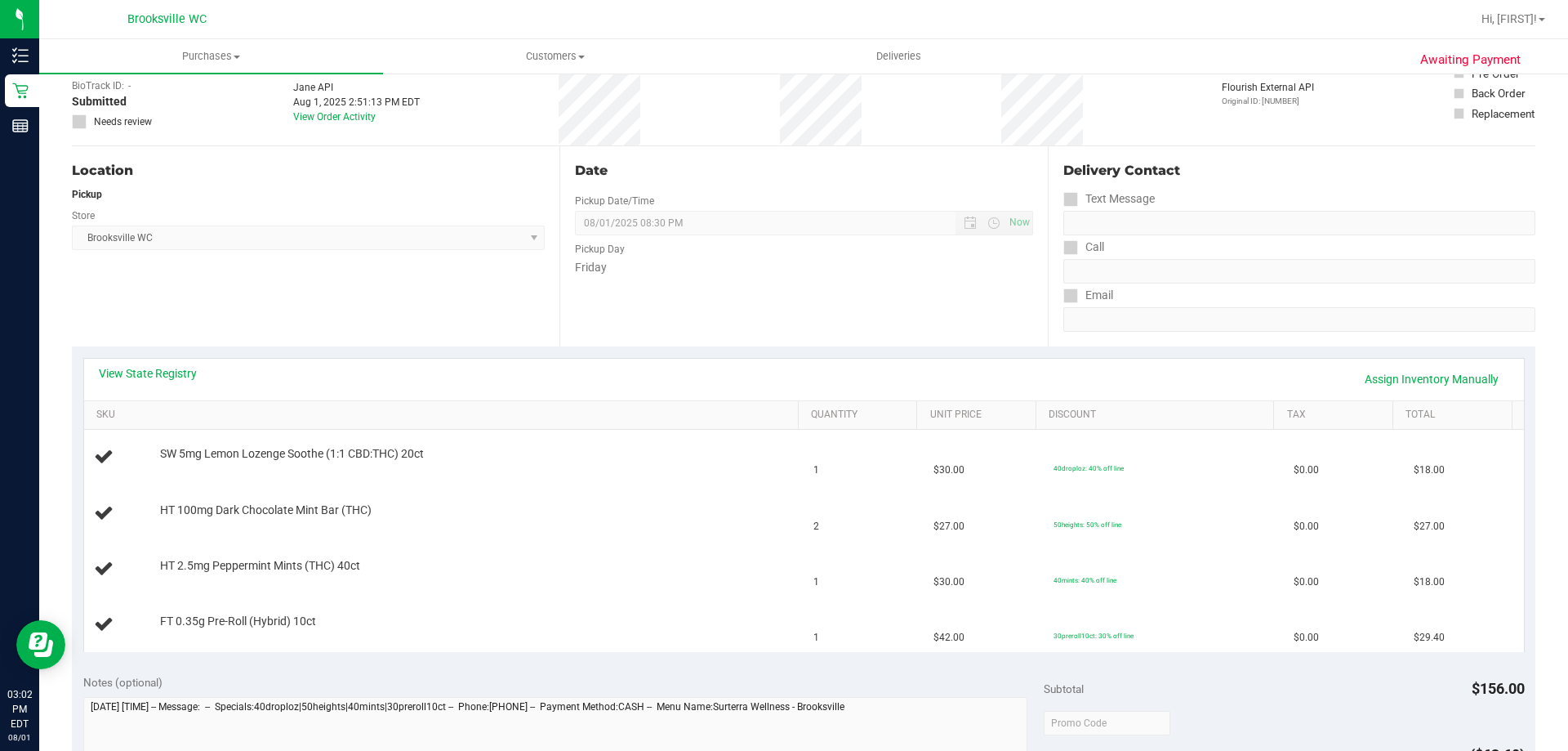 scroll, scrollTop: 0, scrollLeft: 0, axis: both 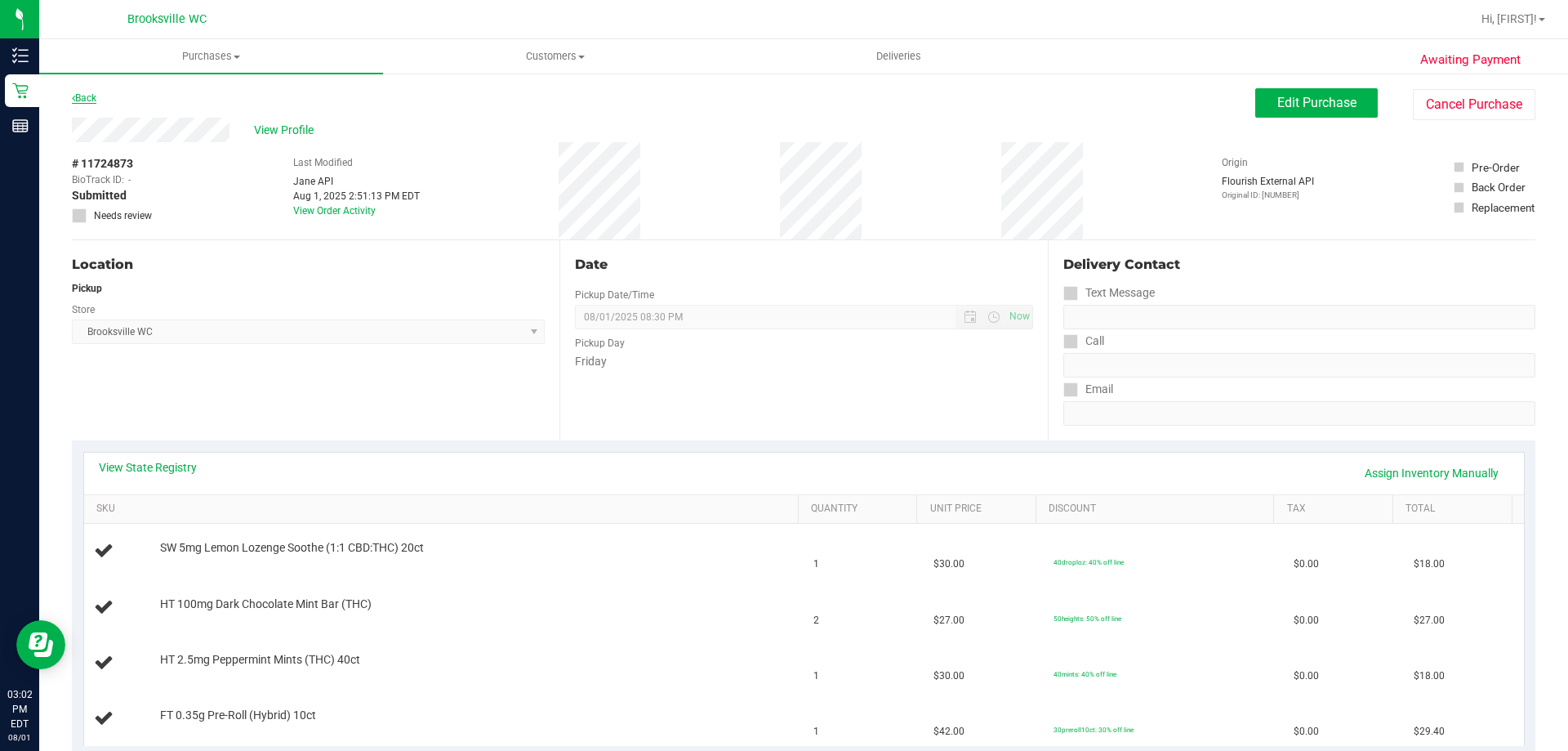 click on "Back" at bounding box center [84, 98] 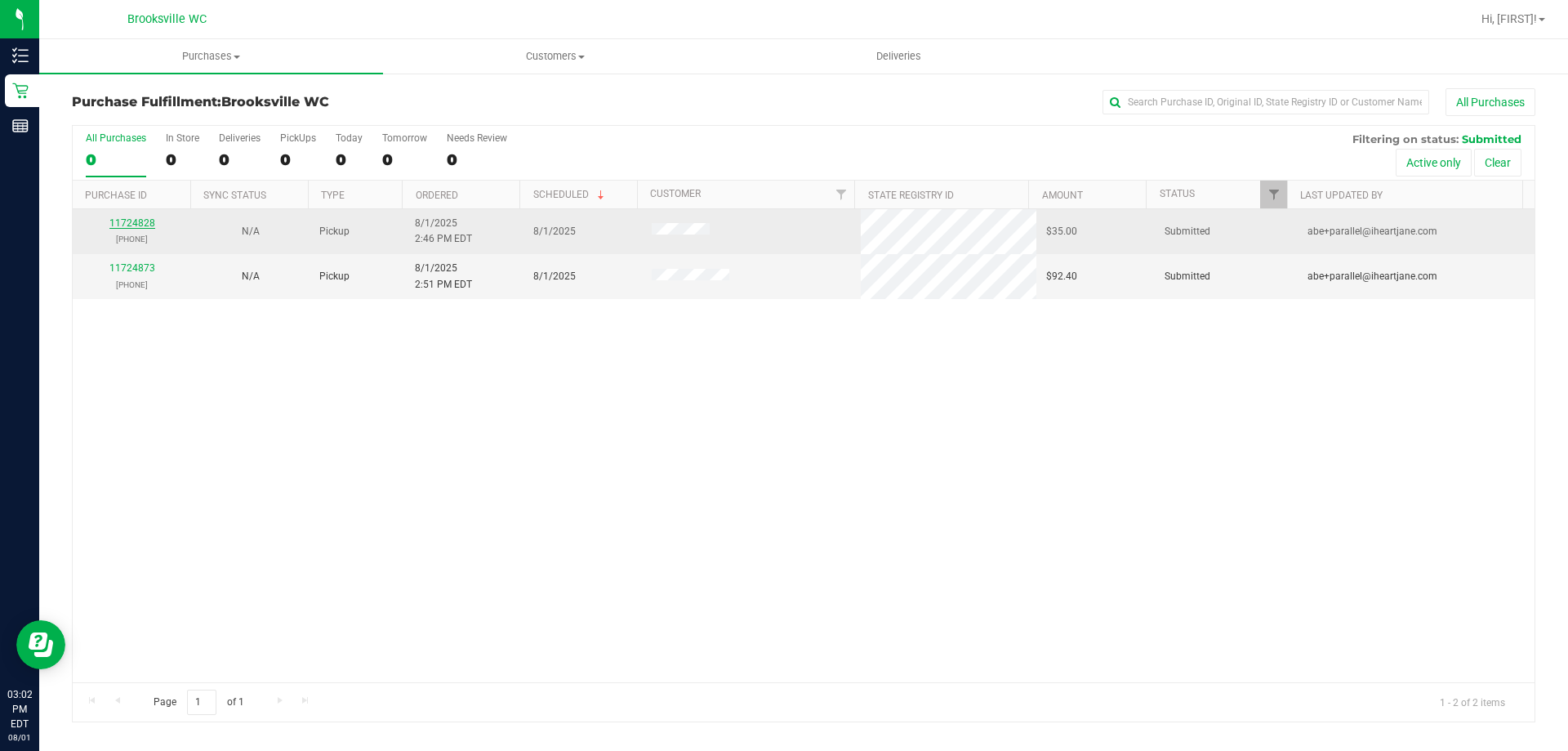 click on "11724828" at bounding box center [132, 223] 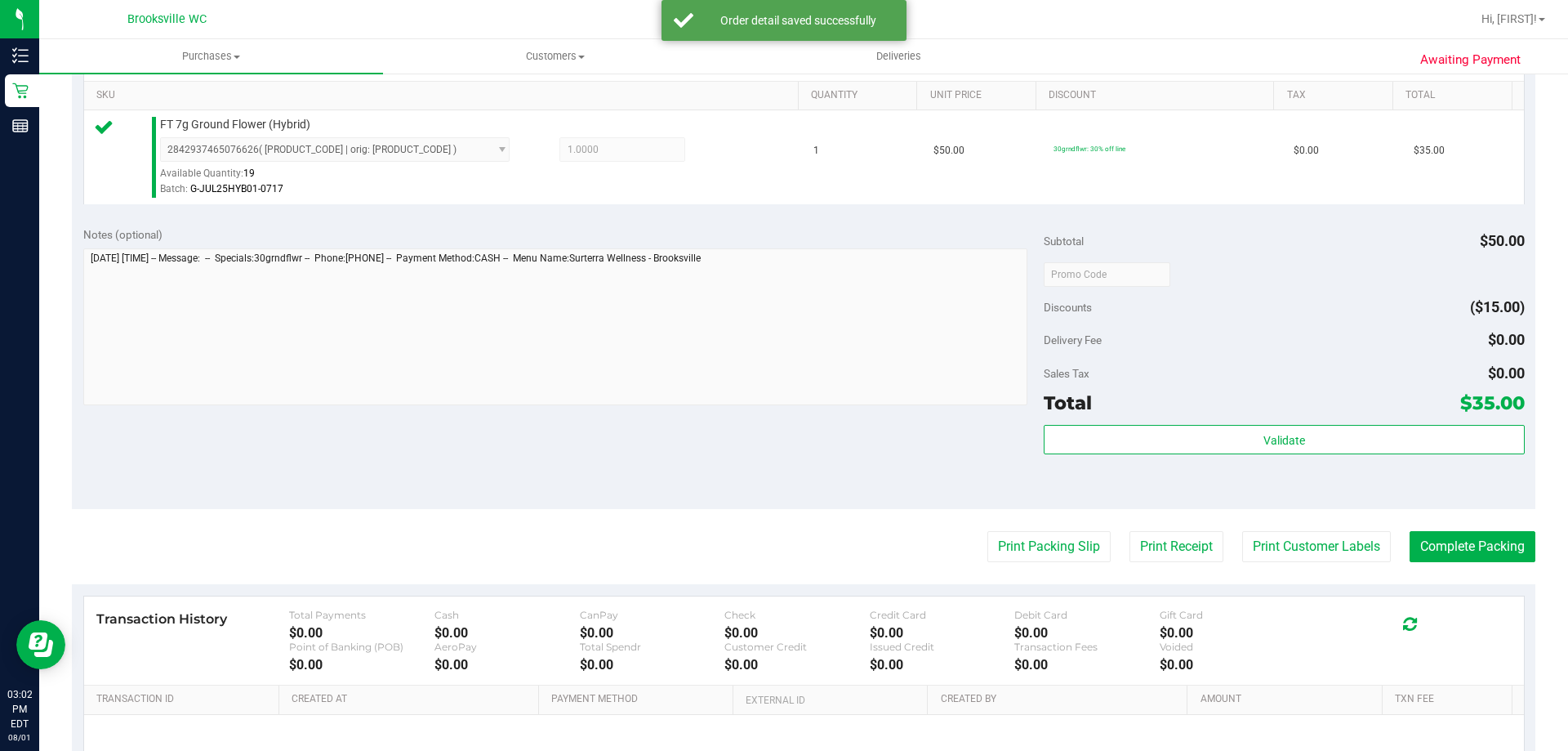scroll, scrollTop: 490, scrollLeft: 0, axis: vertical 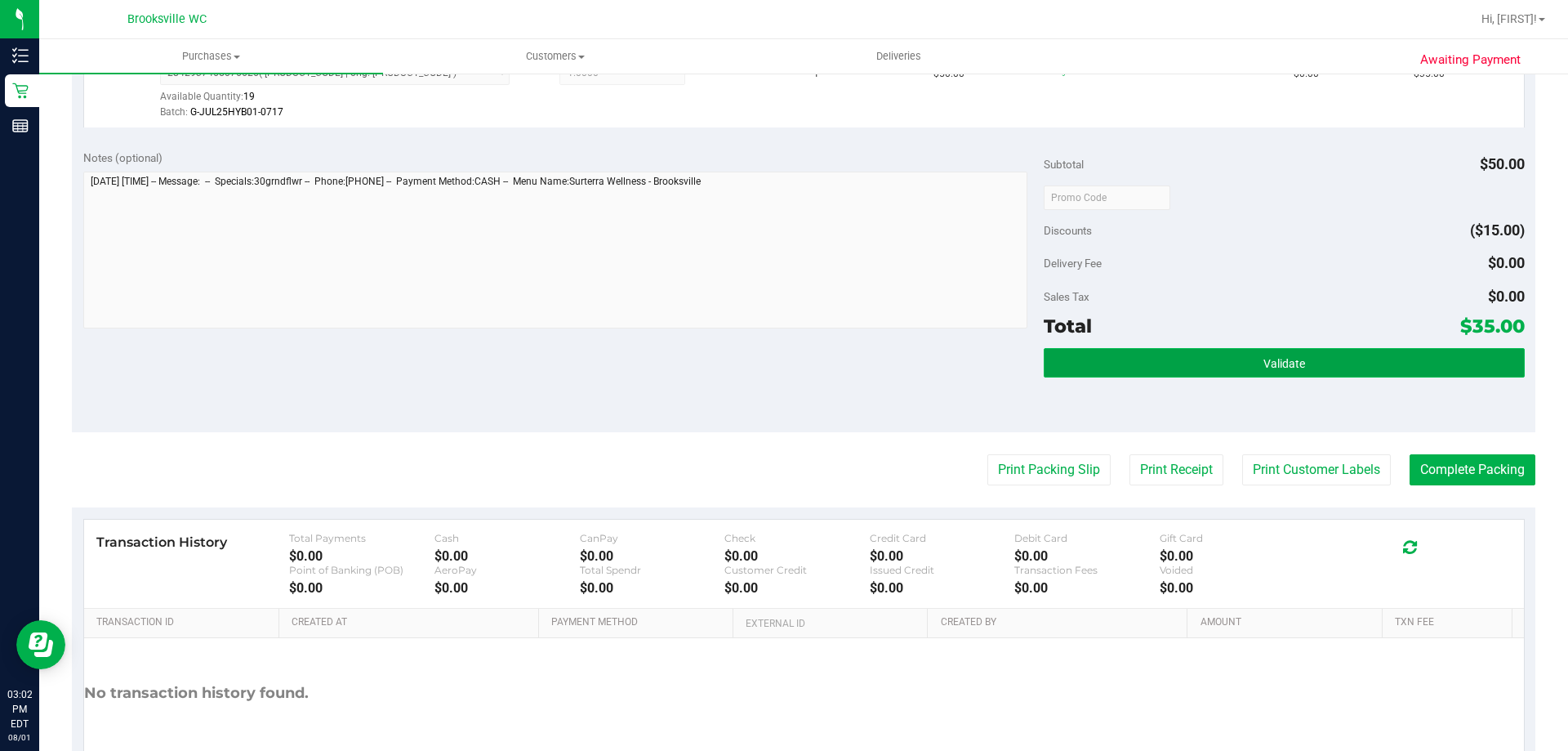 click on "Validate" at bounding box center (1284, 363) 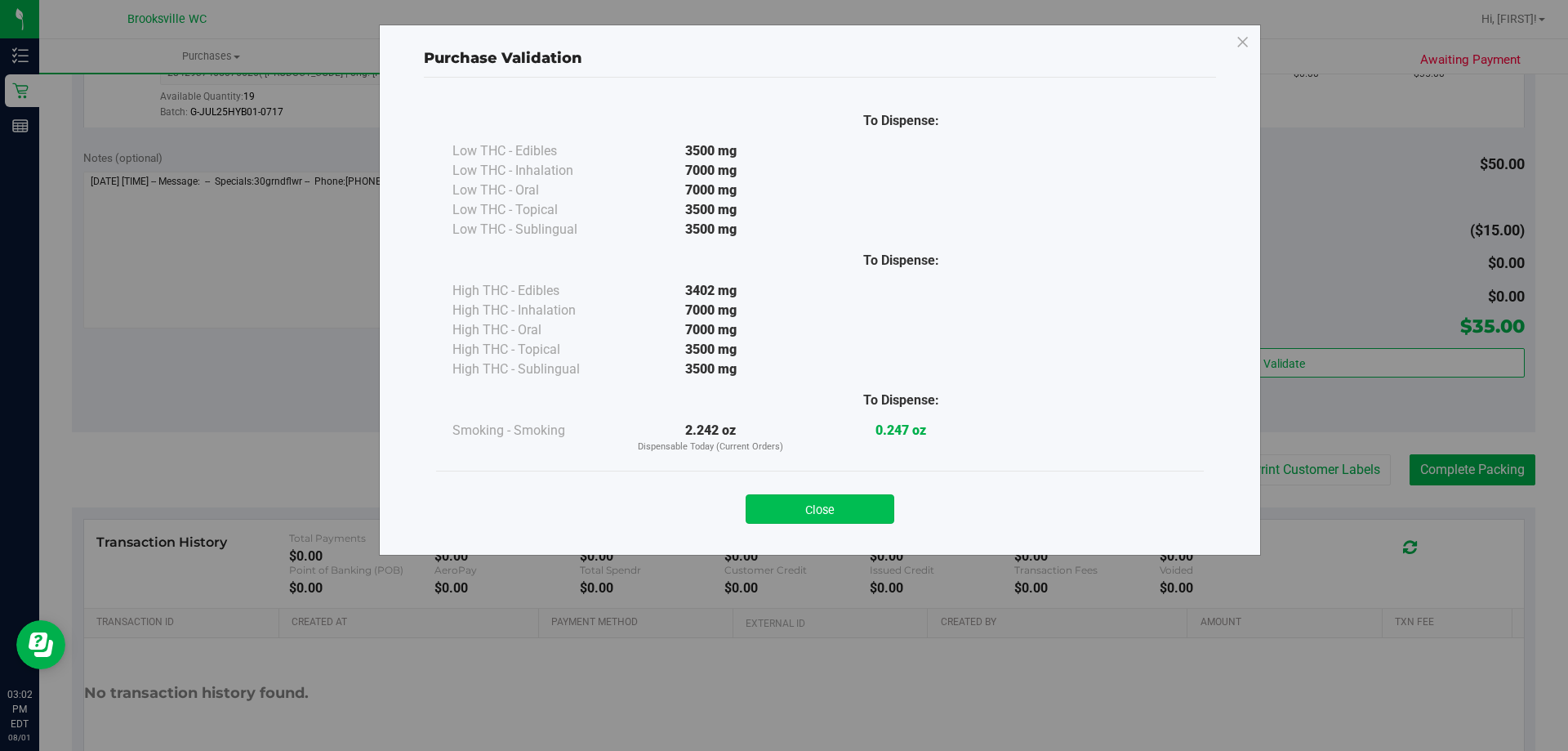click on "Close" at bounding box center [820, 509] 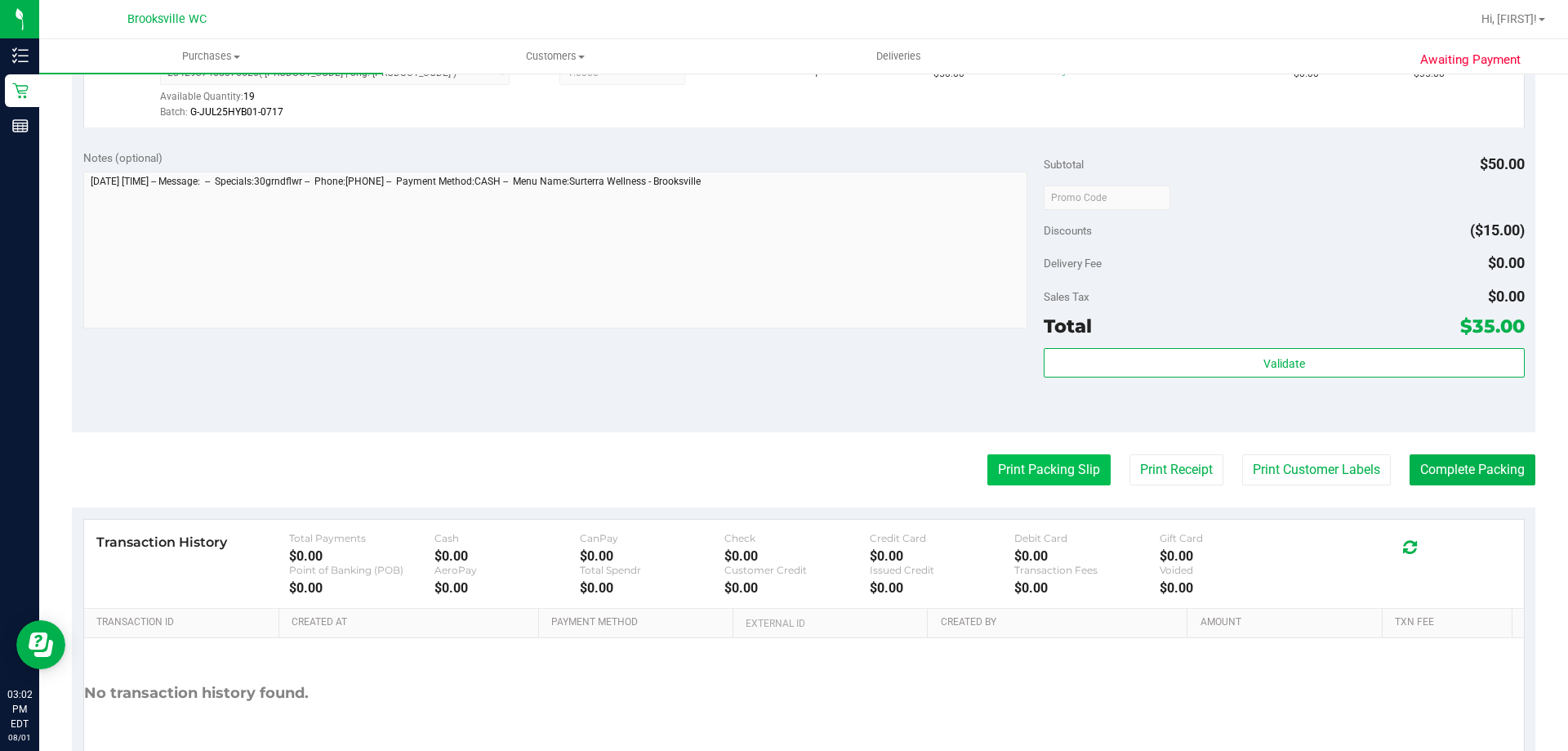 click on "Print Packing Slip" at bounding box center (1049, 470) 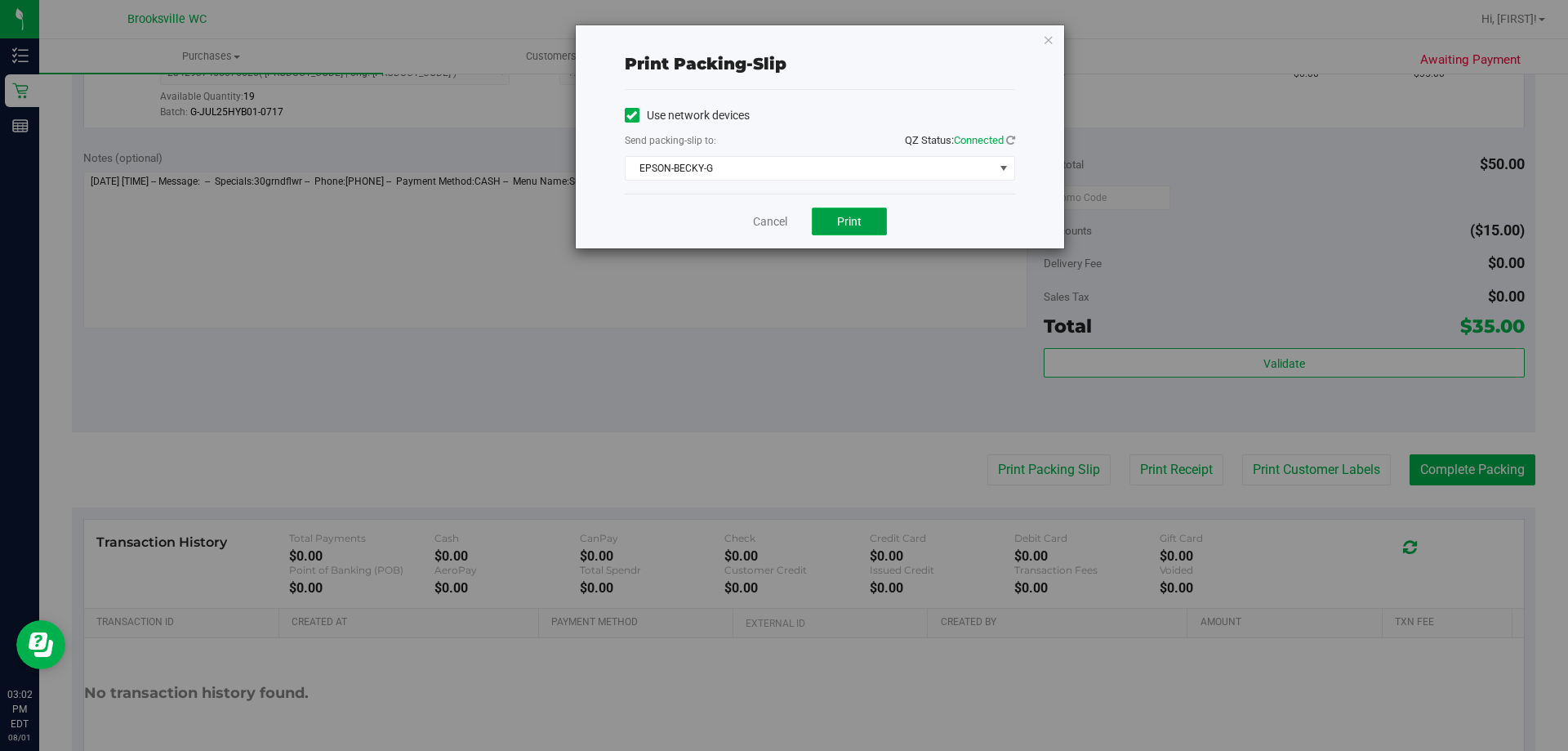 click on "Print" at bounding box center (849, 221) 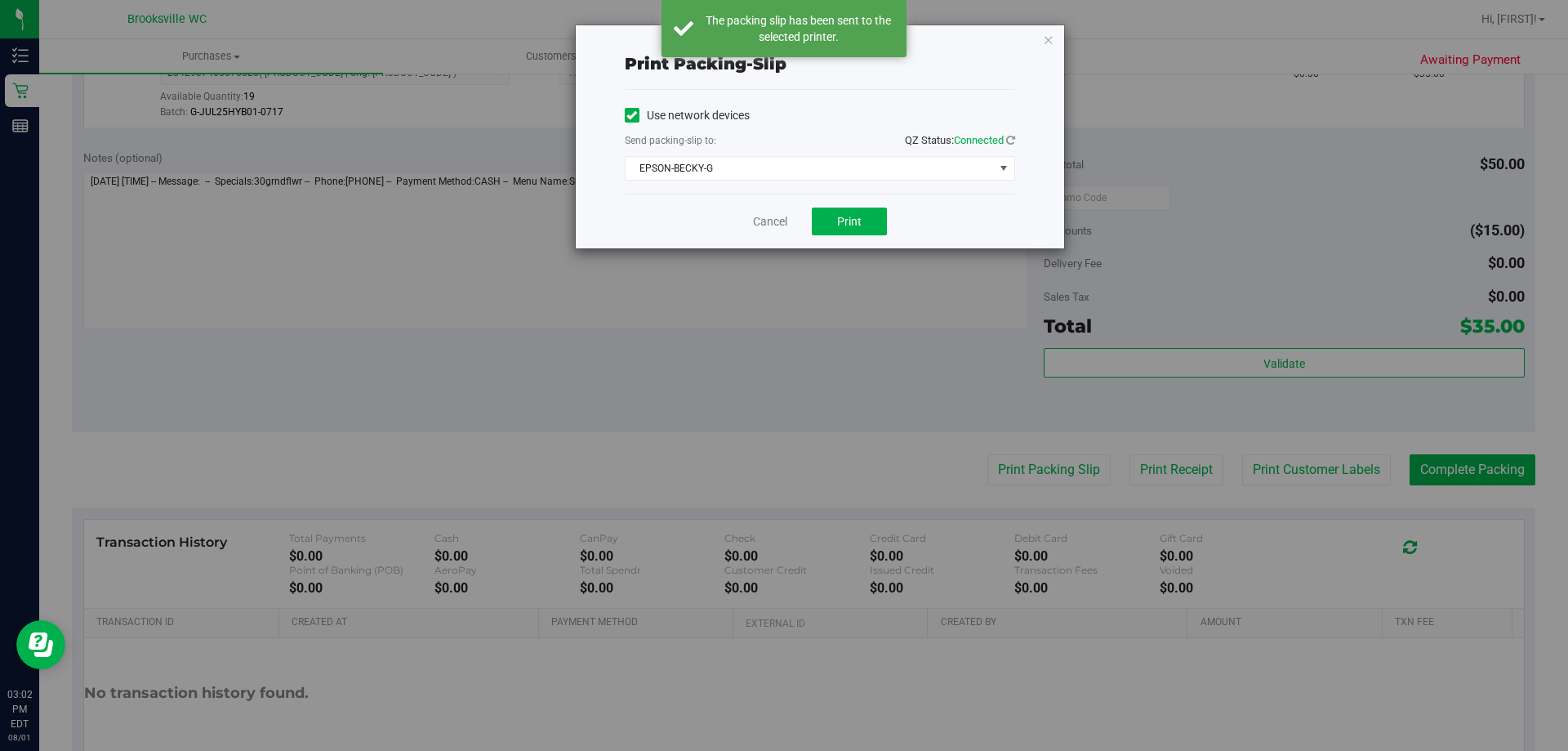 click on "Print packing-slip
Use network devices
Send packing-slip to:
QZ Status:   Connected
EPSON-BECKY-G Choose printer EPSON-BECKY-G EPSON-BIFF EPSON-BIG-H EPSON-HOLD-TIGHT EPSON-HONEY-SMACKS EPSON-M83 EPSON-PEABODY EPSON-REM EPSON-RICKY-MARTIN EPSON-SIMBA EPSON-SMEE
Cancel
Print" at bounding box center (790, 375) 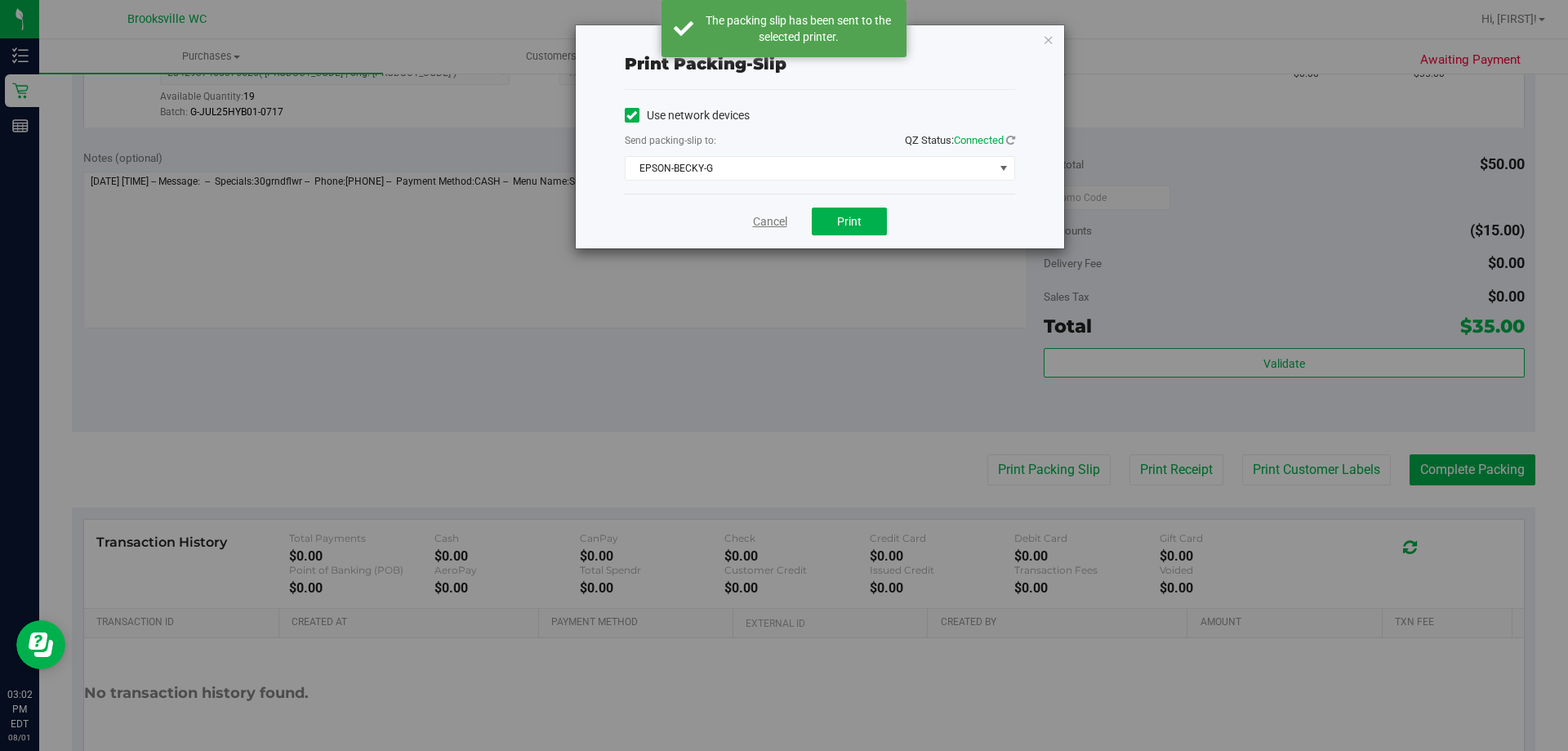 click on "Cancel" at bounding box center (770, 221) 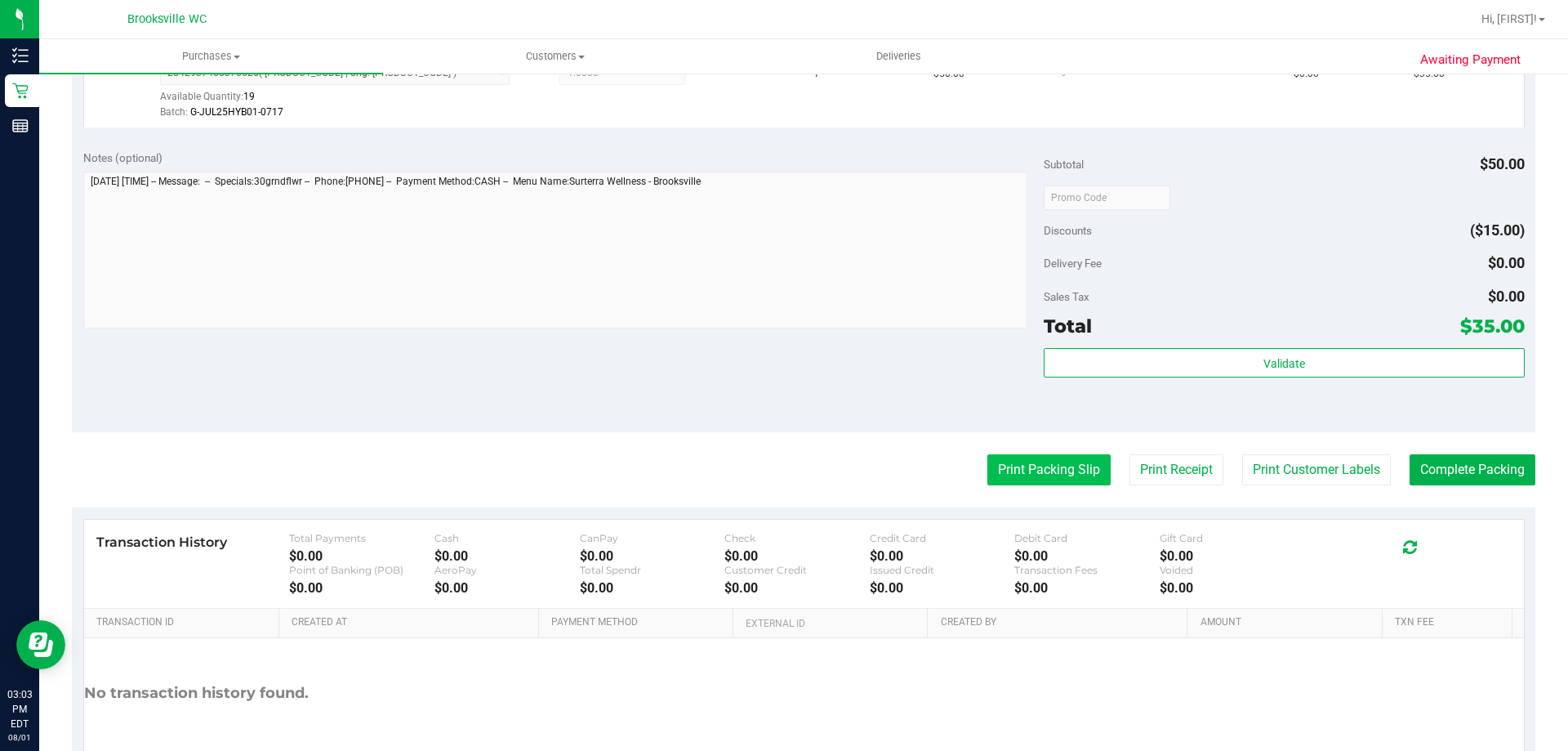 click on "Print Packing Slip" at bounding box center [1049, 470] 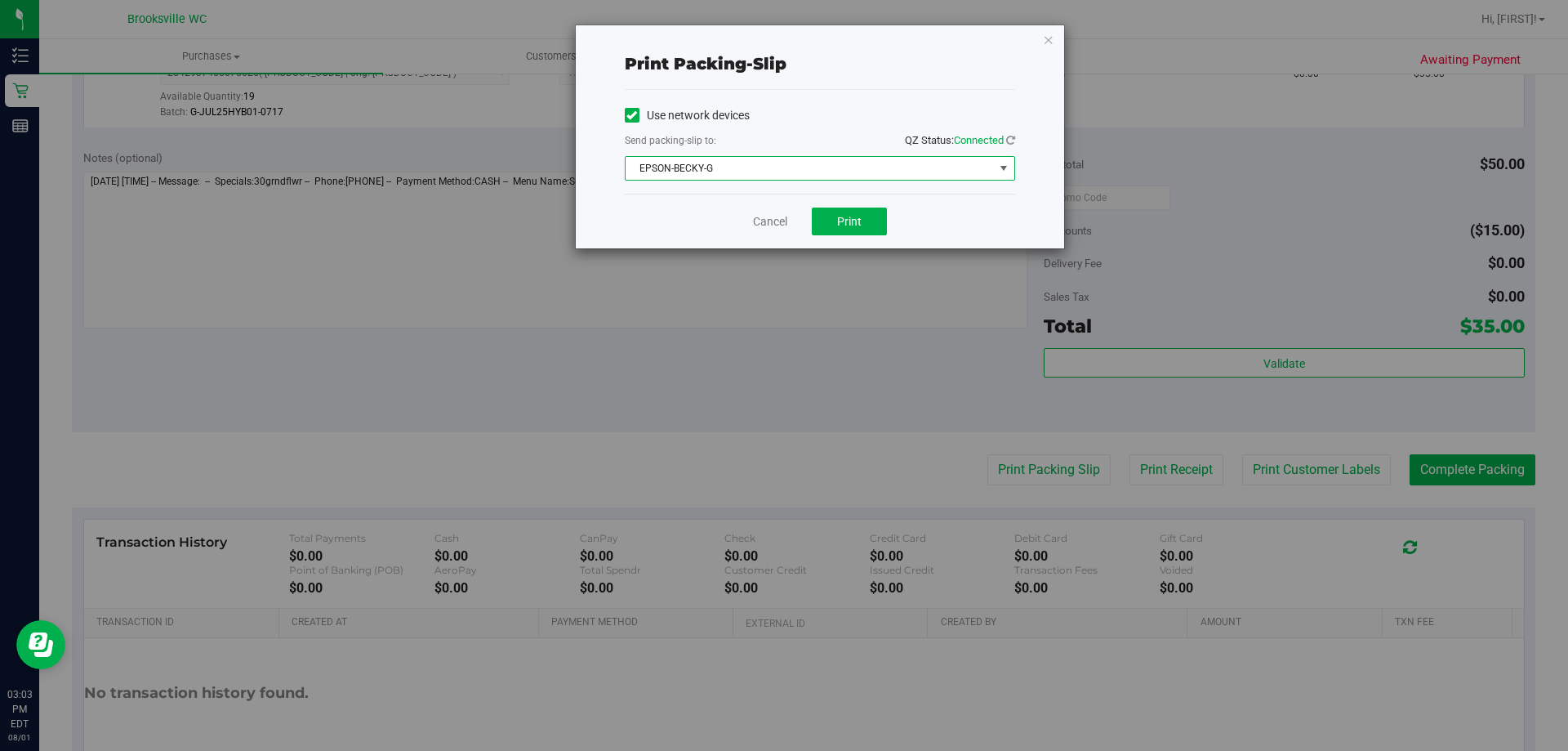 click on "EPSON-BECKY-G" at bounding box center (809, 168) 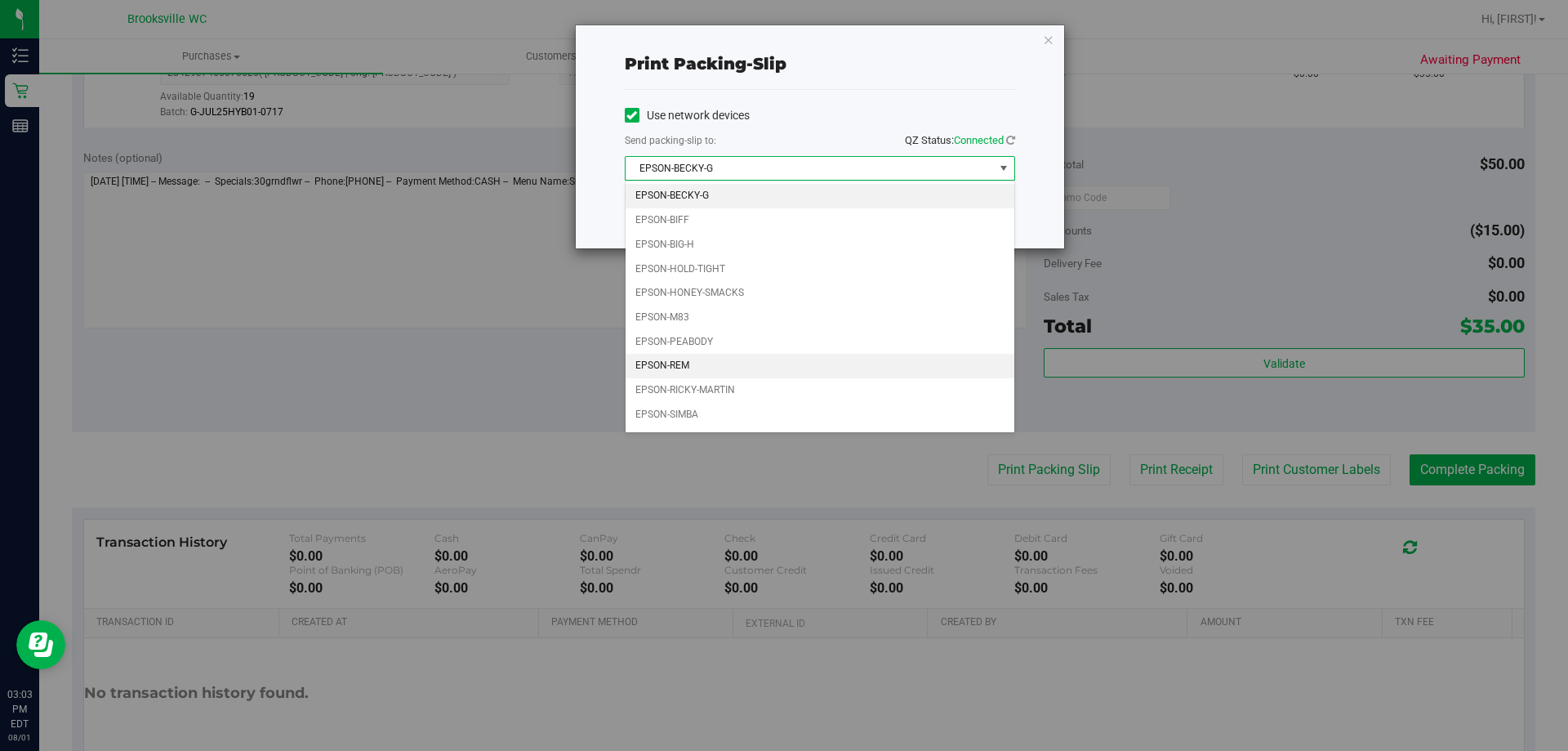 click on "EPSON-REM" at bounding box center (820, 366) 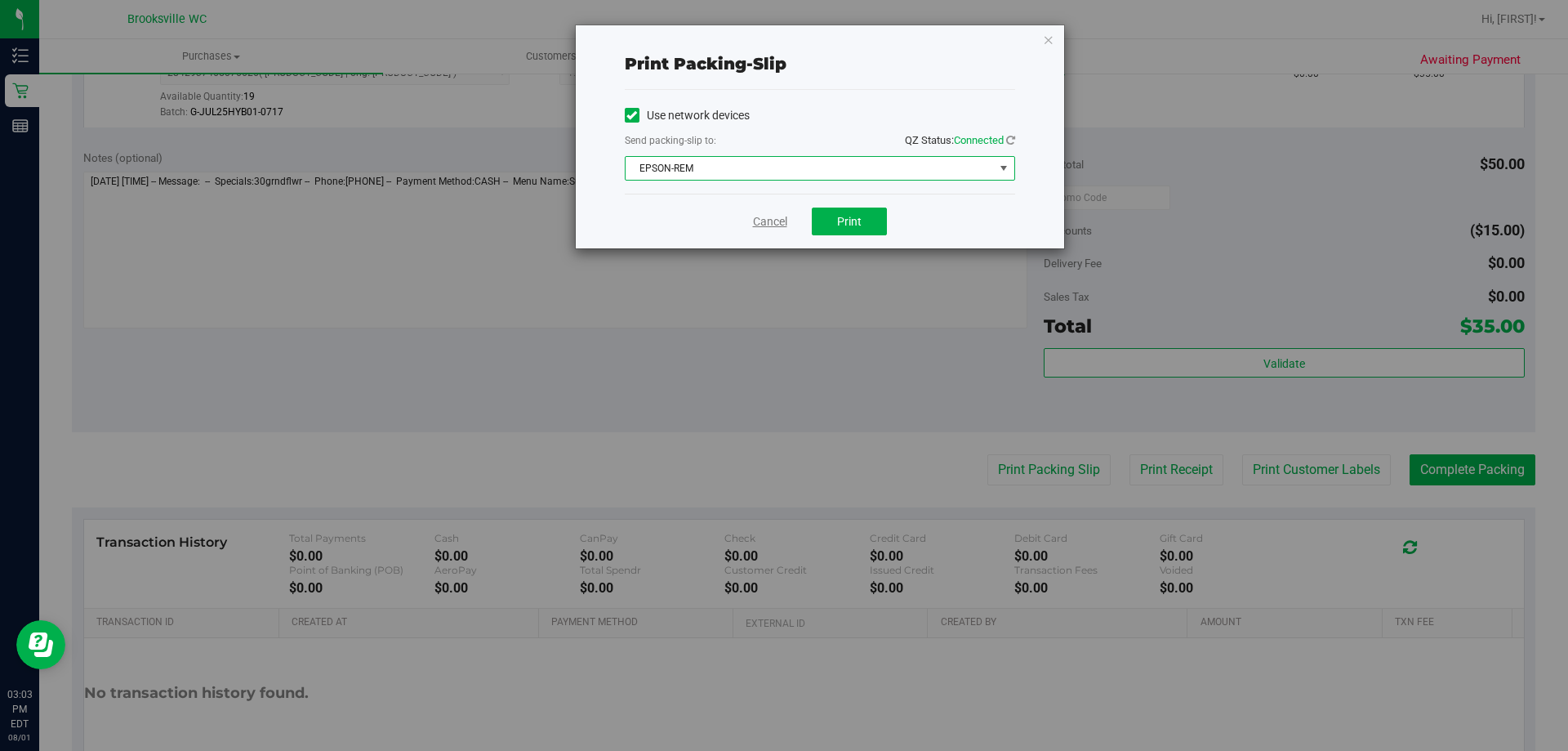 click on "Cancel" at bounding box center [770, 221] 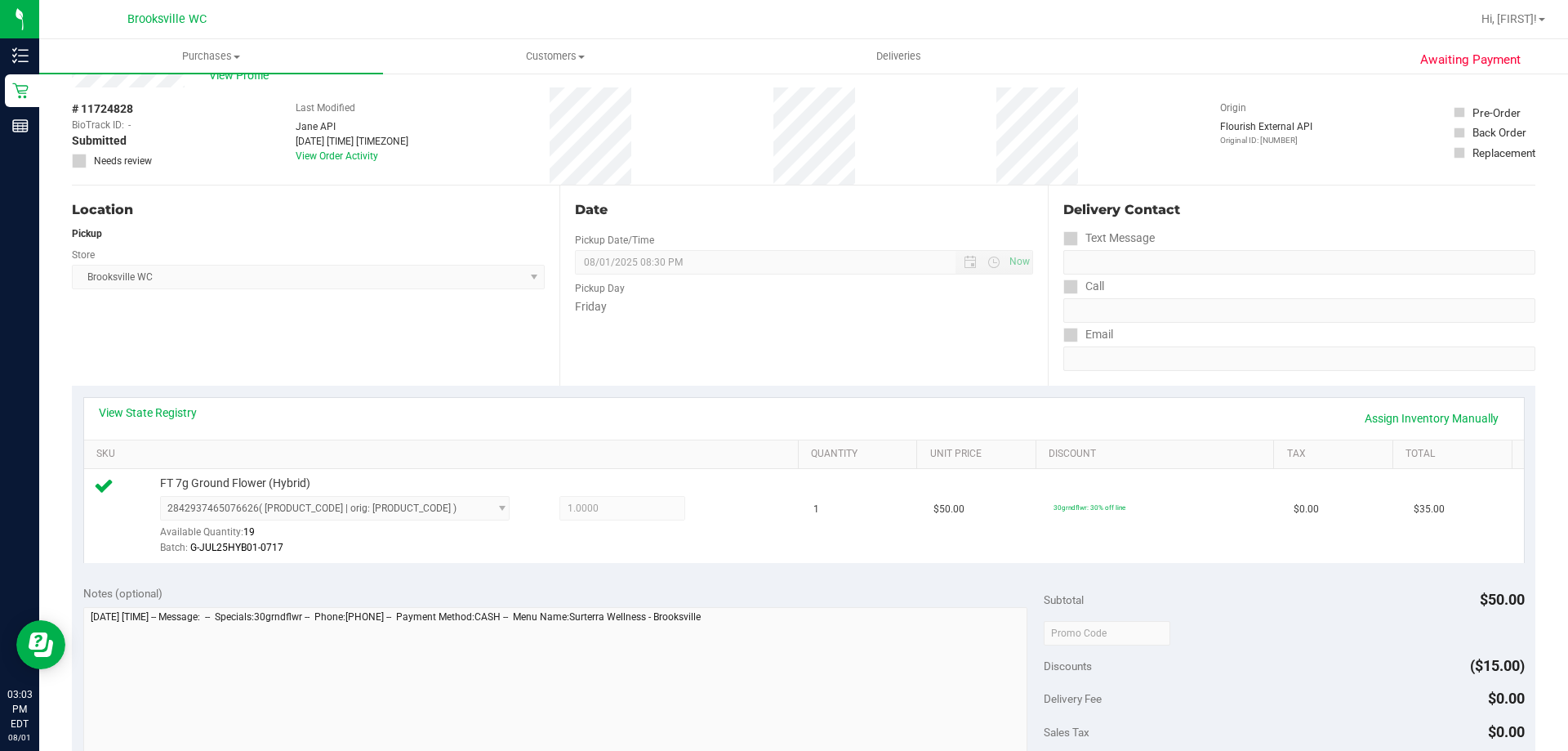 scroll, scrollTop: 82, scrollLeft: 0, axis: vertical 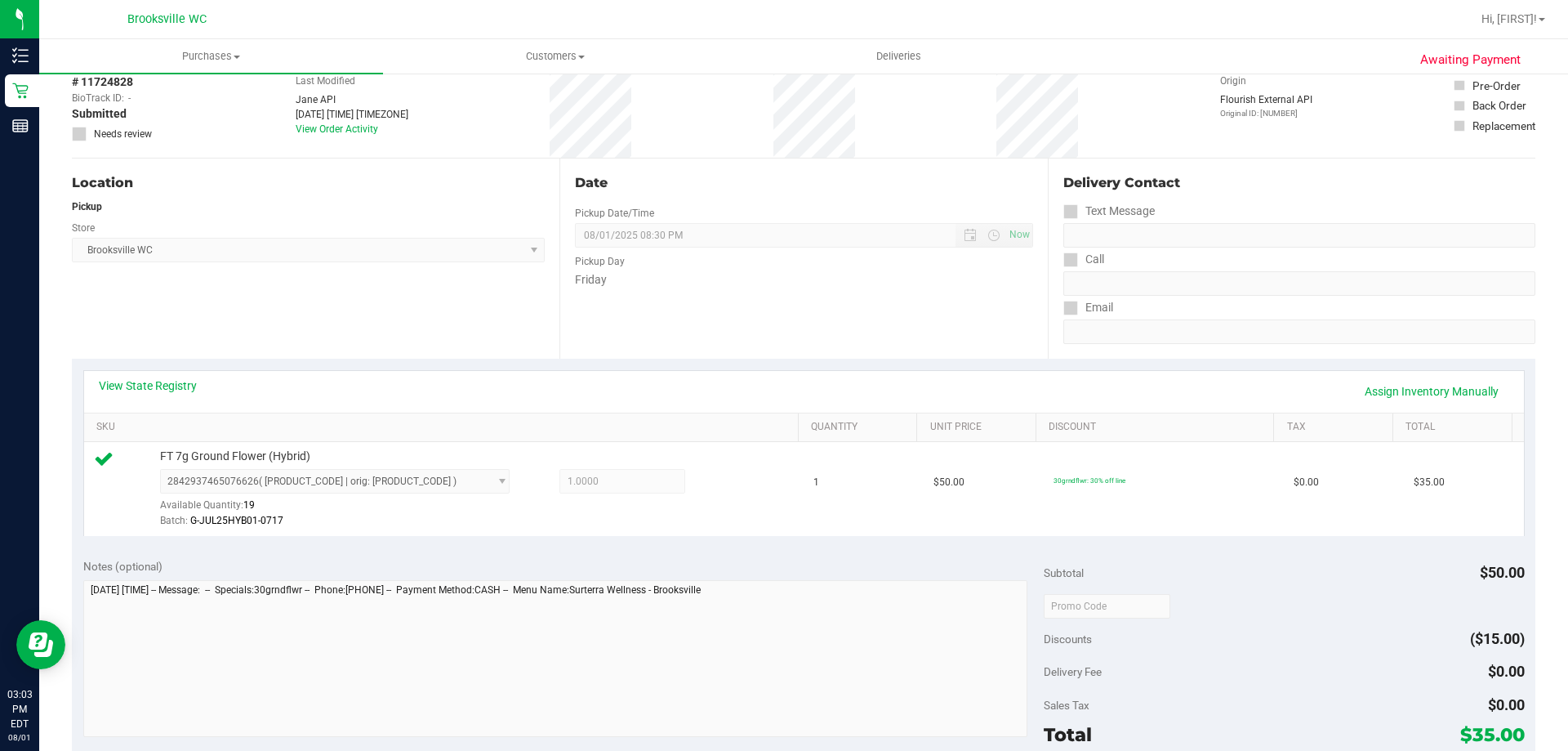 type 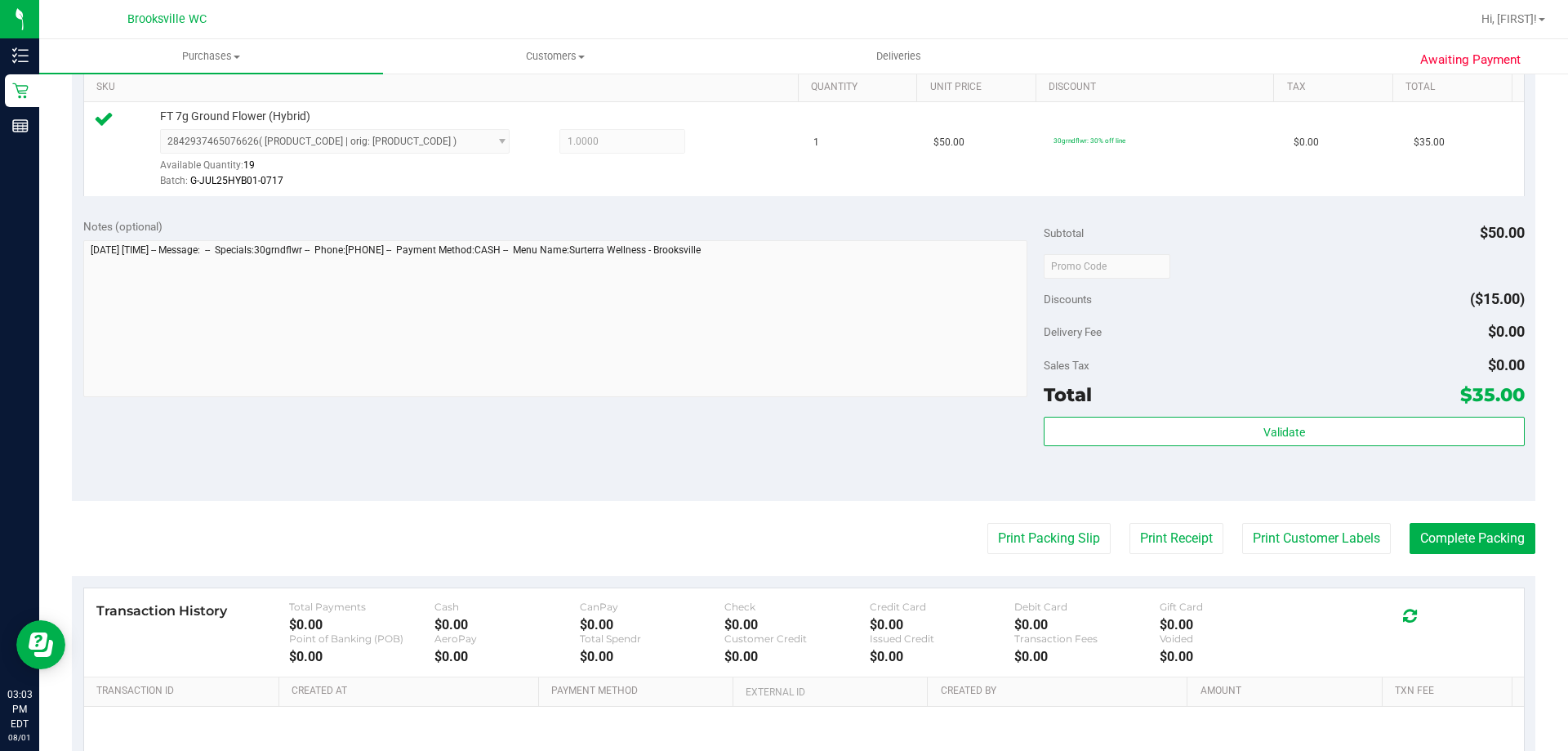 scroll, scrollTop: 572, scrollLeft: 0, axis: vertical 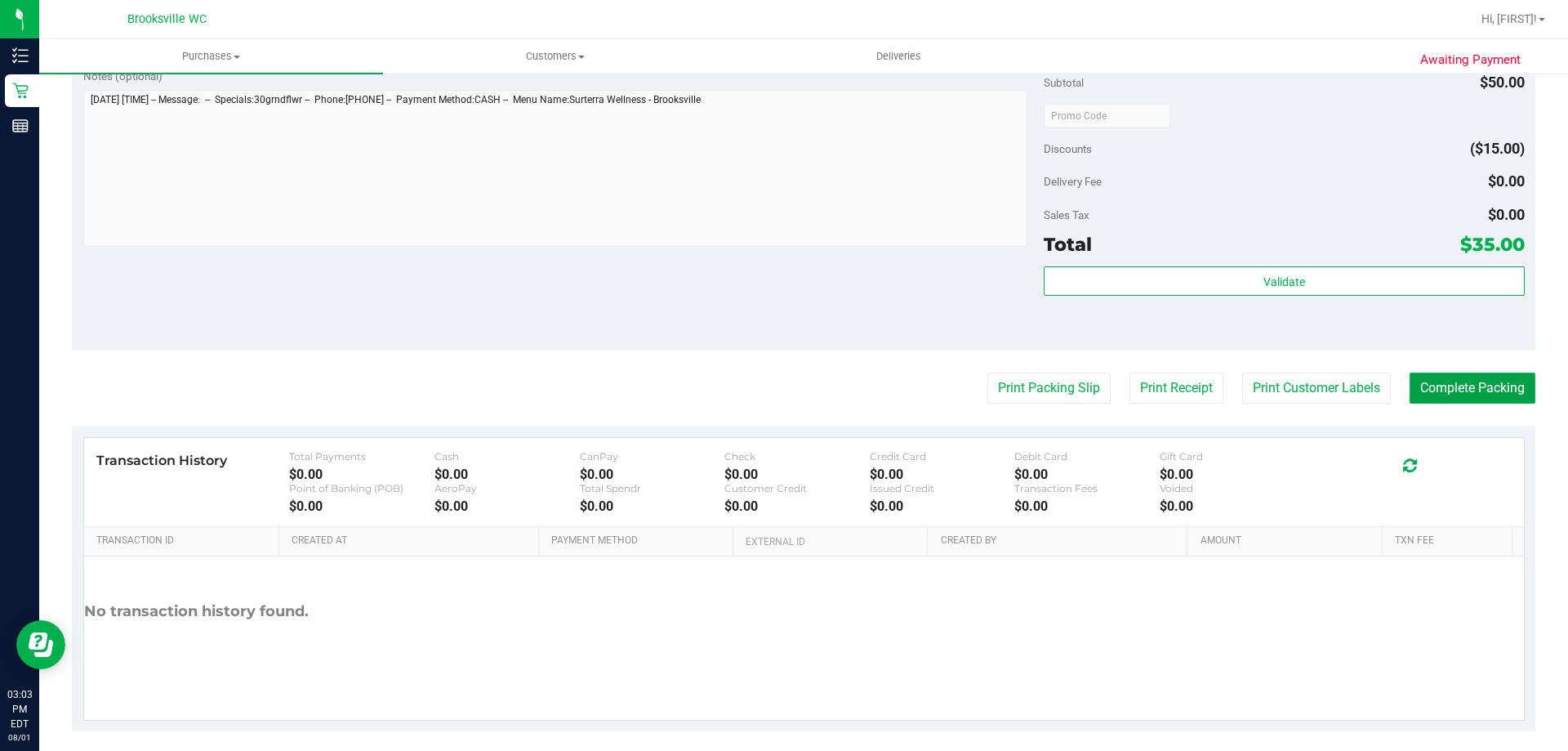 click on "Complete Packing" at bounding box center [1472, 388] 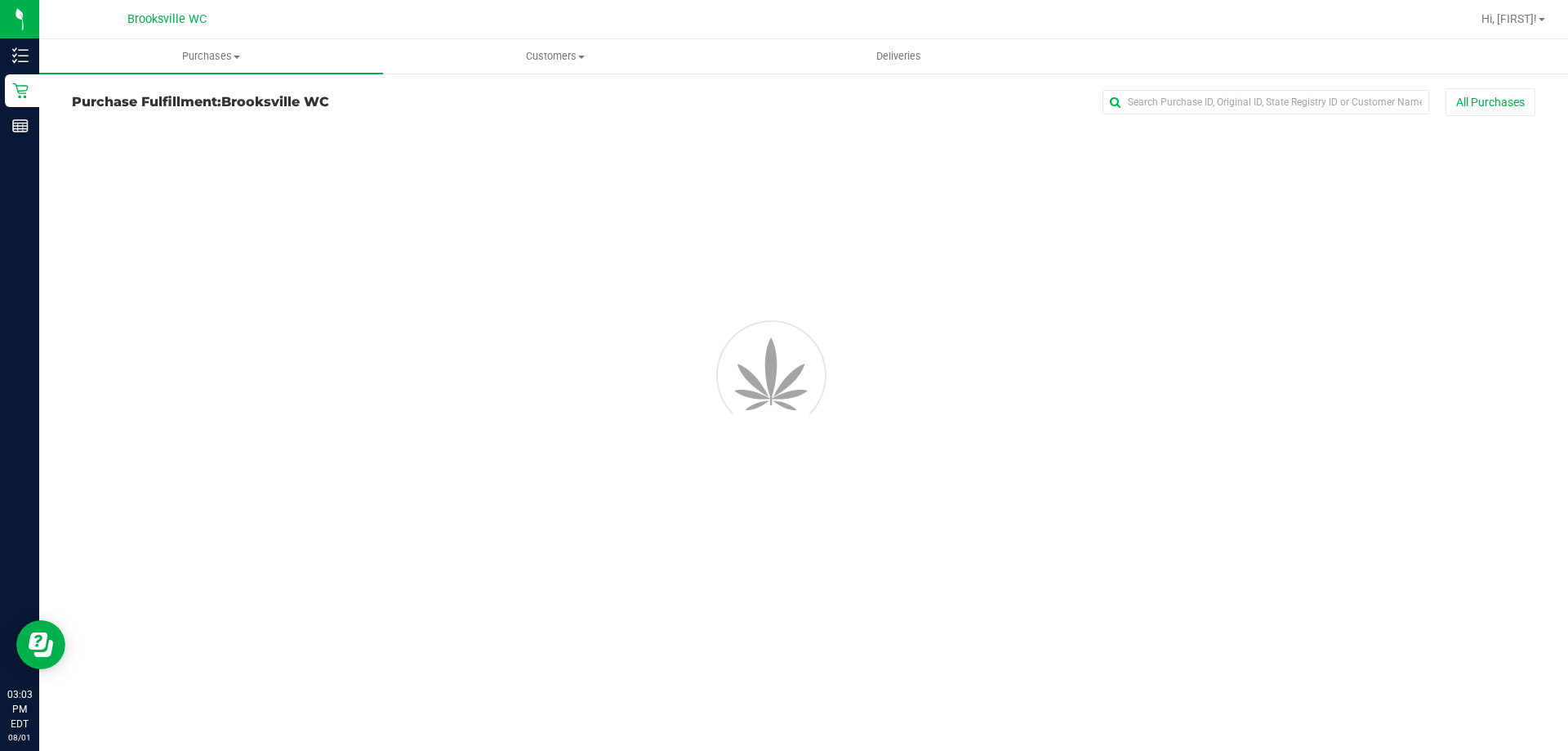 scroll, scrollTop: 0, scrollLeft: 0, axis: both 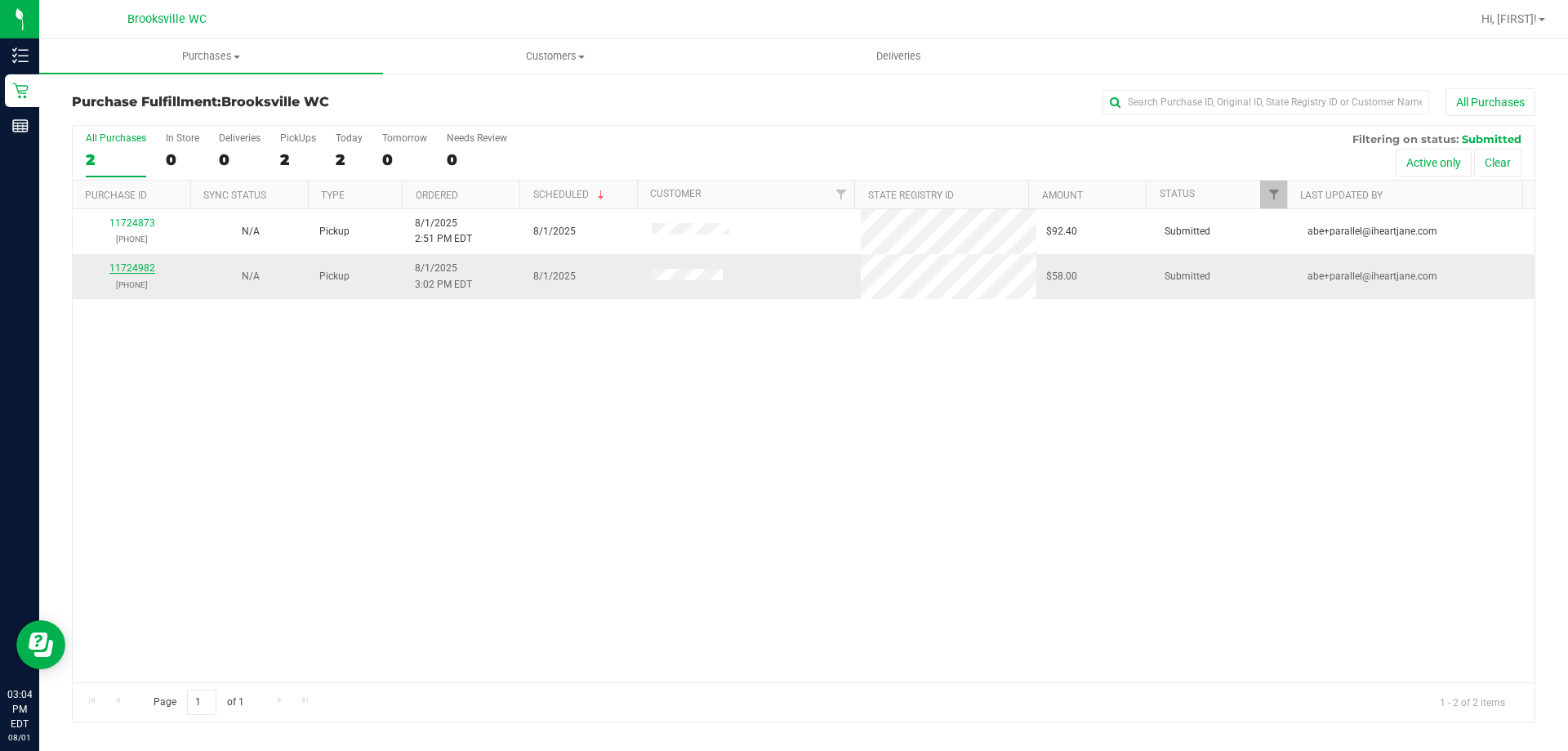 click on "11724982" at bounding box center (132, 268) 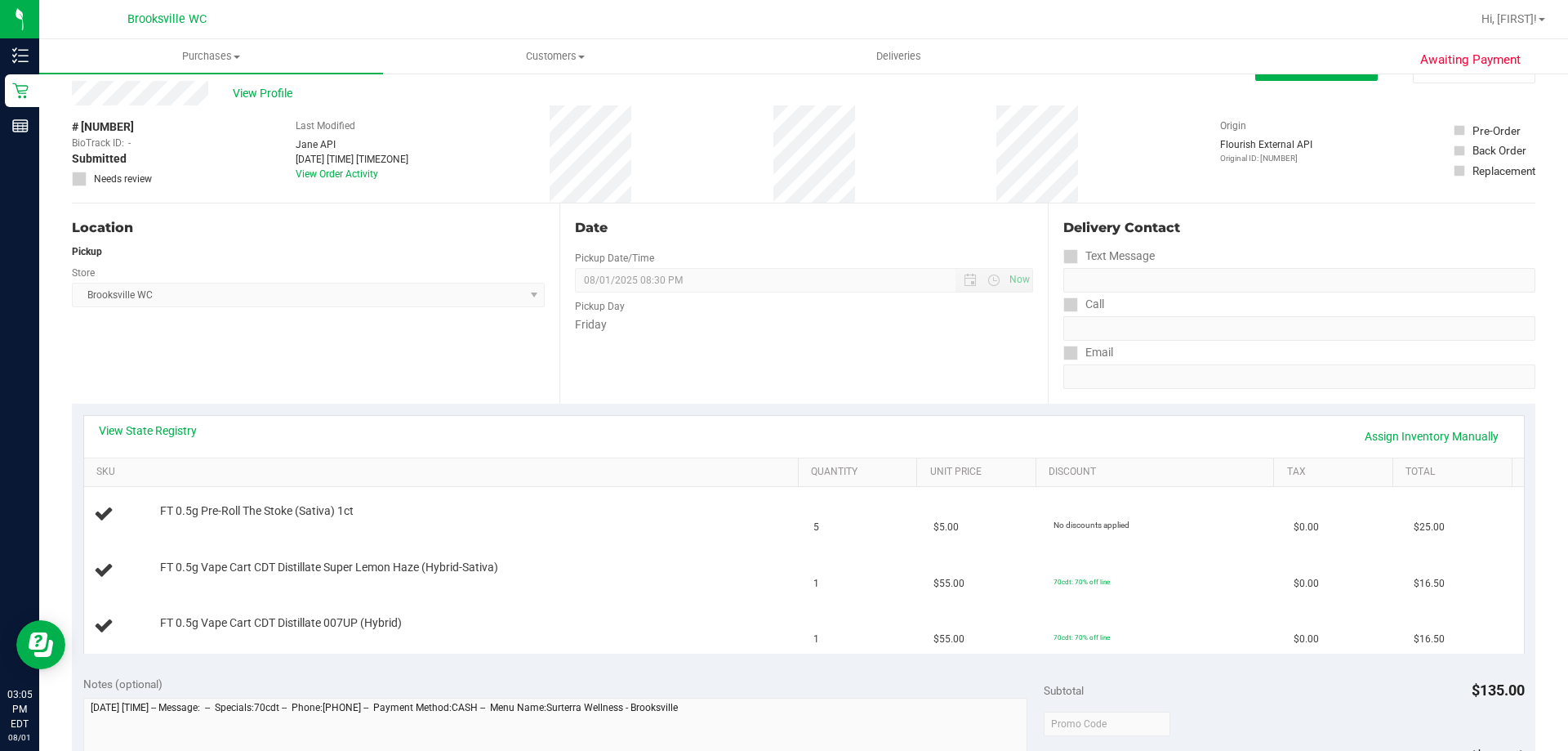 scroll, scrollTop: 0, scrollLeft: 0, axis: both 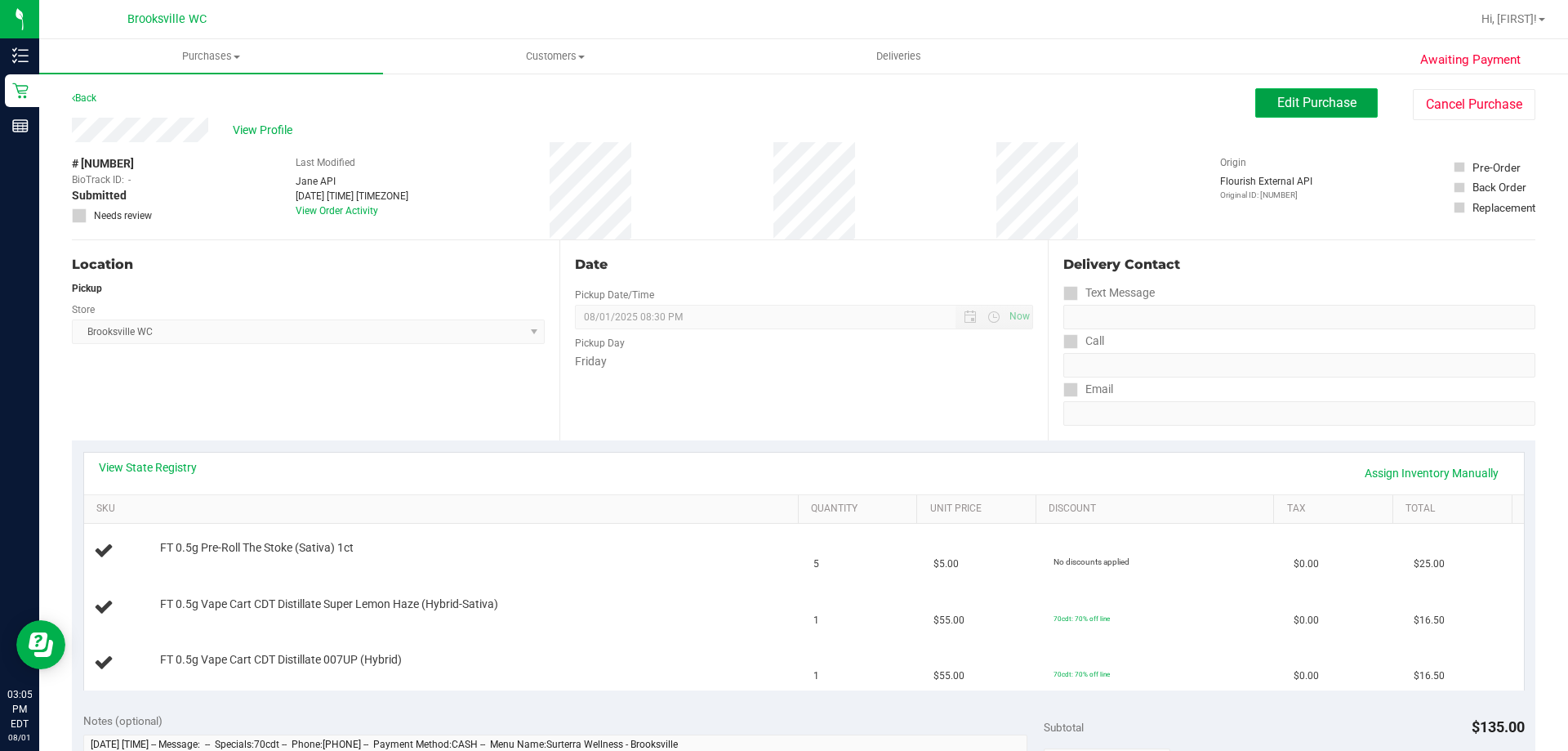 click on "Edit Purchase" at bounding box center (1316, 103) 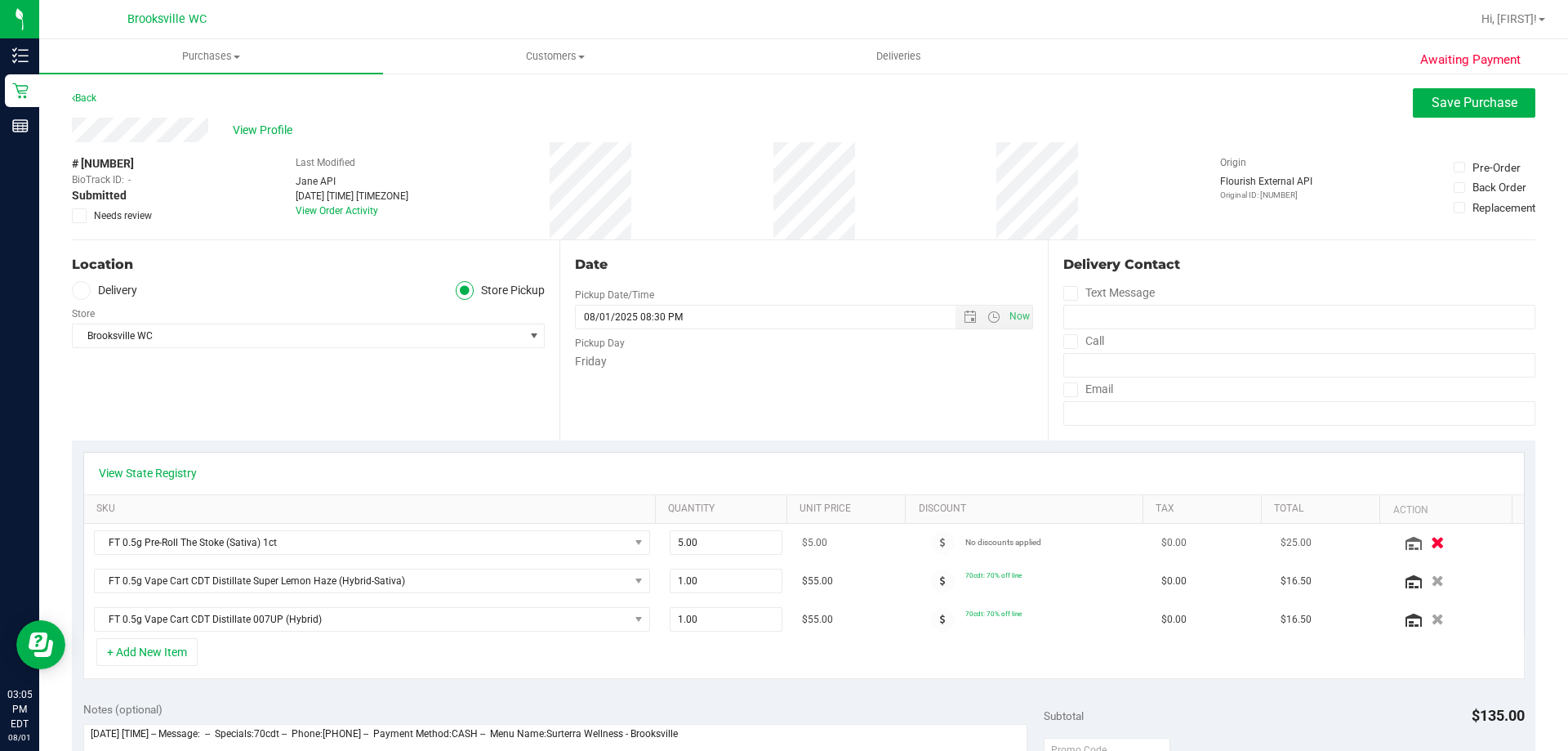 click at bounding box center (1437, 543) 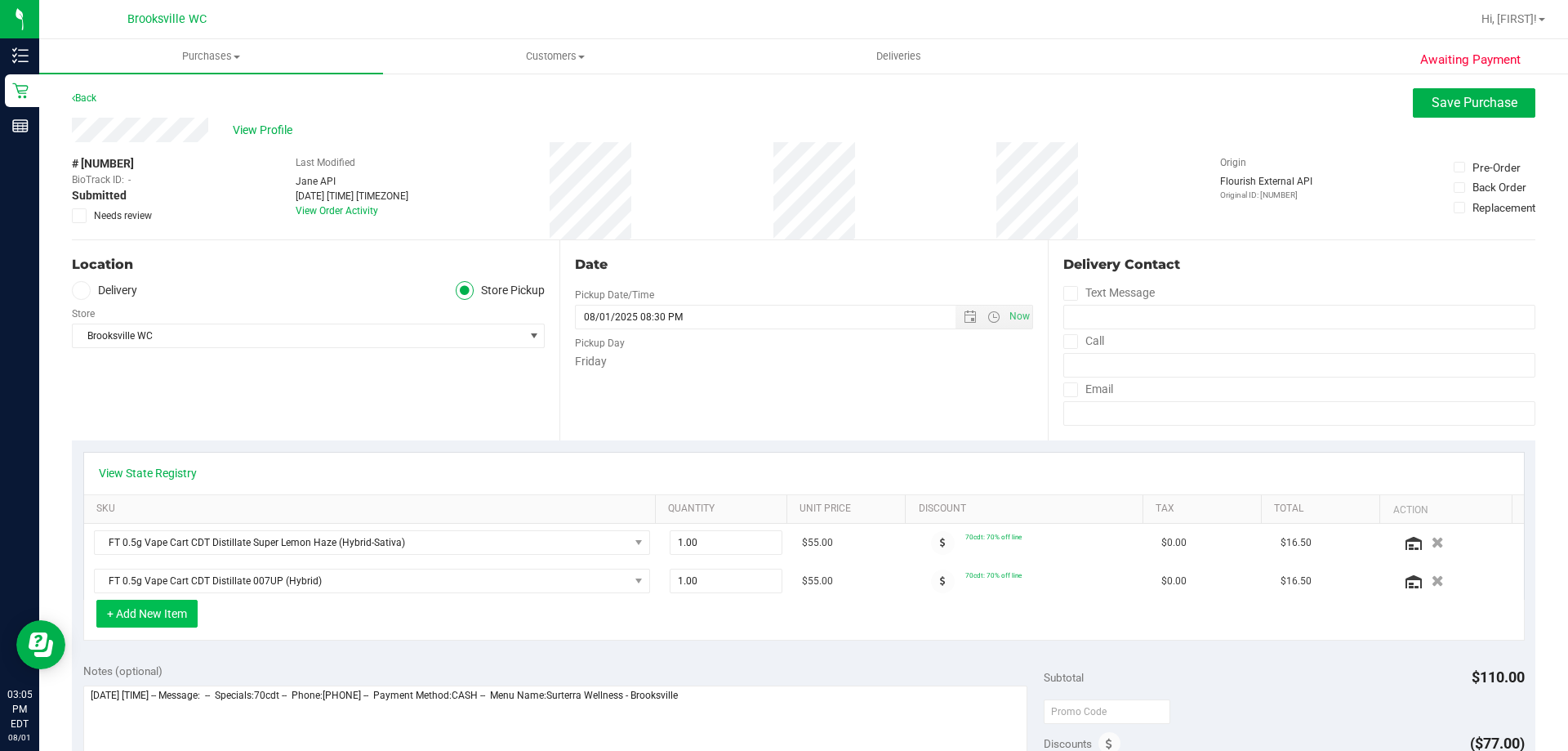 click on "+ Add New Item" at bounding box center [147, 614] 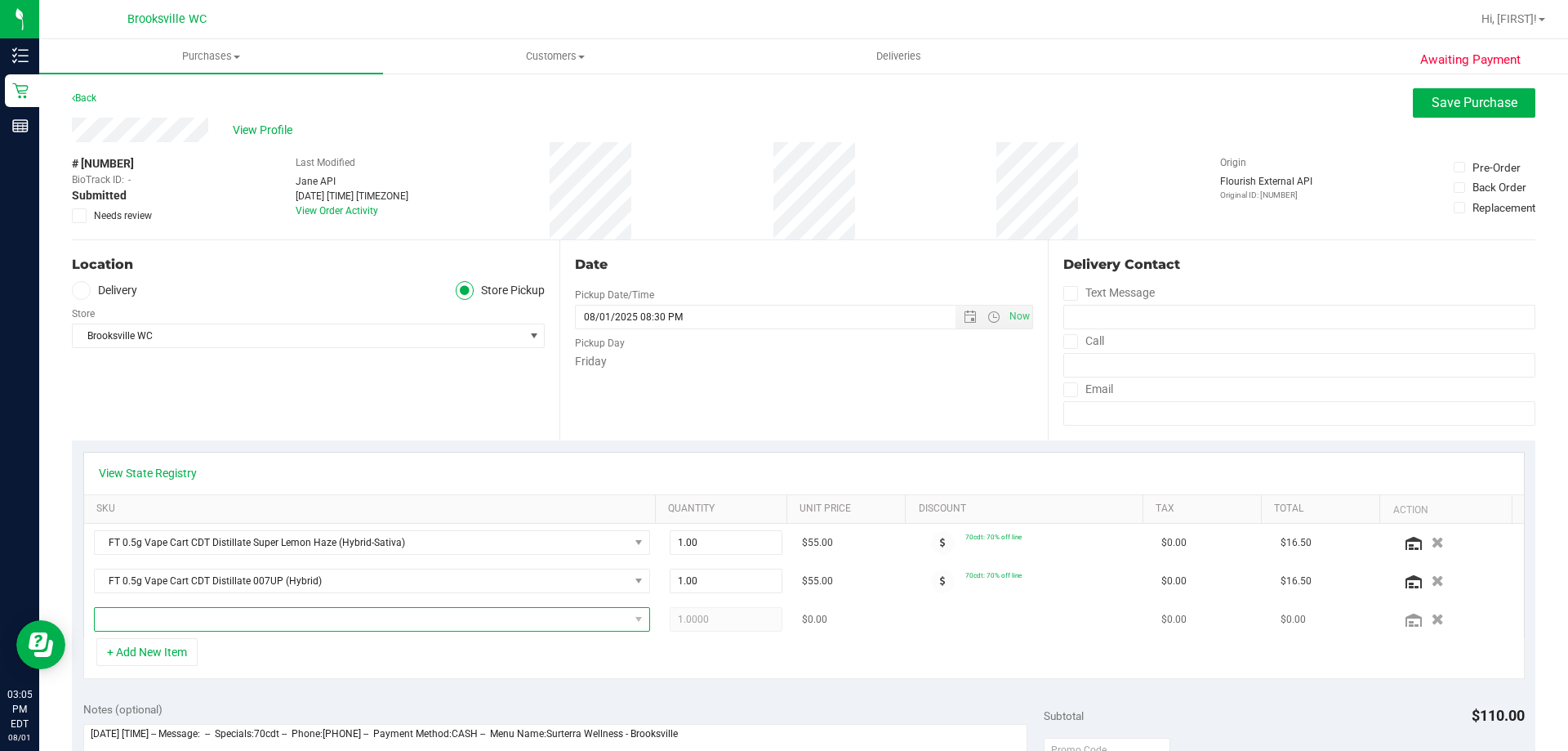 click at bounding box center [362, 619] 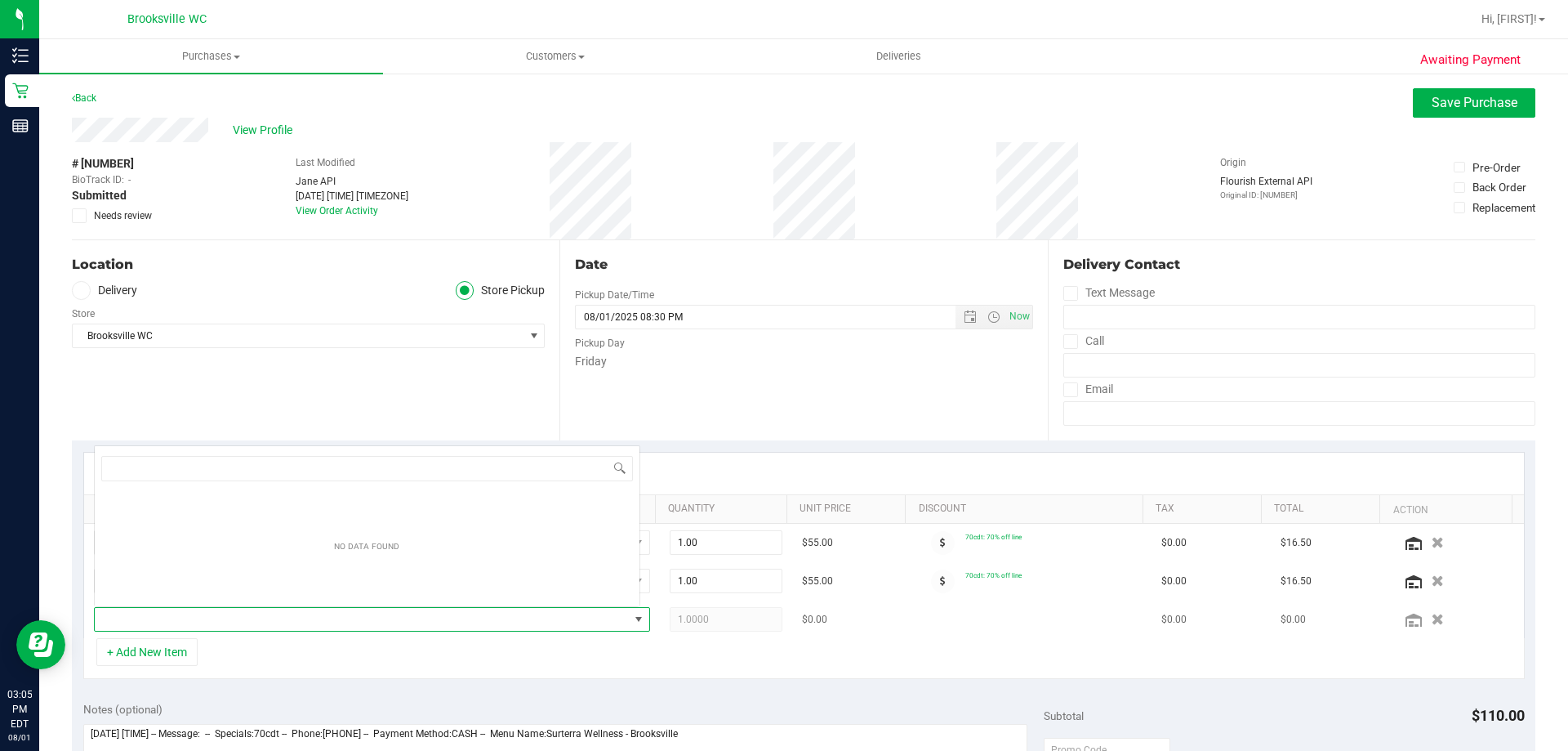 scroll, scrollTop: 0, scrollLeft: 0, axis: both 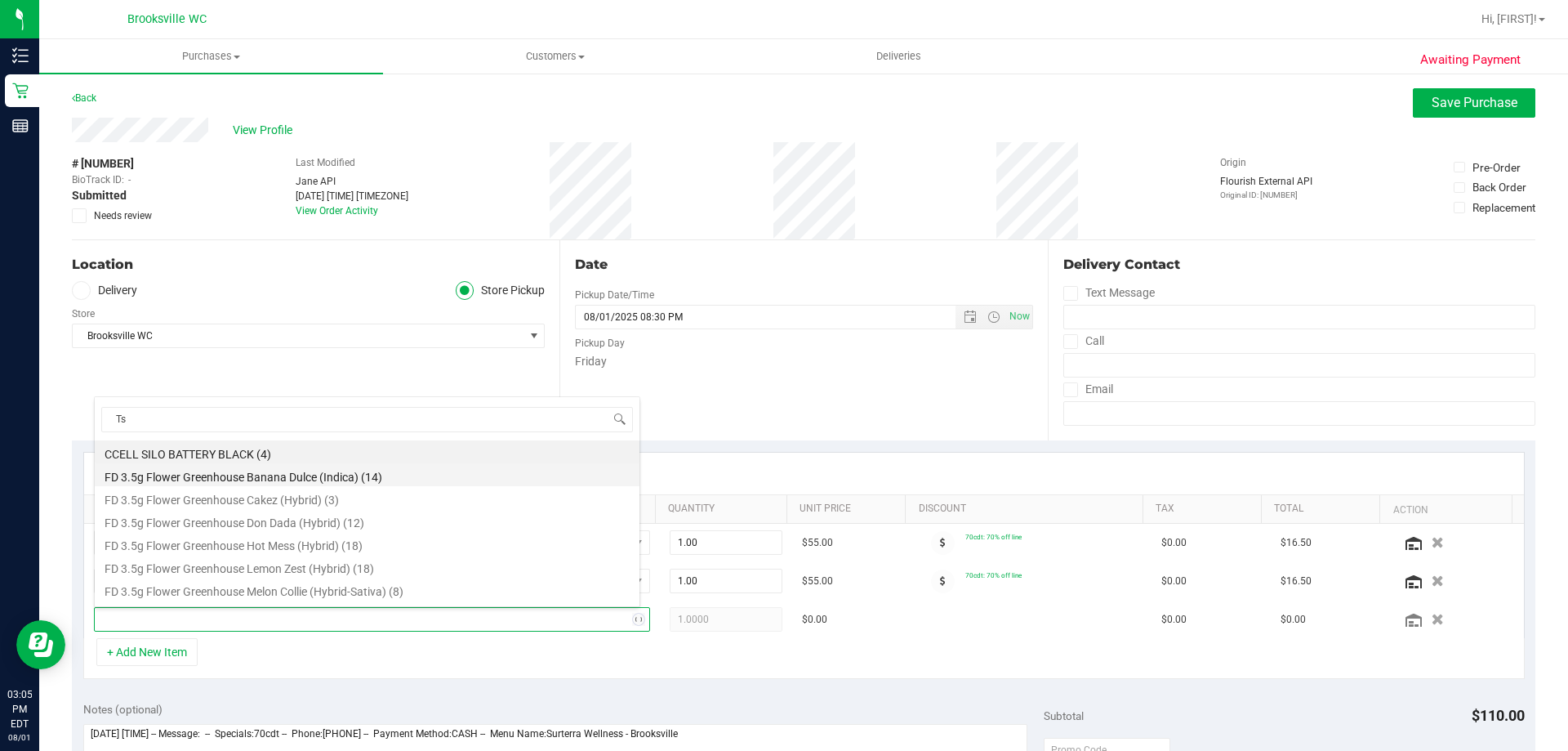 type on "Tsk" 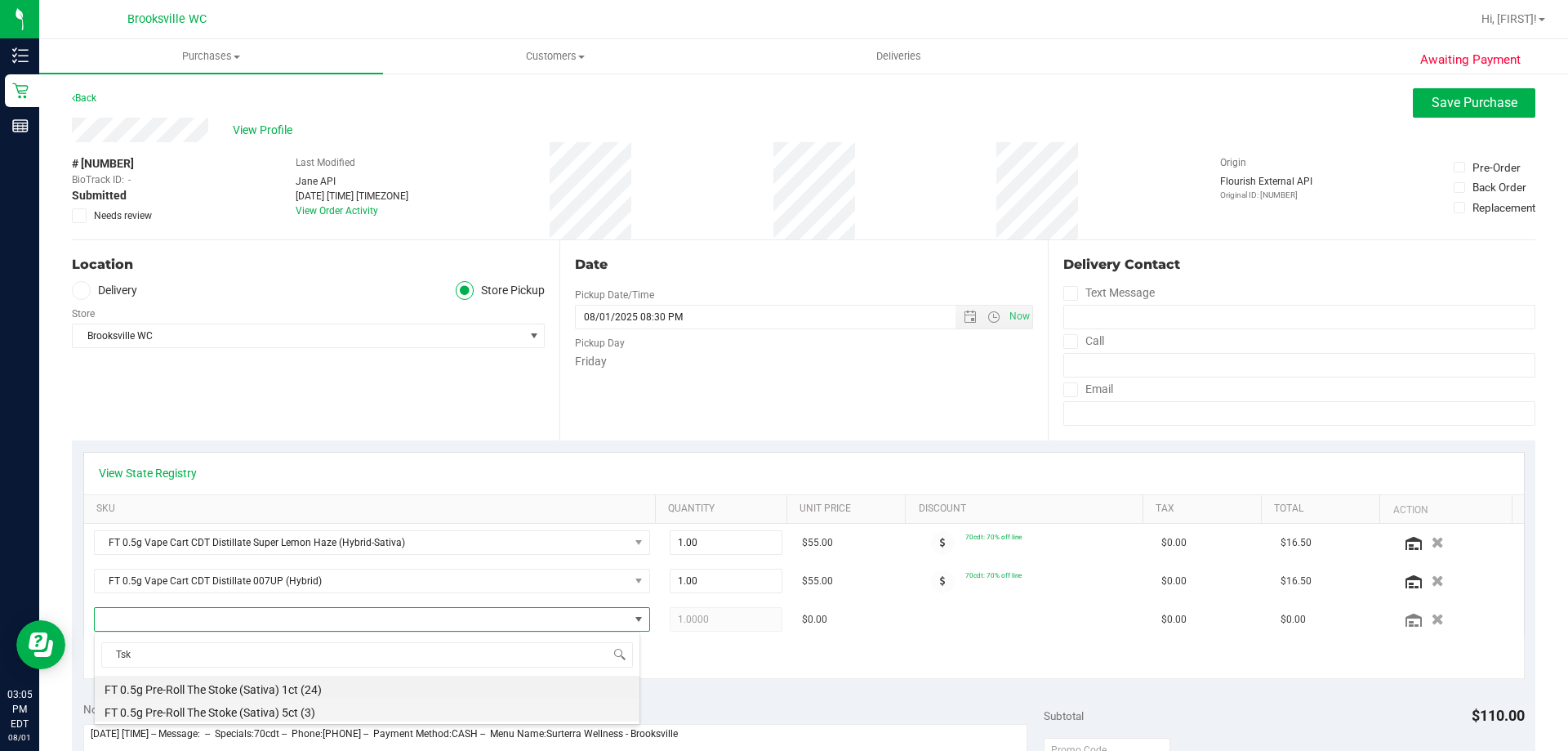 click on "FT 0.5g Pre-Roll The Stoke (Sativa) 5ct (3)" at bounding box center [367, 710] 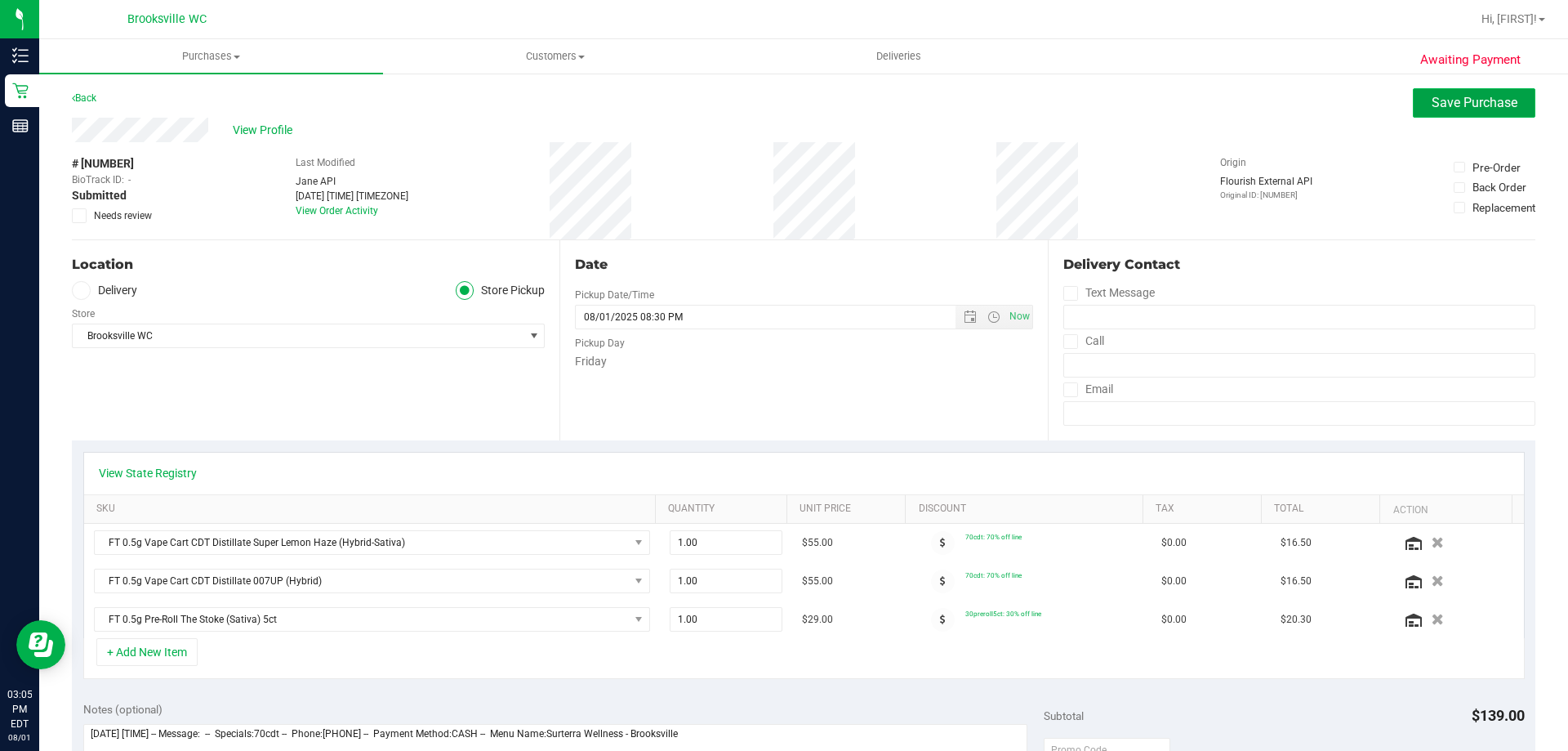 click on "Save Purchase" at bounding box center [1474, 102] 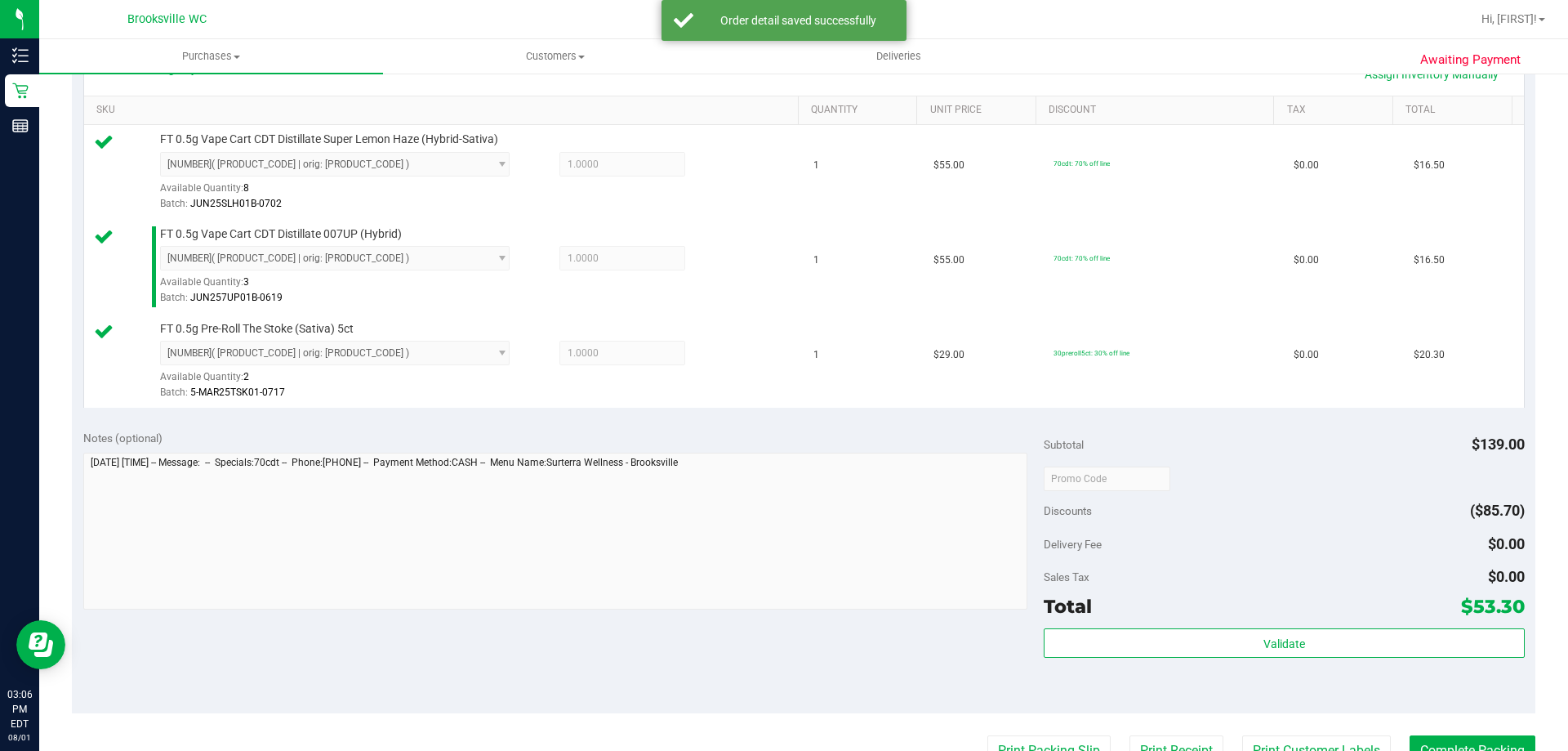 scroll, scrollTop: 409, scrollLeft: 0, axis: vertical 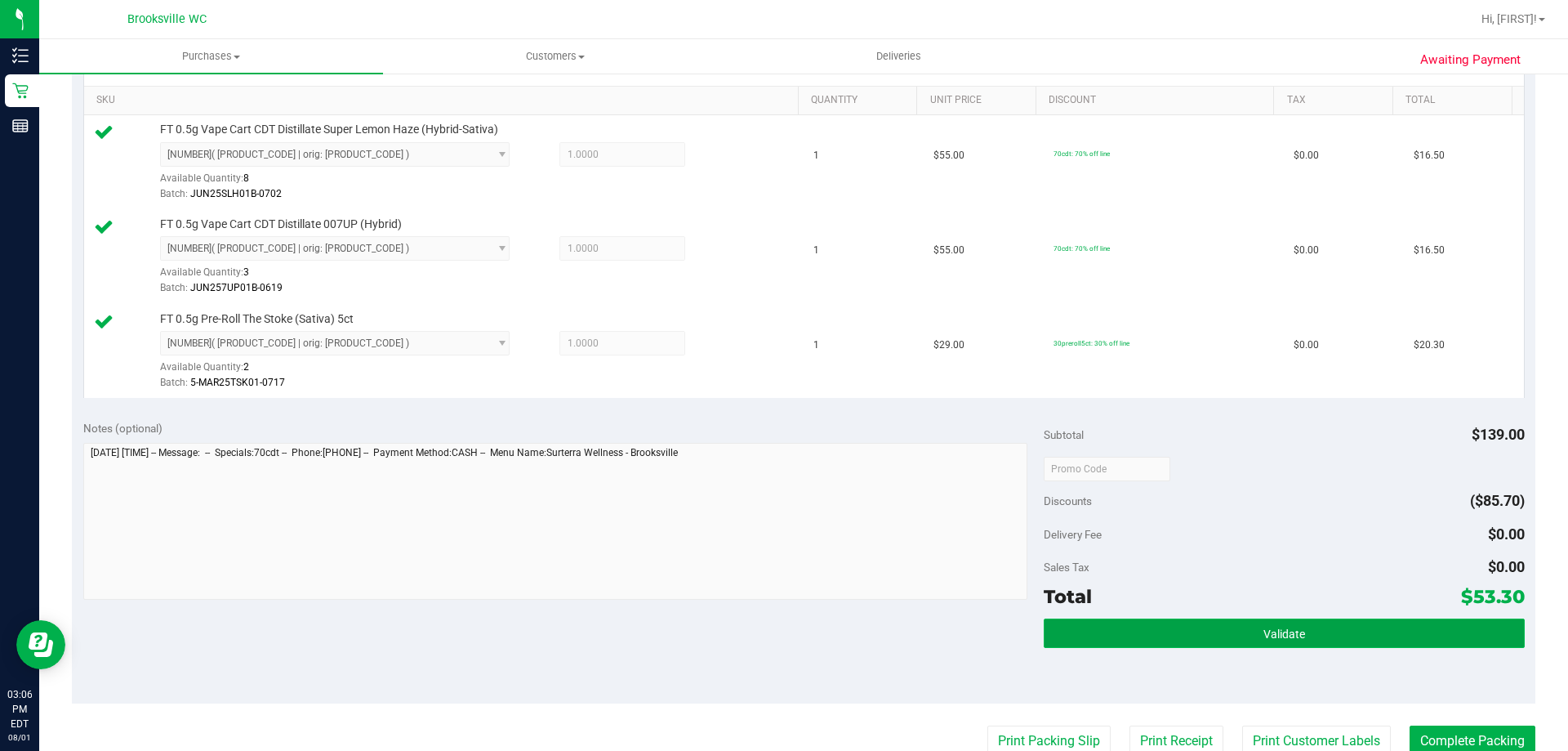 click on "Validate" at bounding box center [1284, 633] 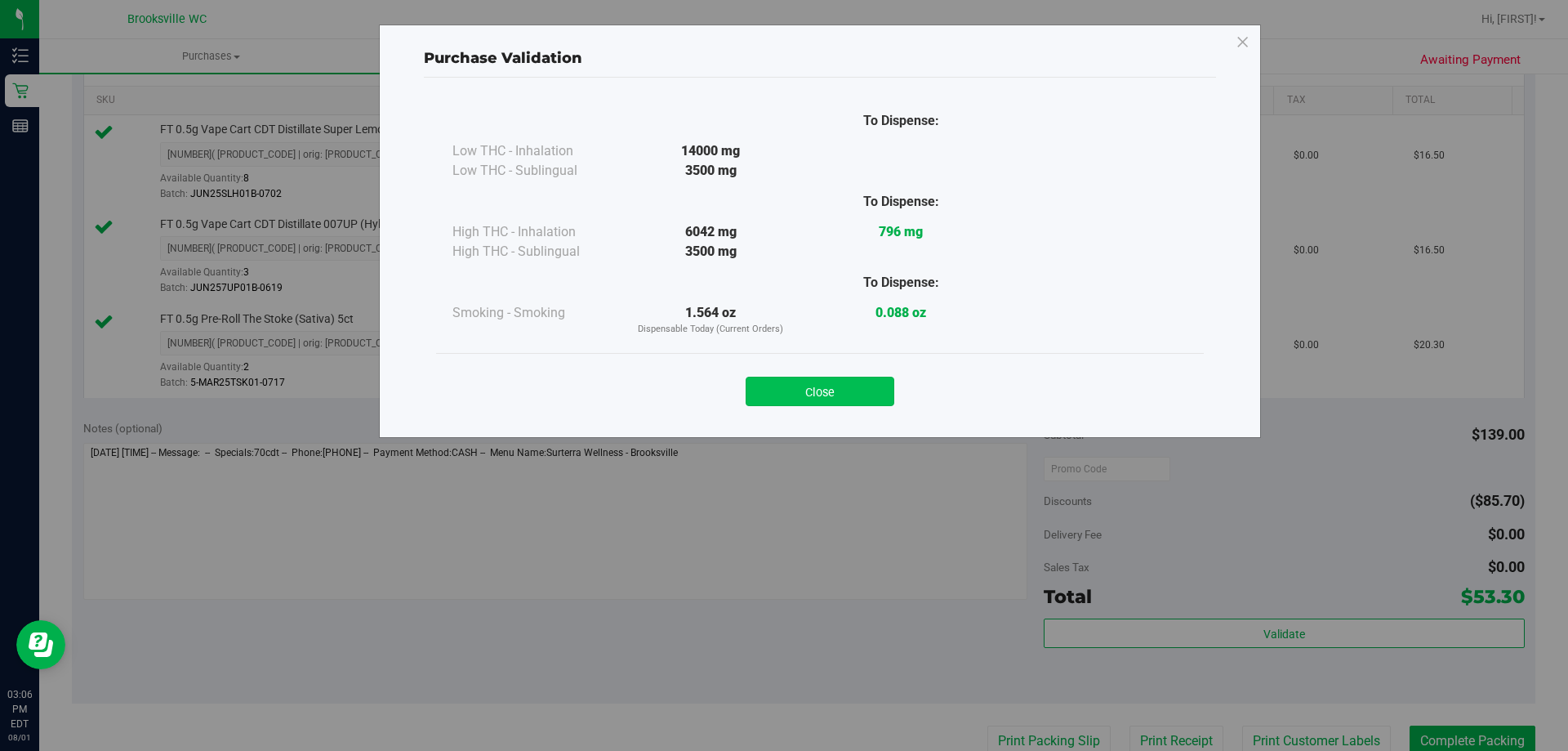 click on "Close" at bounding box center [820, 391] 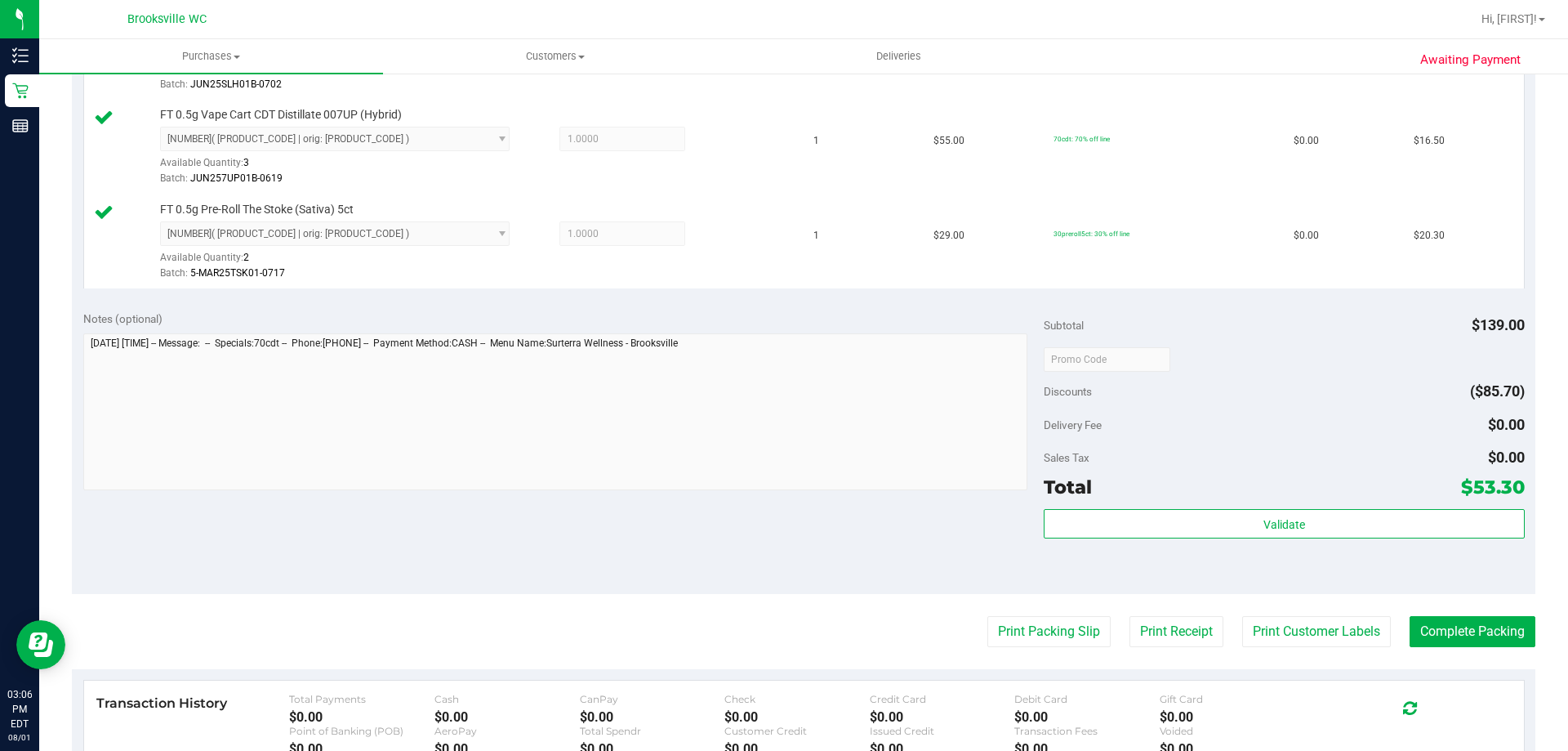 scroll, scrollTop: 654, scrollLeft: 0, axis: vertical 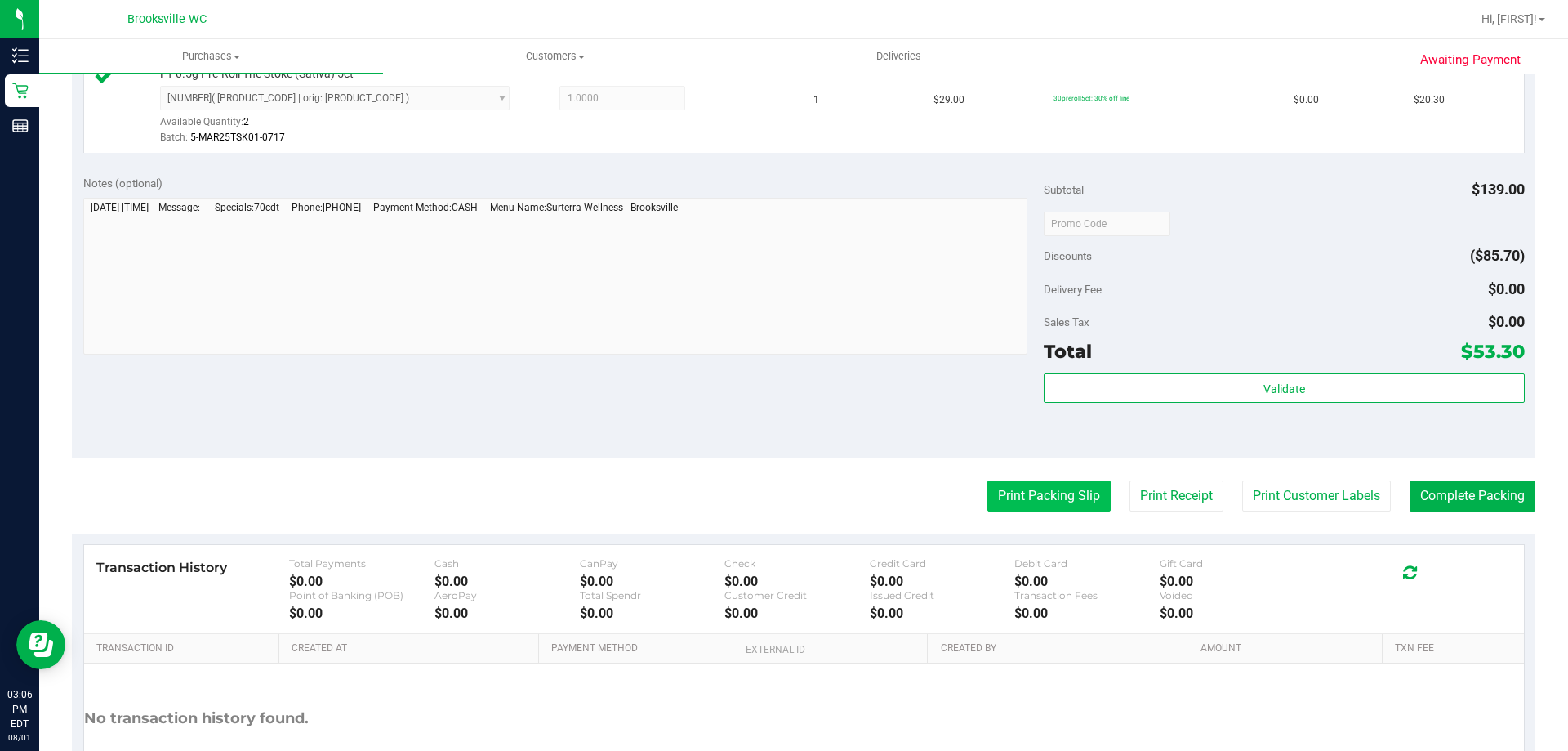 click on "Print Packing Slip" at bounding box center [1049, 496] 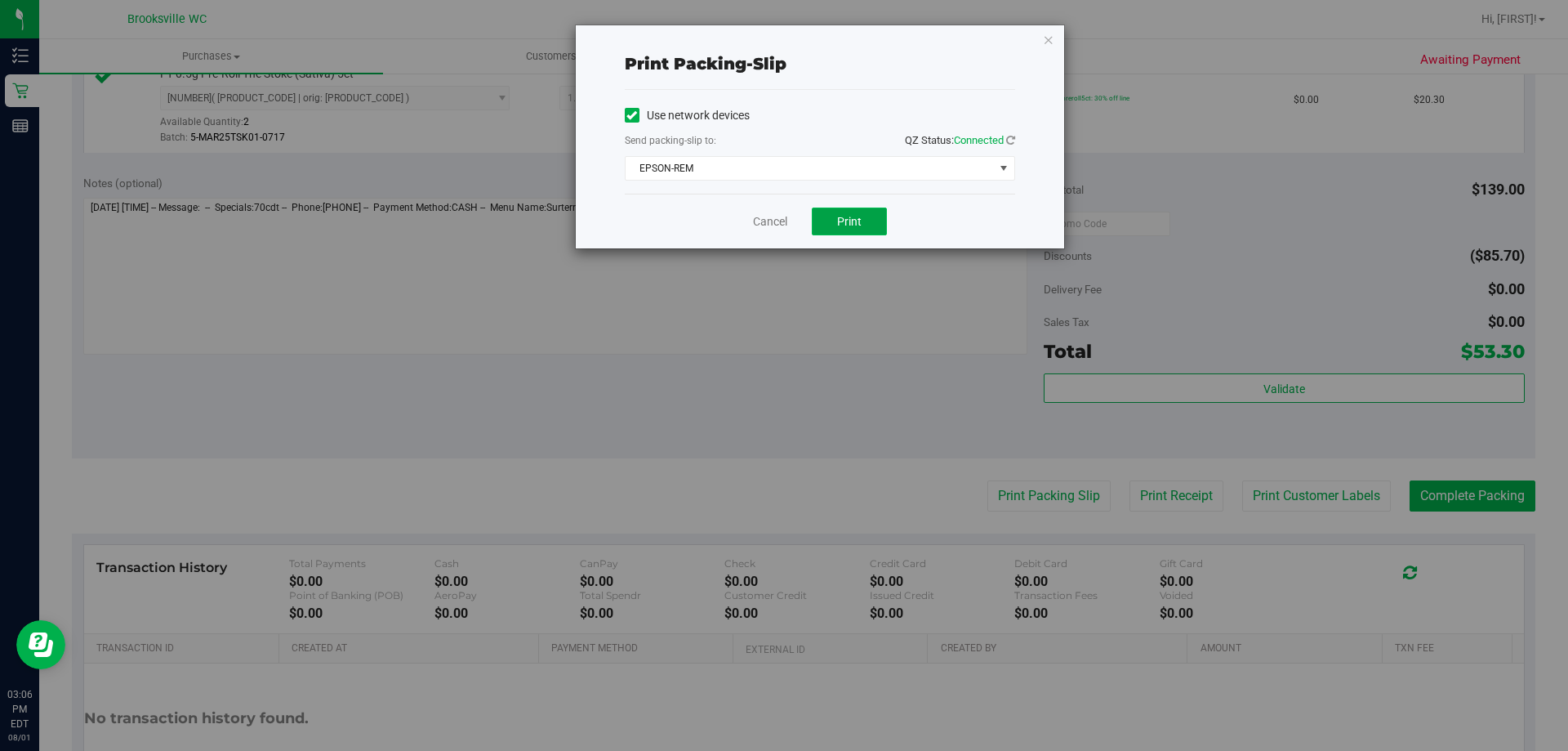 click on "Print" at bounding box center (849, 221) 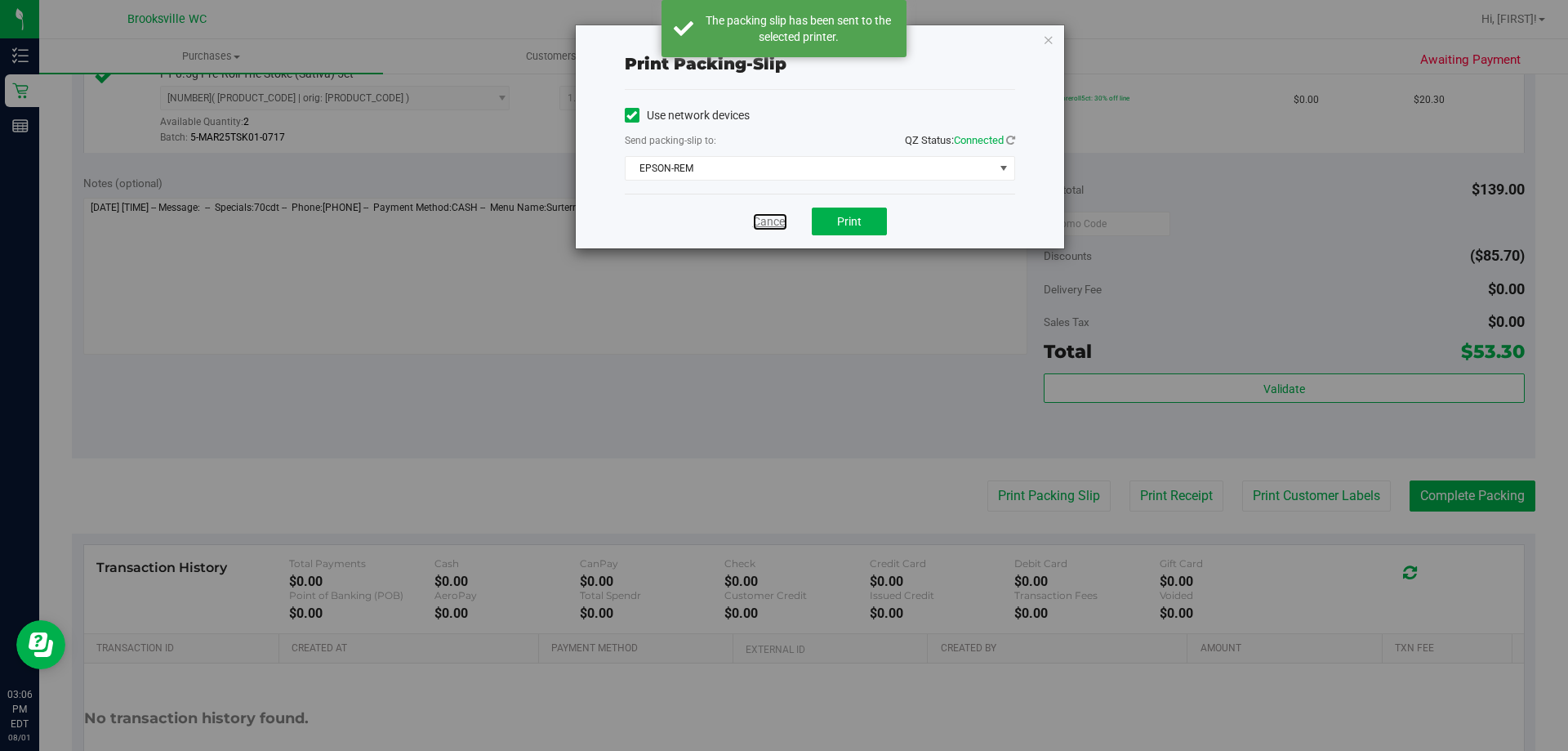click on "Cancel" at bounding box center (770, 221) 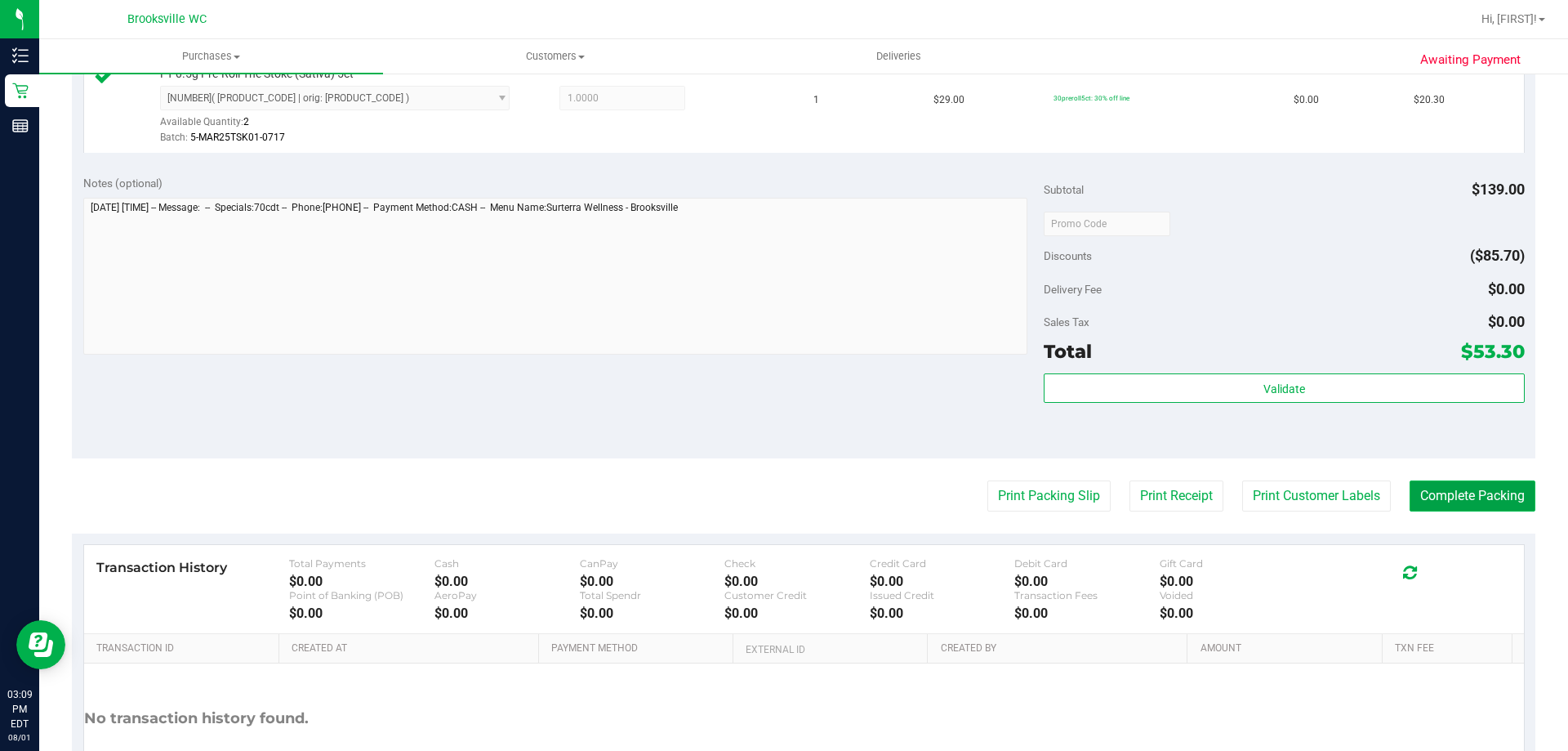 click on "Complete Packing" at bounding box center (1472, 496) 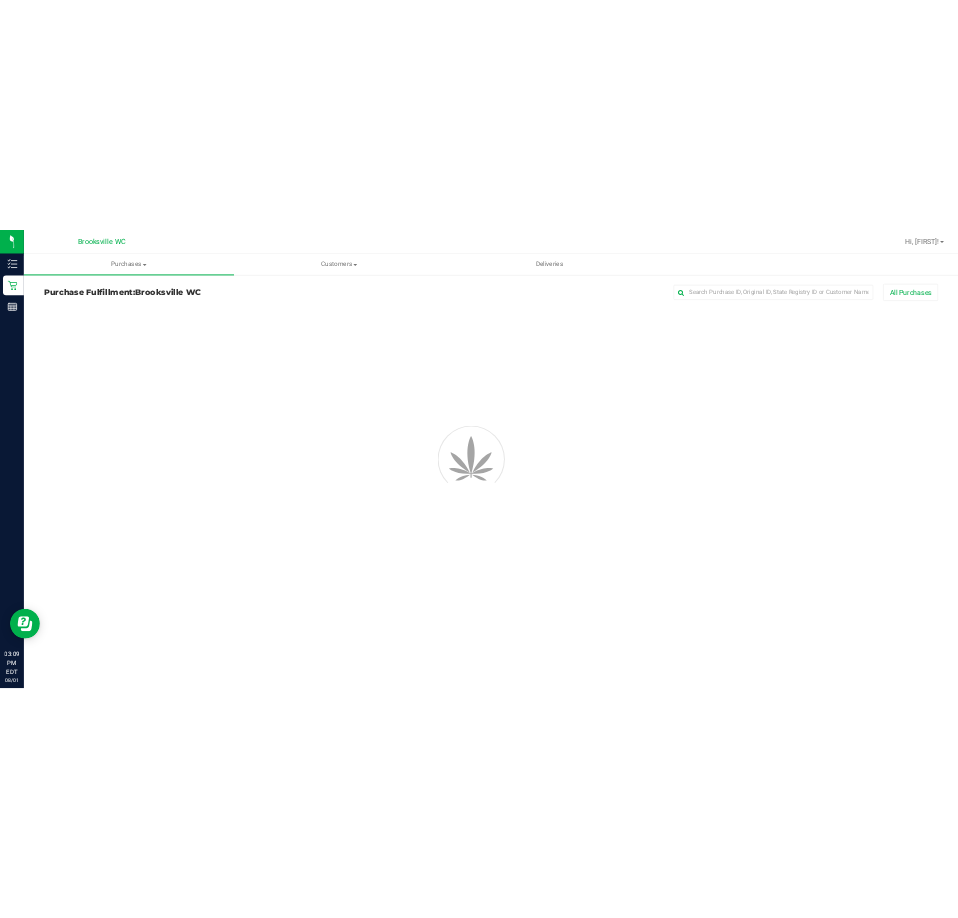 scroll, scrollTop: 0, scrollLeft: 0, axis: both 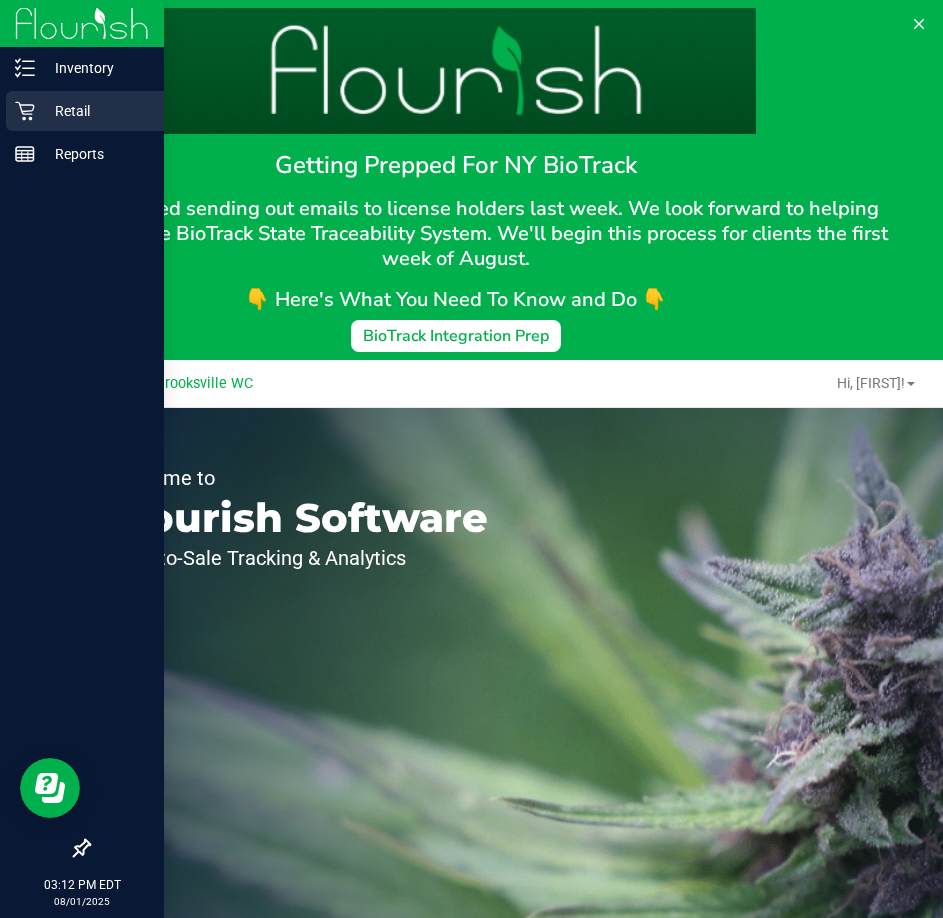 click on "Retail" at bounding box center (95, 111) 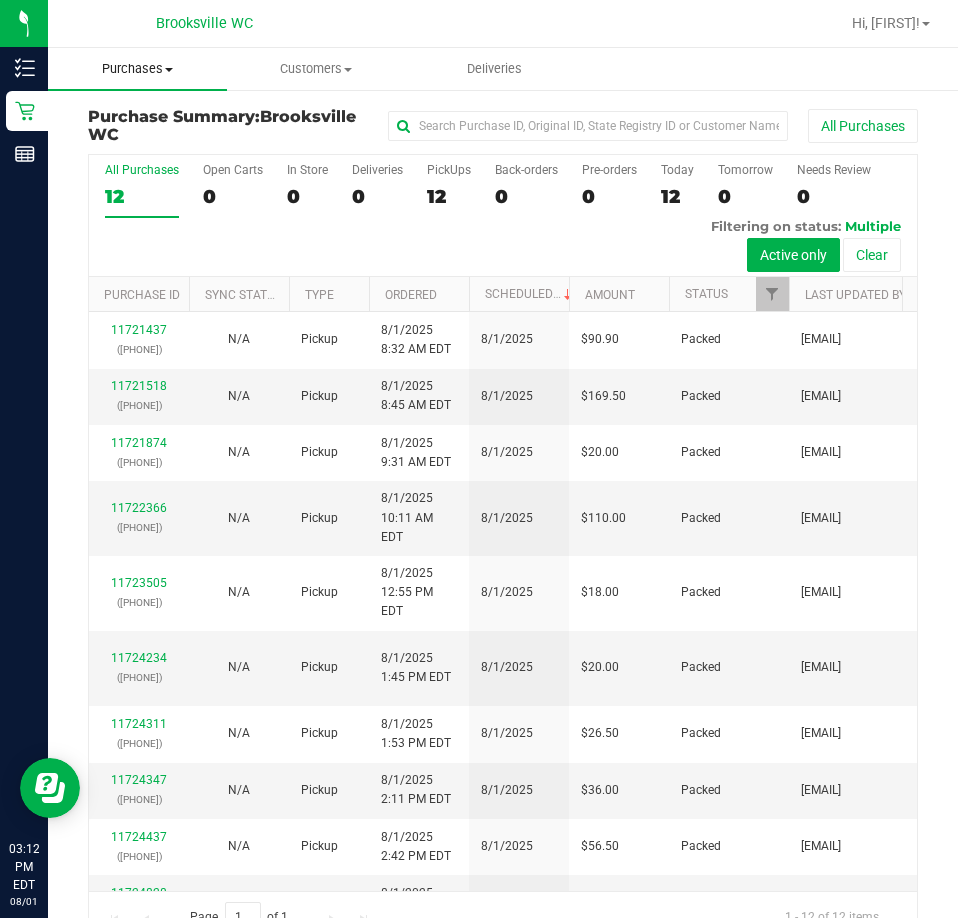 click on "Purchases" at bounding box center [137, 69] 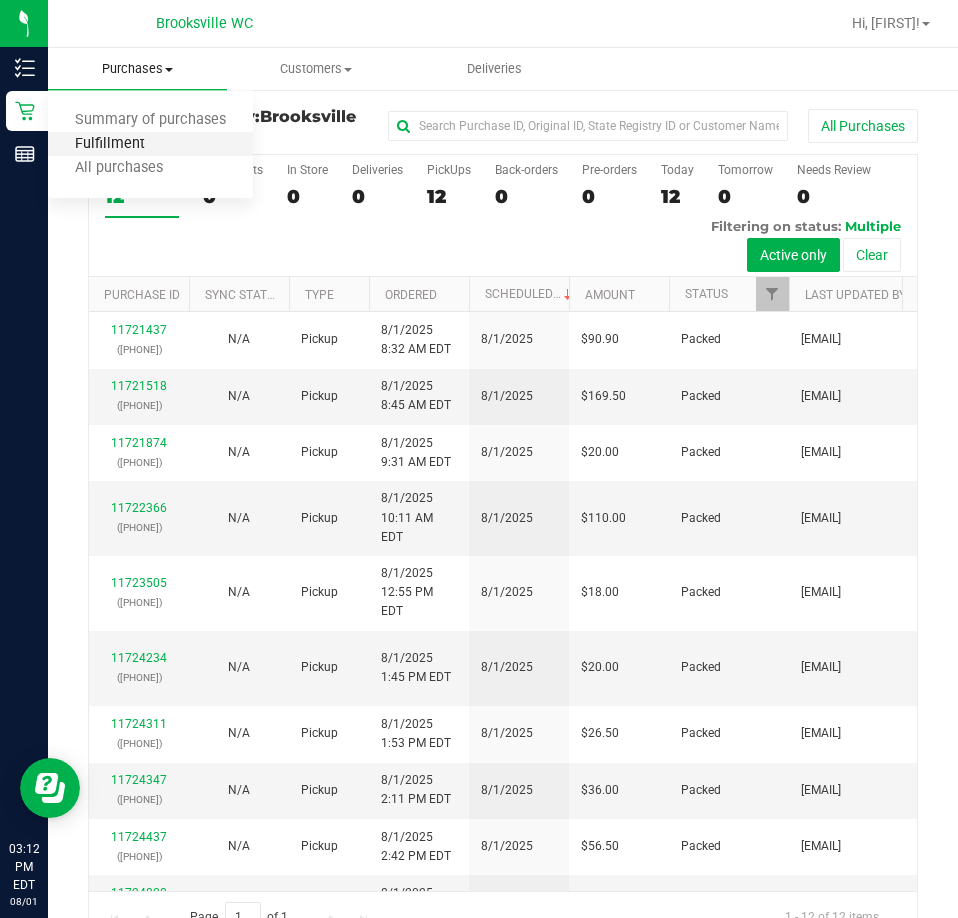 click on "Fulfillment" at bounding box center [110, 144] 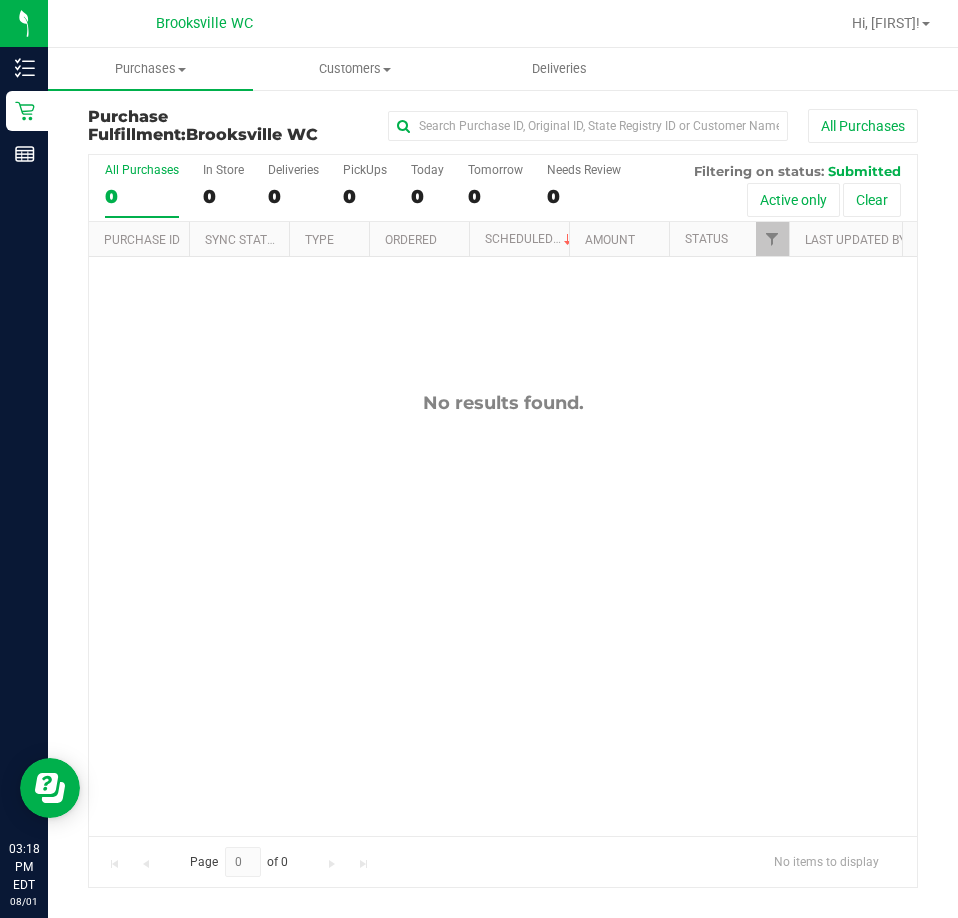 click on "No results found." at bounding box center [503, 613] 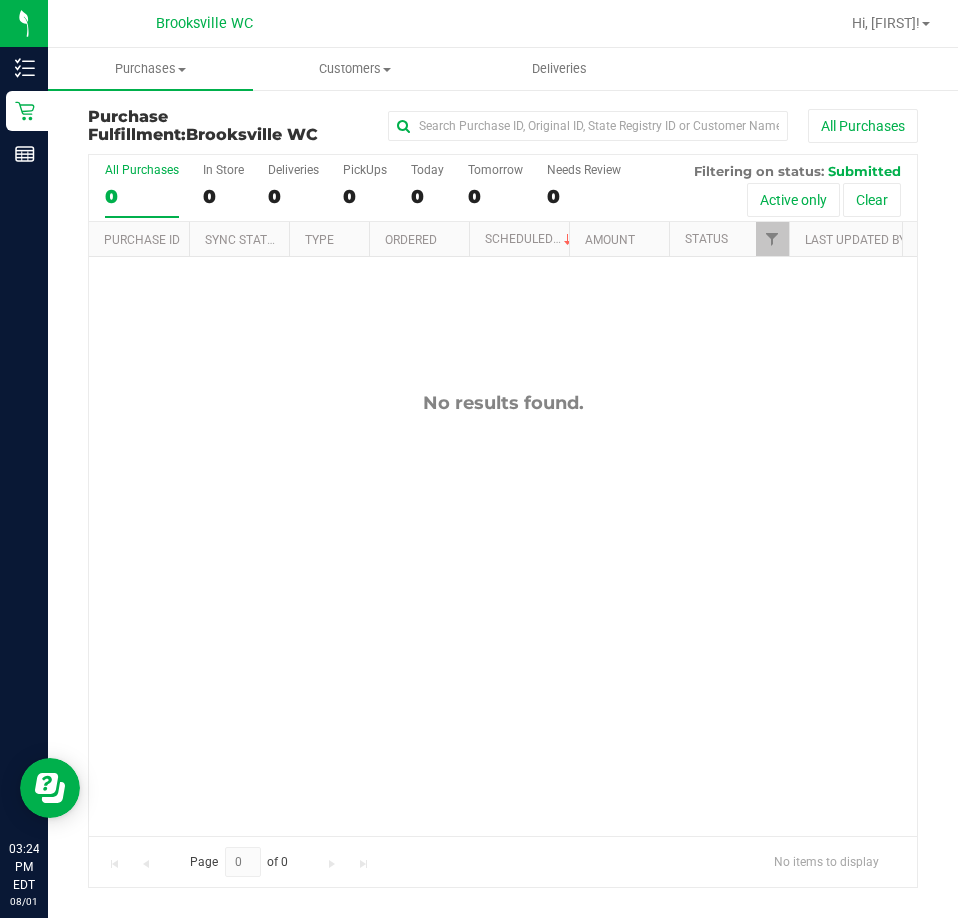 click on "No results found." at bounding box center (503, 613) 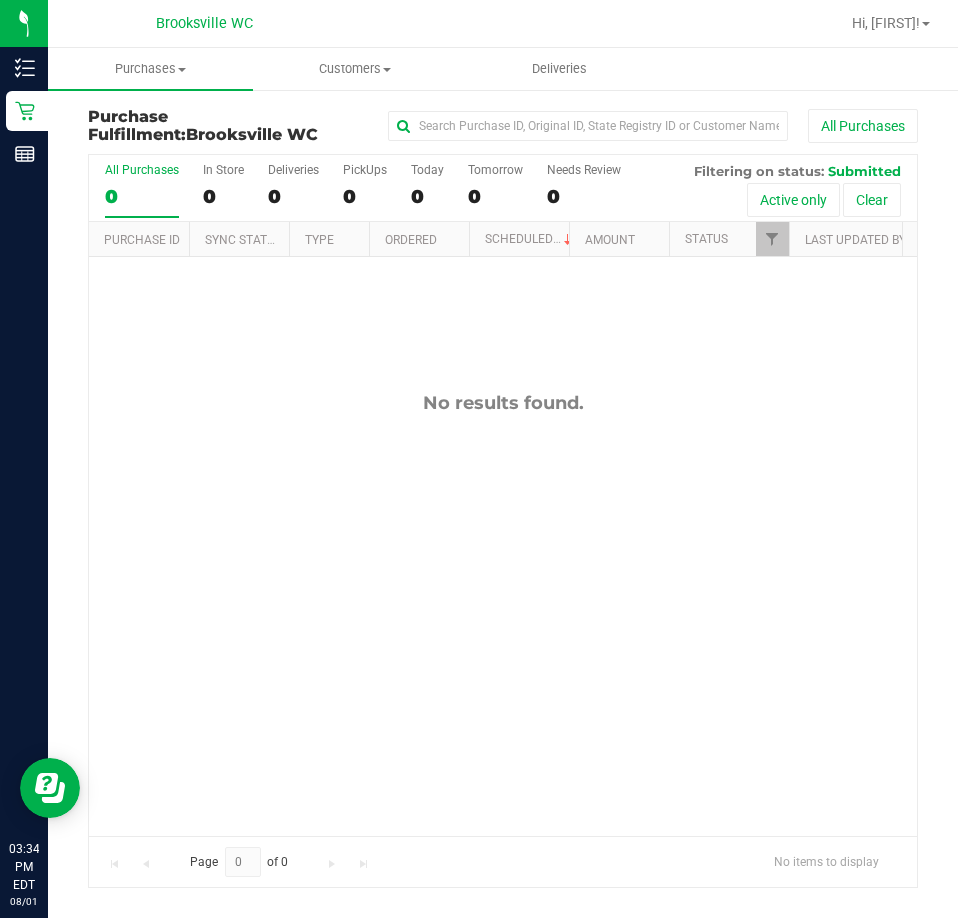 click on "No results found." at bounding box center [503, 613] 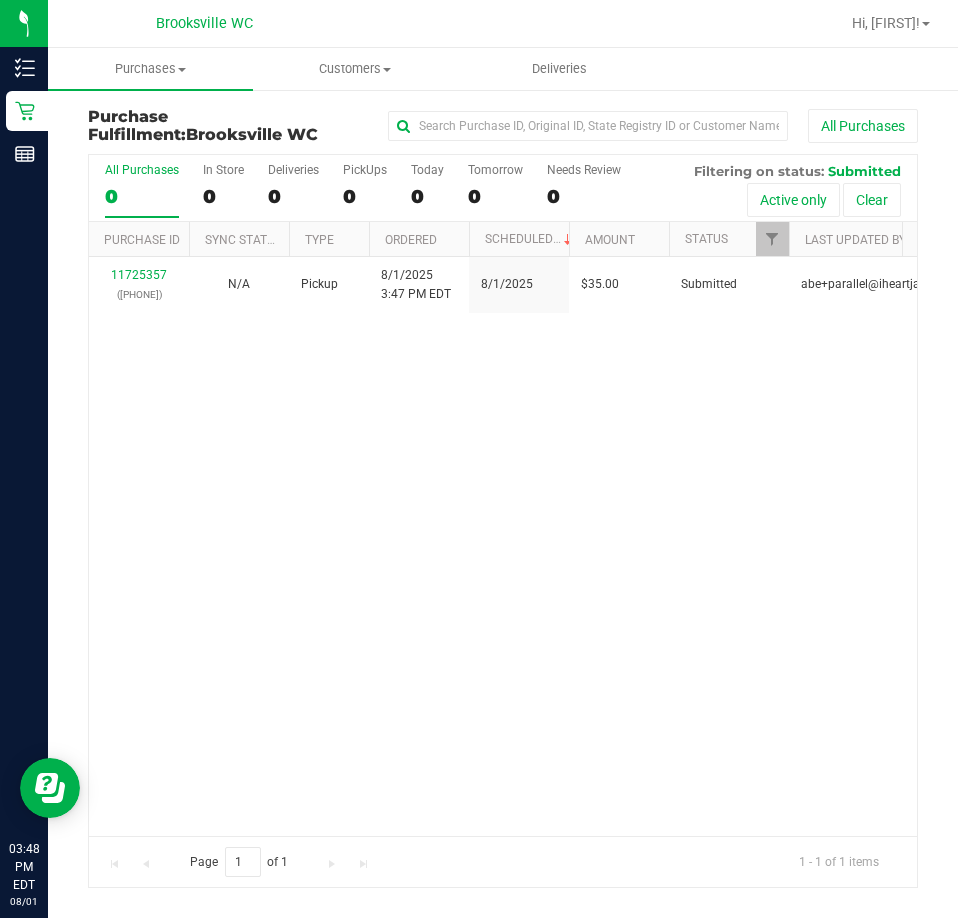 click on "Purchase Fulfillment:
Brooksville WC
All Purchases
All Purchases
0
In Store
0
Deliveries
0
PickUps
0
Today
0
Tomorrow
0" at bounding box center (503, 498) 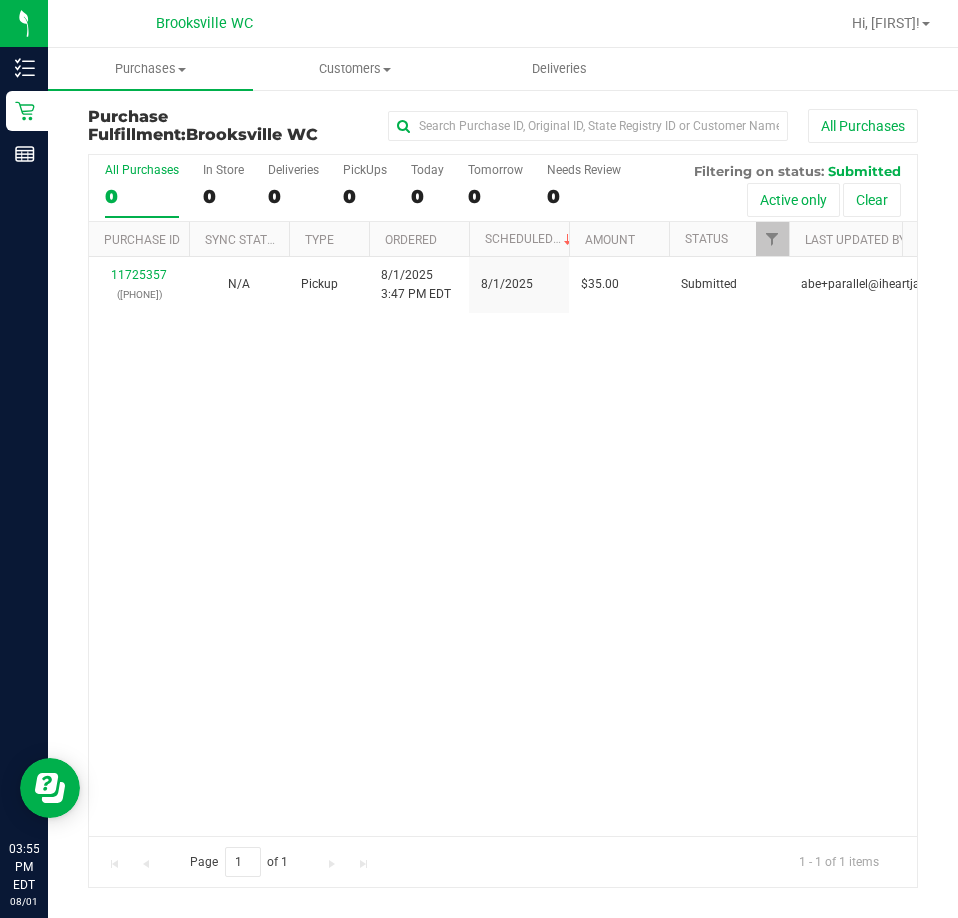click on "11725357
(312659579)
N/A
Pickup 8/1/2025 3:47 PM EDT 8/1/2025
$35.00
Submitted abe+parallel@iheartjane.com" at bounding box center (503, 546) 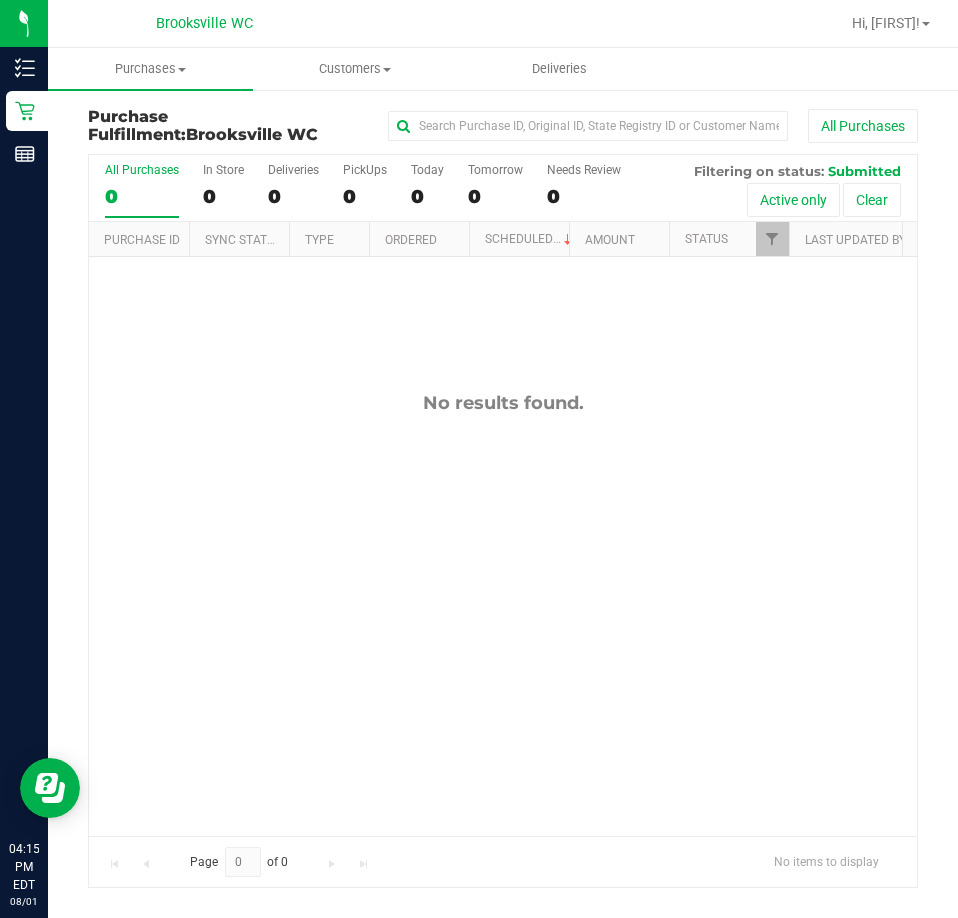click on "No results found." at bounding box center (503, 613) 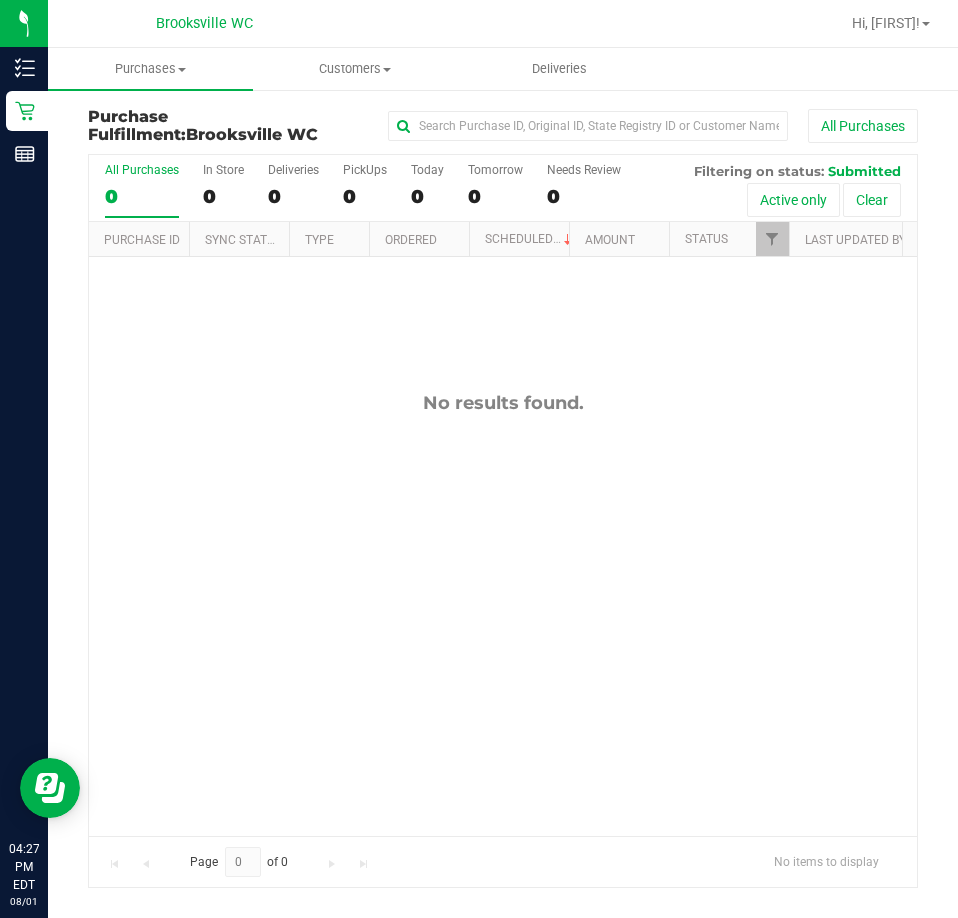 click on "No results found." at bounding box center [503, 613] 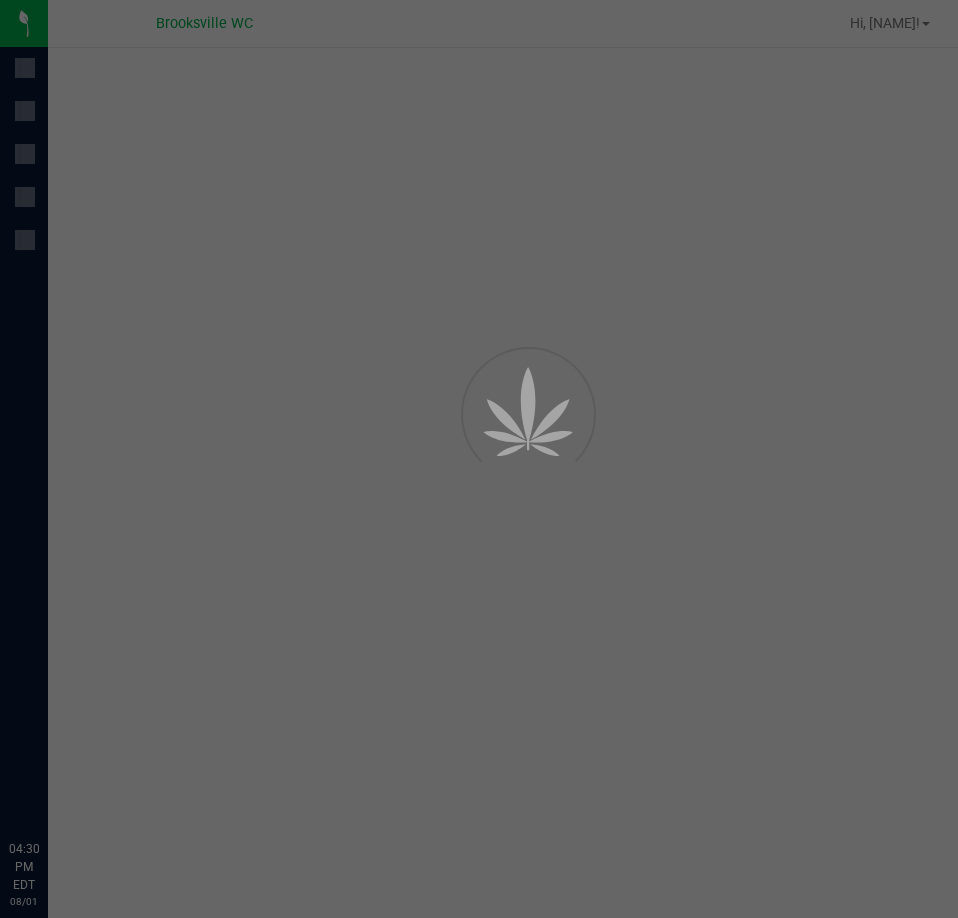 scroll, scrollTop: 0, scrollLeft: 0, axis: both 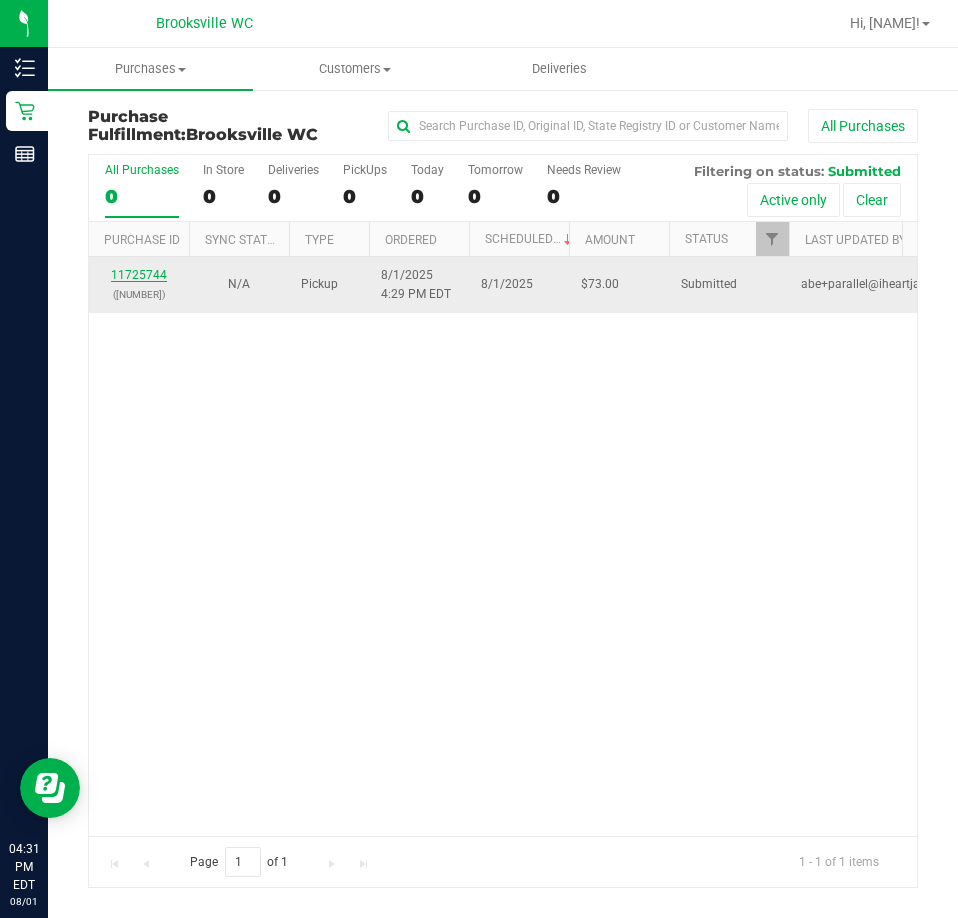 click on "11725744" at bounding box center (139, 275) 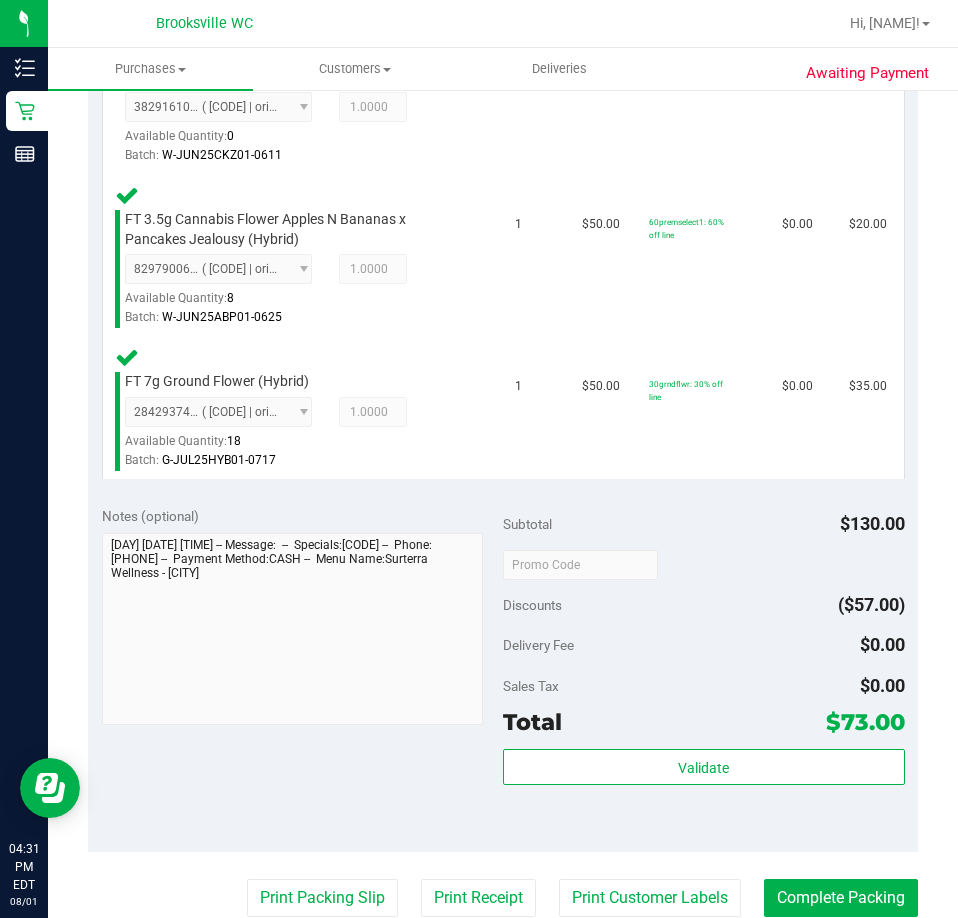 scroll, scrollTop: 900, scrollLeft: 0, axis: vertical 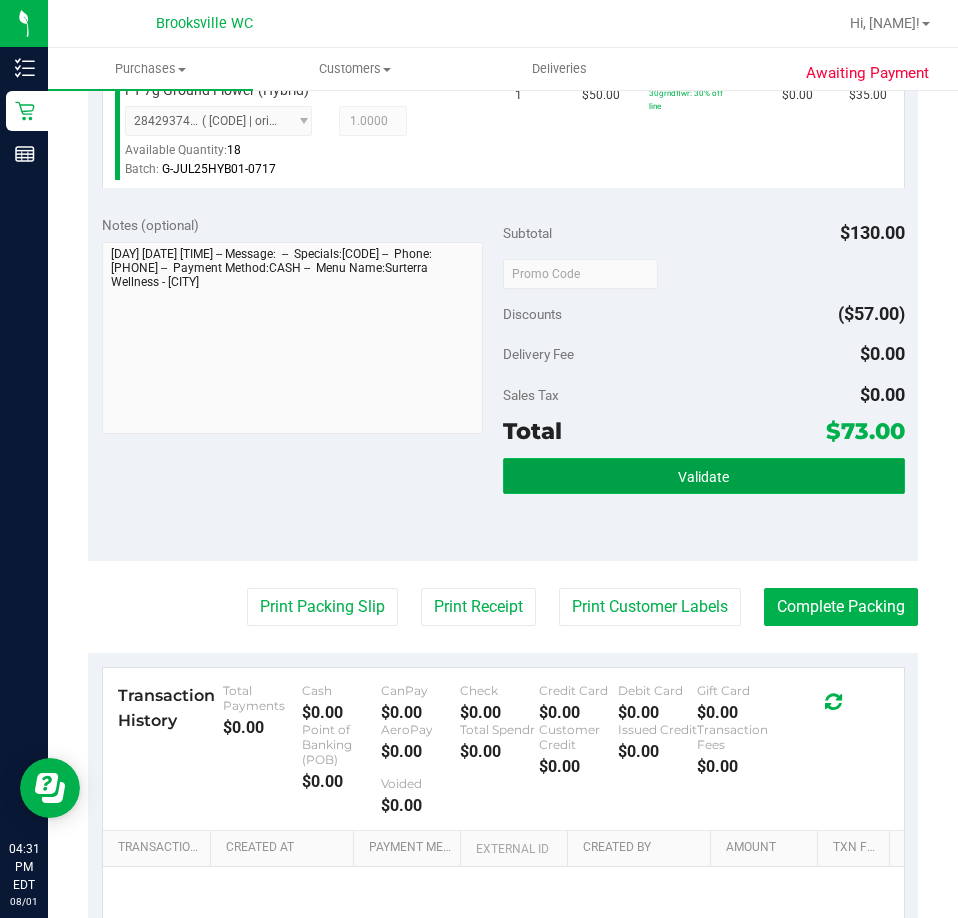 click on "Validate" at bounding box center [704, 476] 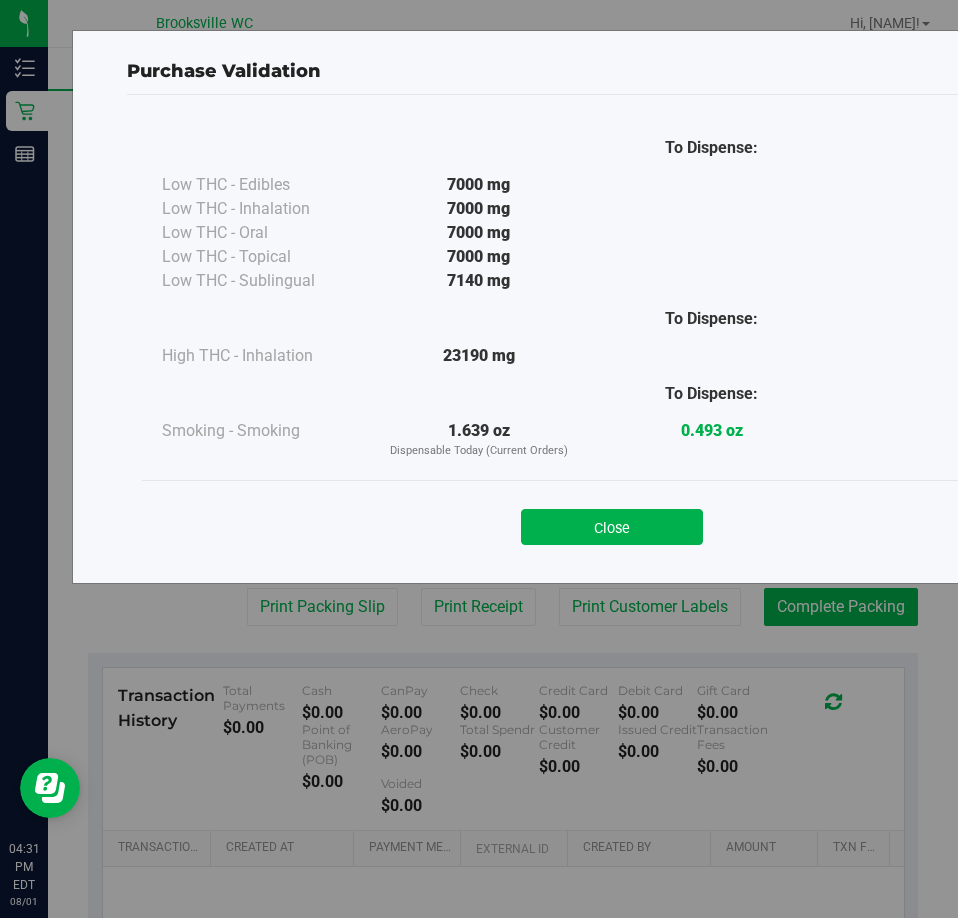 click on "Purchase Validation
To Dispense:
Low THC - Edibles
7000 mg" at bounding box center [612, 307] 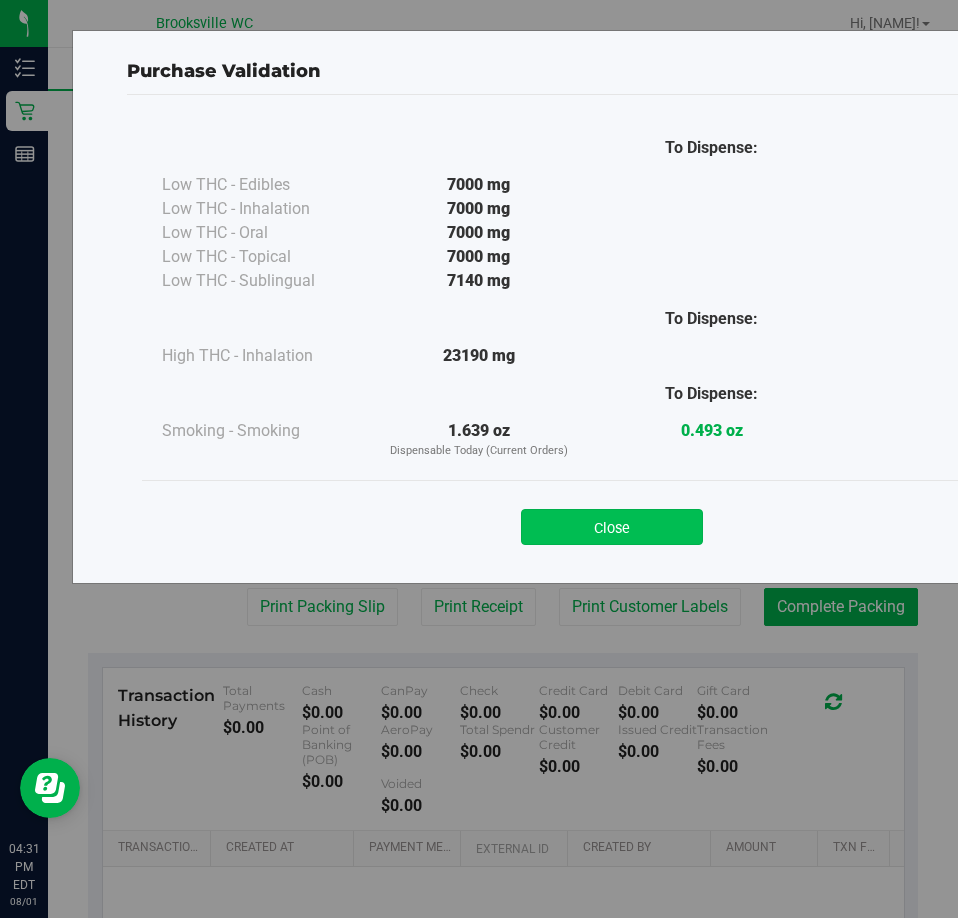 click on "Close" at bounding box center (612, 527) 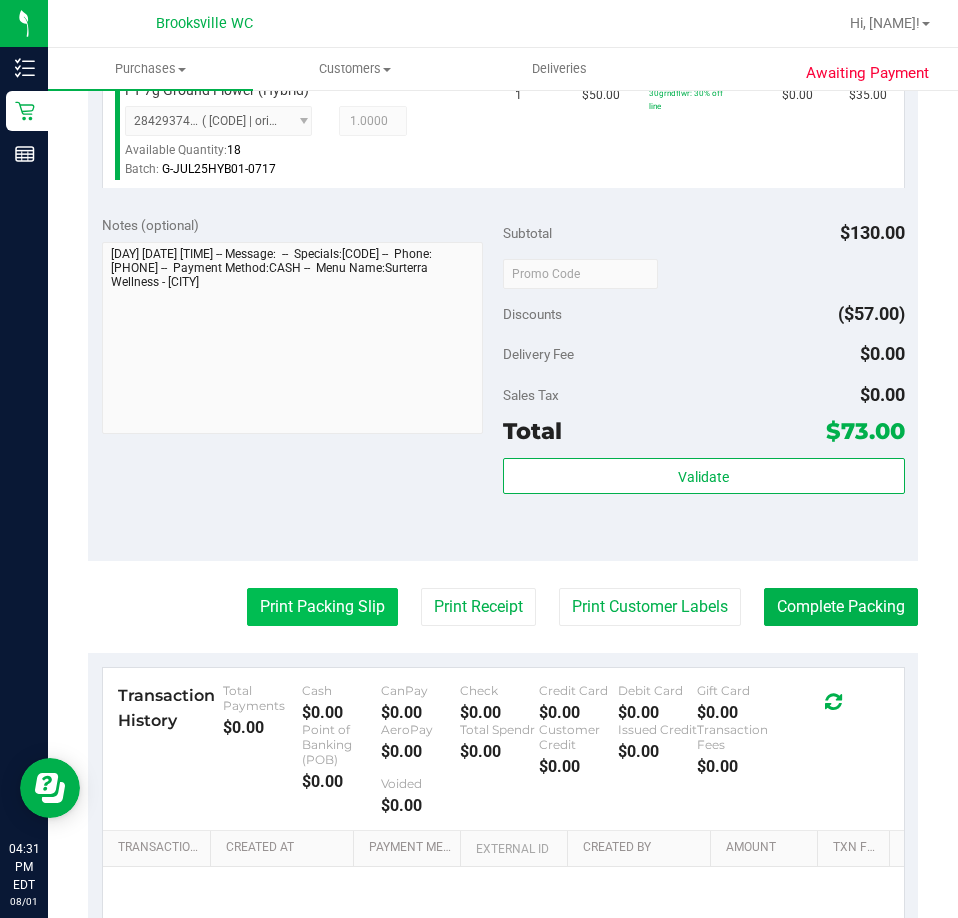 click on "Print Packing Slip" at bounding box center [322, 607] 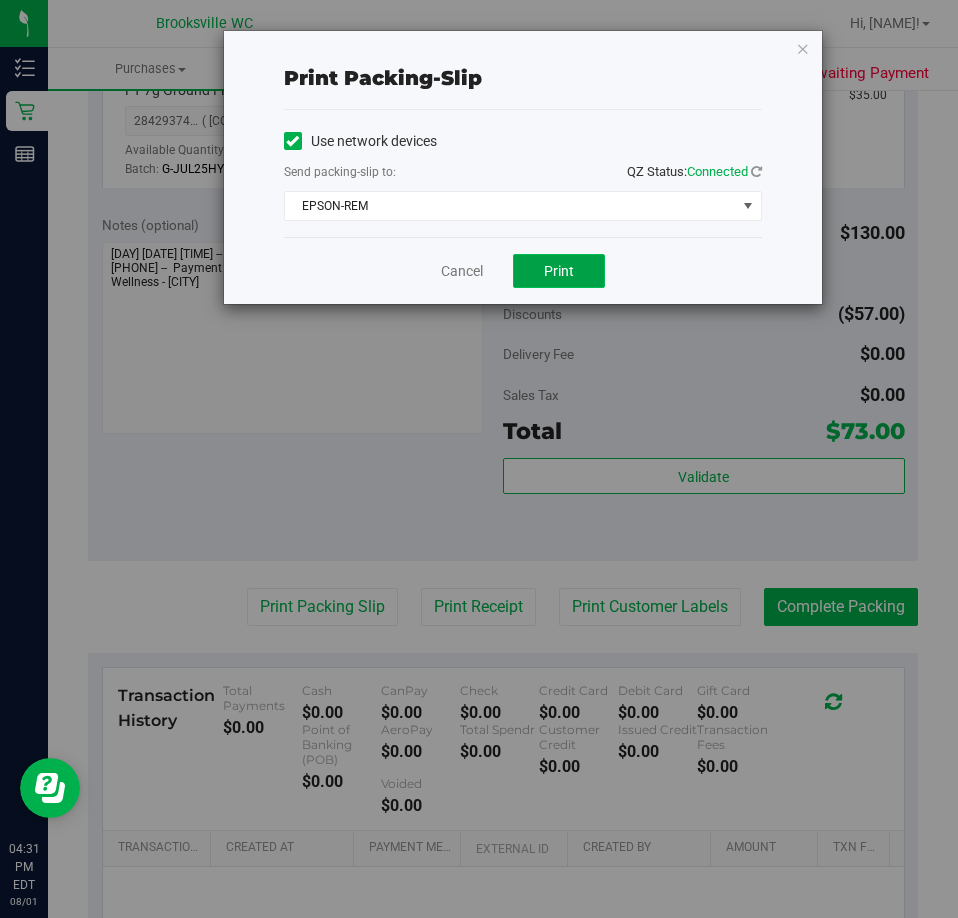 click on "Print" at bounding box center [559, 271] 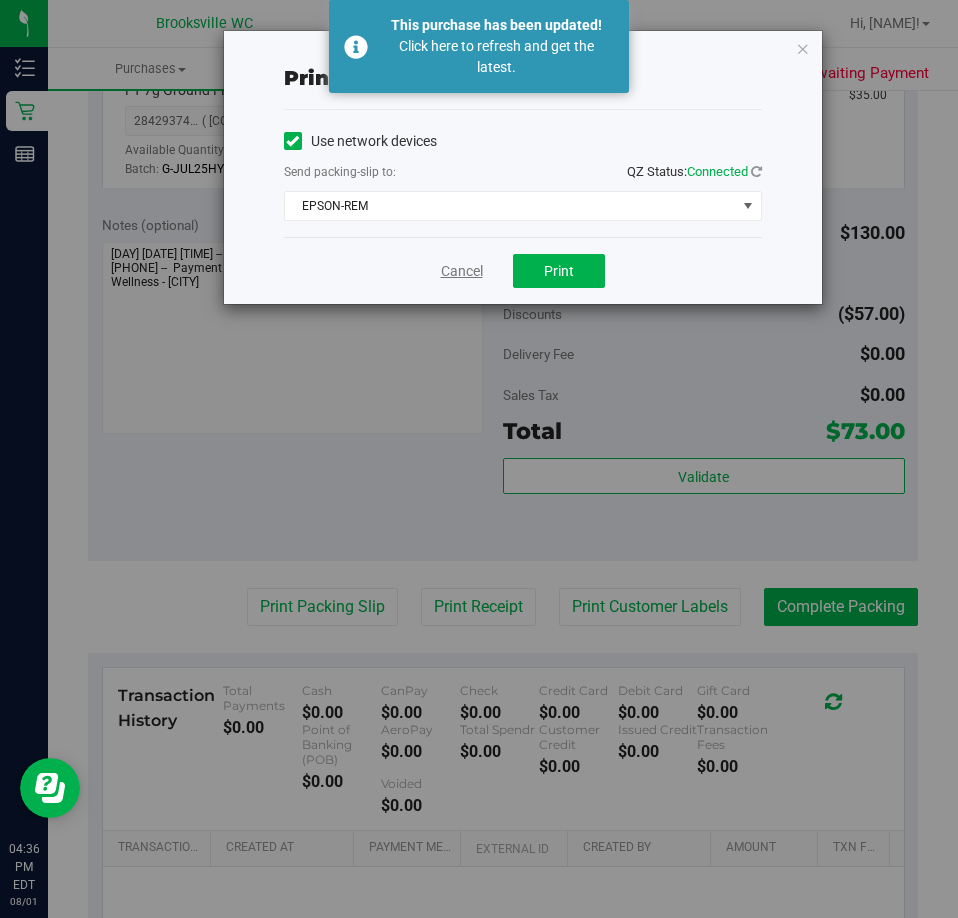click on "Cancel" at bounding box center [462, 271] 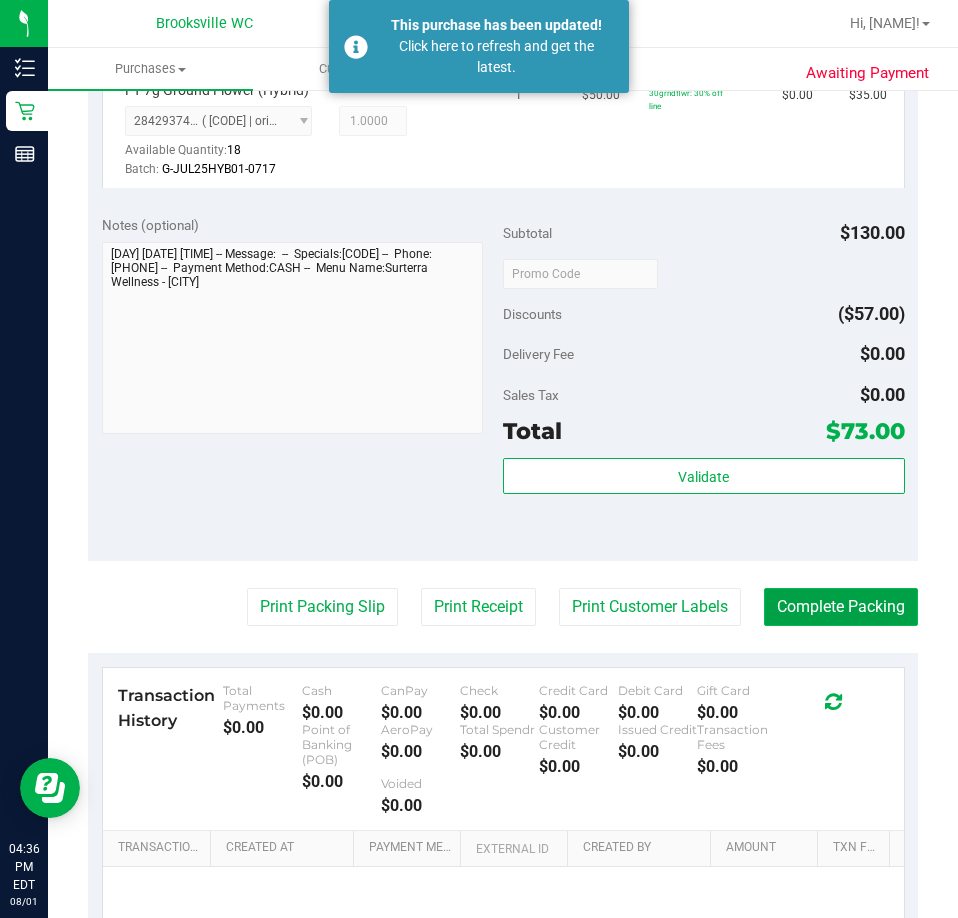 click on "Complete Packing" at bounding box center [841, 607] 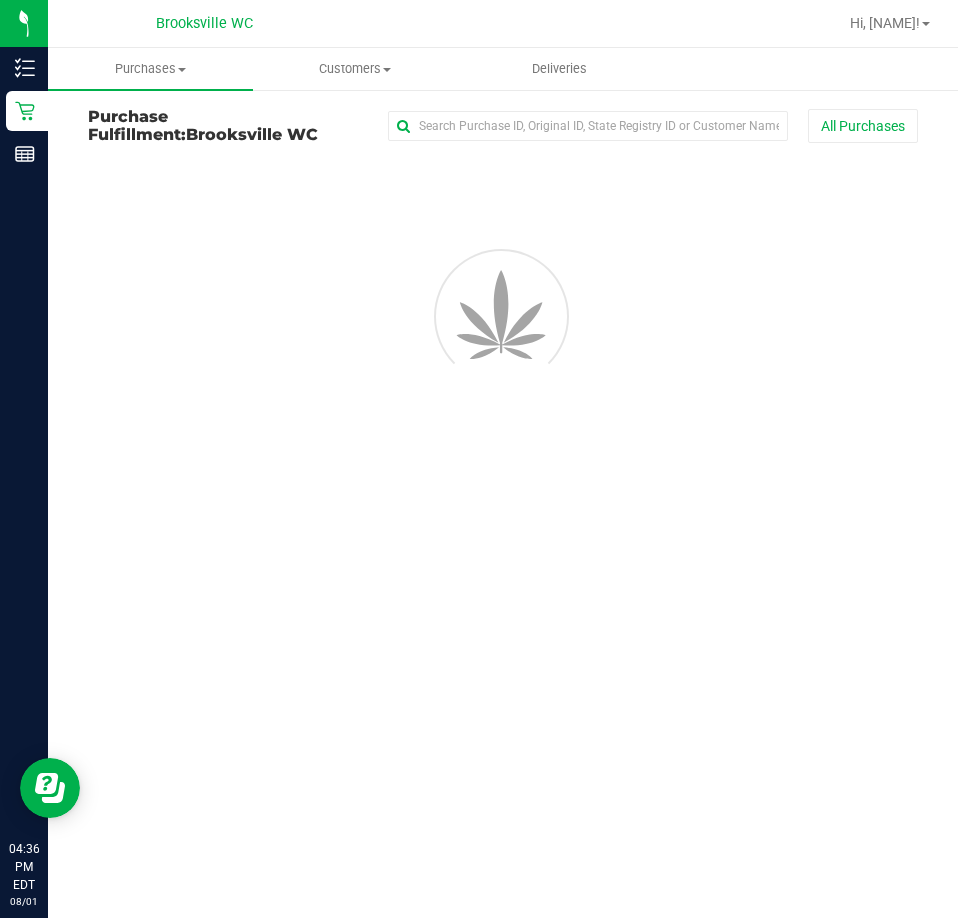 scroll, scrollTop: 0, scrollLeft: 0, axis: both 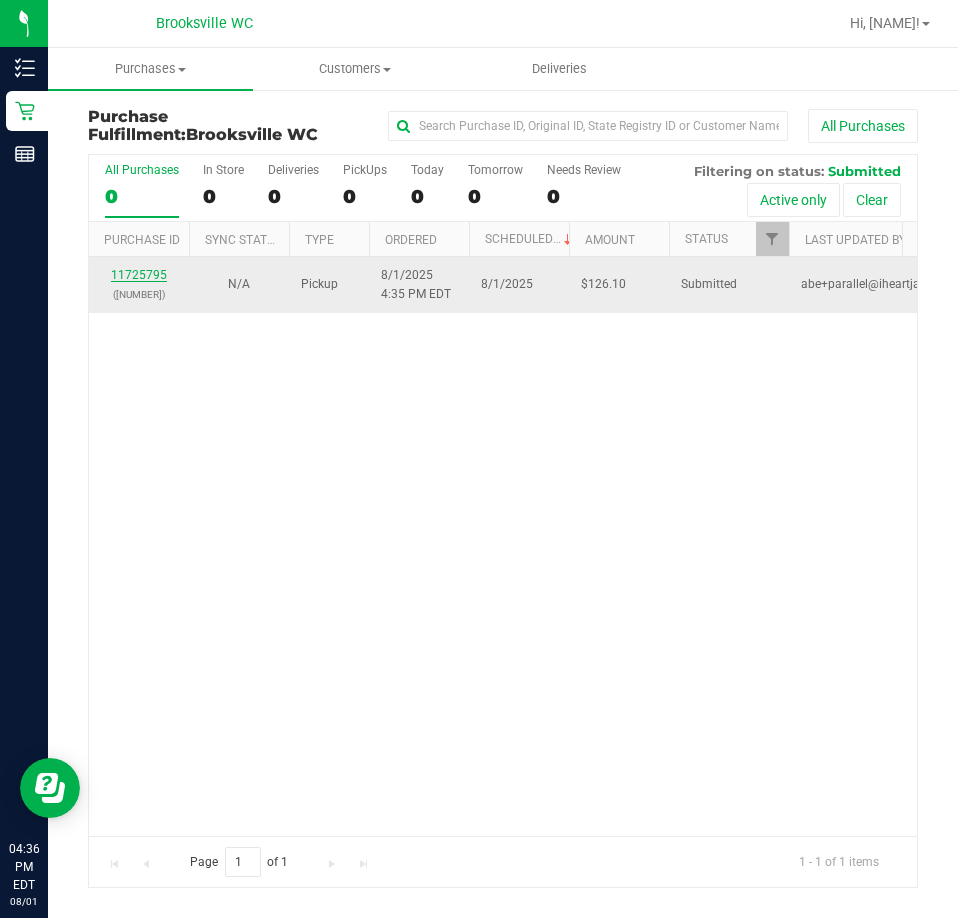 click on "11725795" at bounding box center (139, 275) 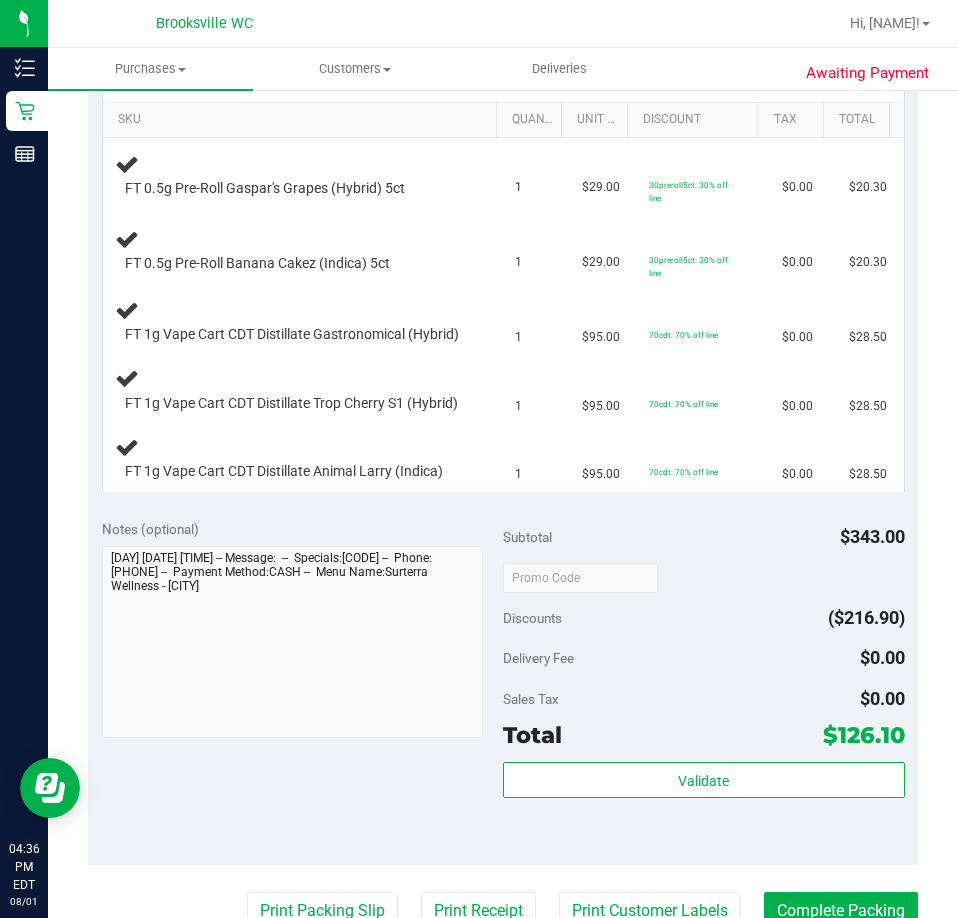 scroll, scrollTop: 700, scrollLeft: 0, axis: vertical 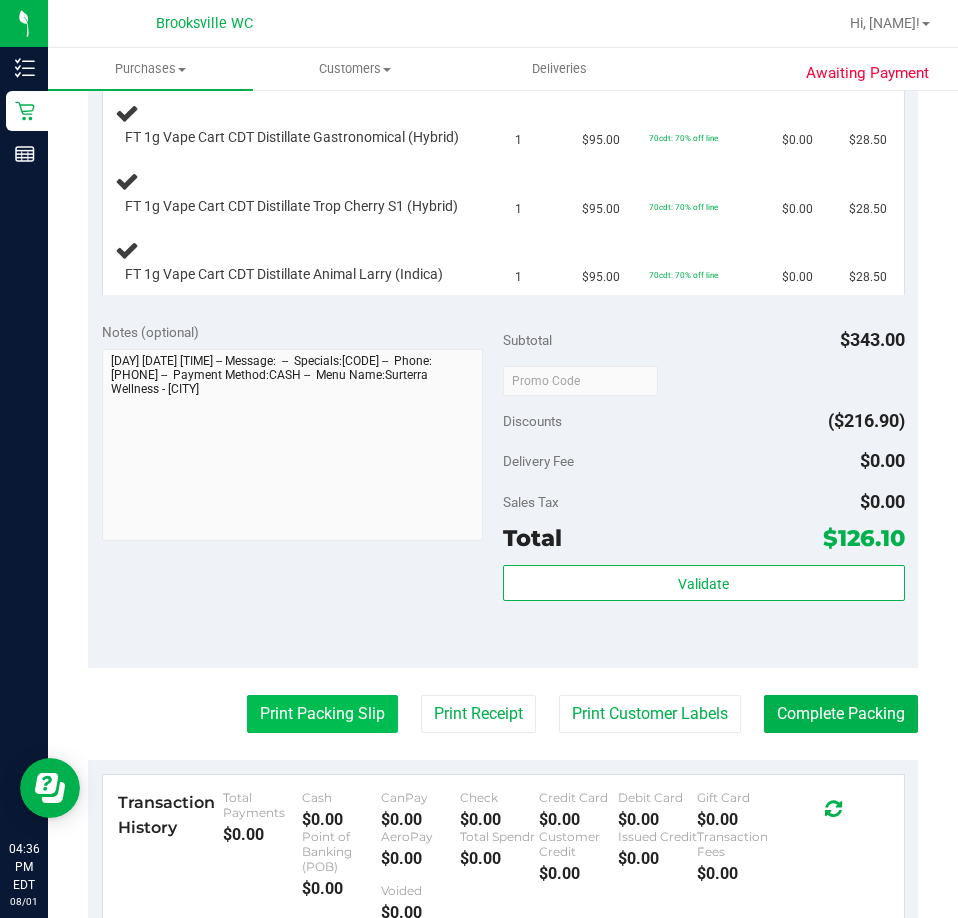 click on "Print Packing Slip" at bounding box center (322, 714) 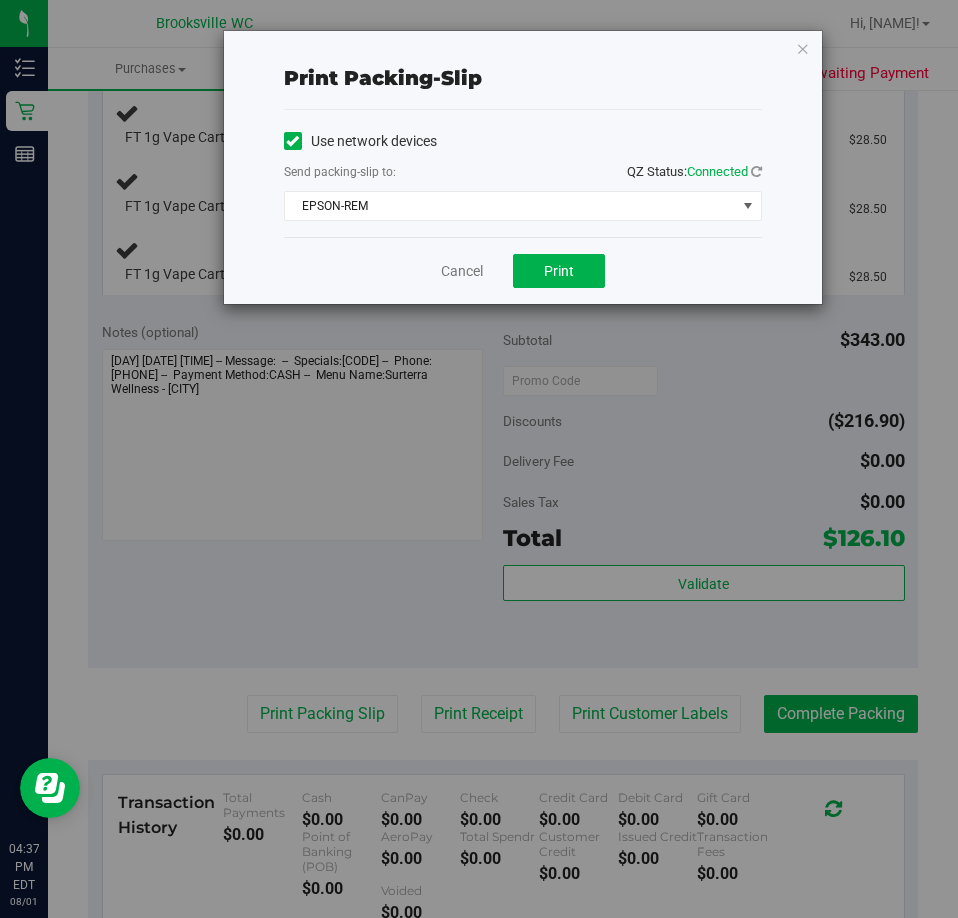 click on "Use network devices
Send packing-slip to:
QZ Status:   Connected
EPSON-REM Choose printer EPSON-BECKY-G EPSON-BIFF EPSON-BIG-H EPSON-HOLD-TIGHT EPSON-HONEY-SMACKS EPSON-M83 EPSON-PEABODY EPSON-REM EPSON-RICKY-MARTIN EPSON-SIMBA EPSON-SMEE" at bounding box center [523, 173] 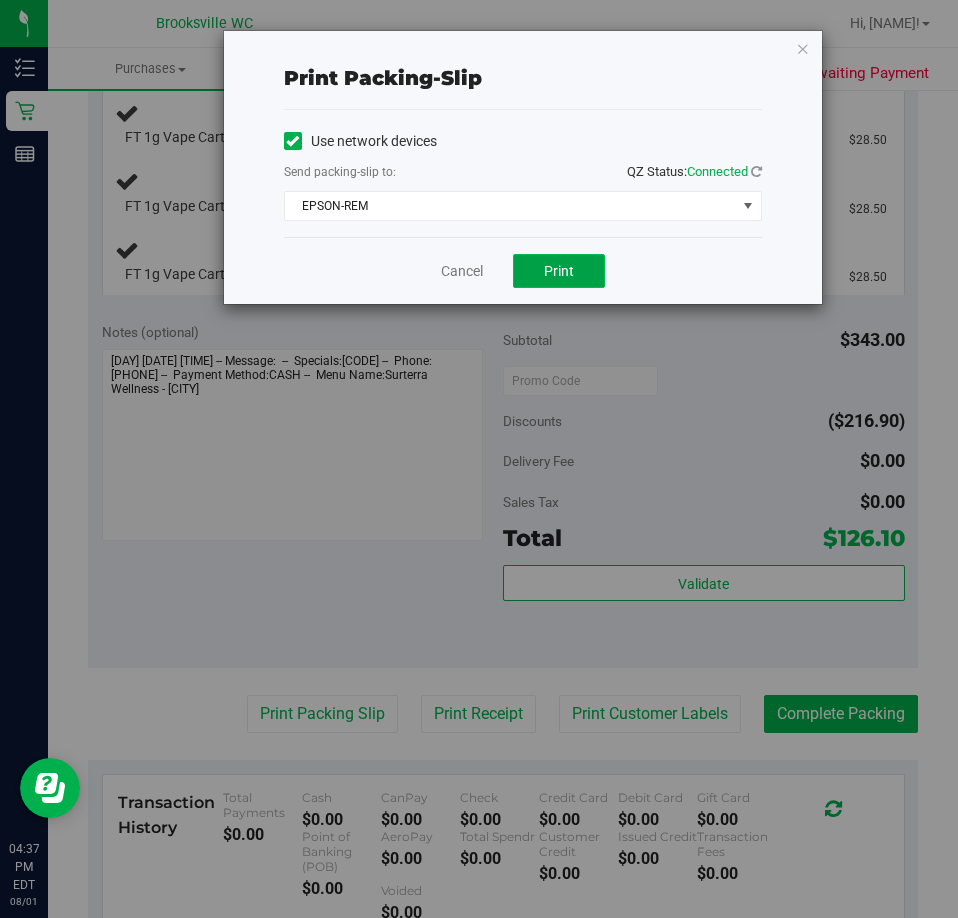 click on "Print" at bounding box center (559, 271) 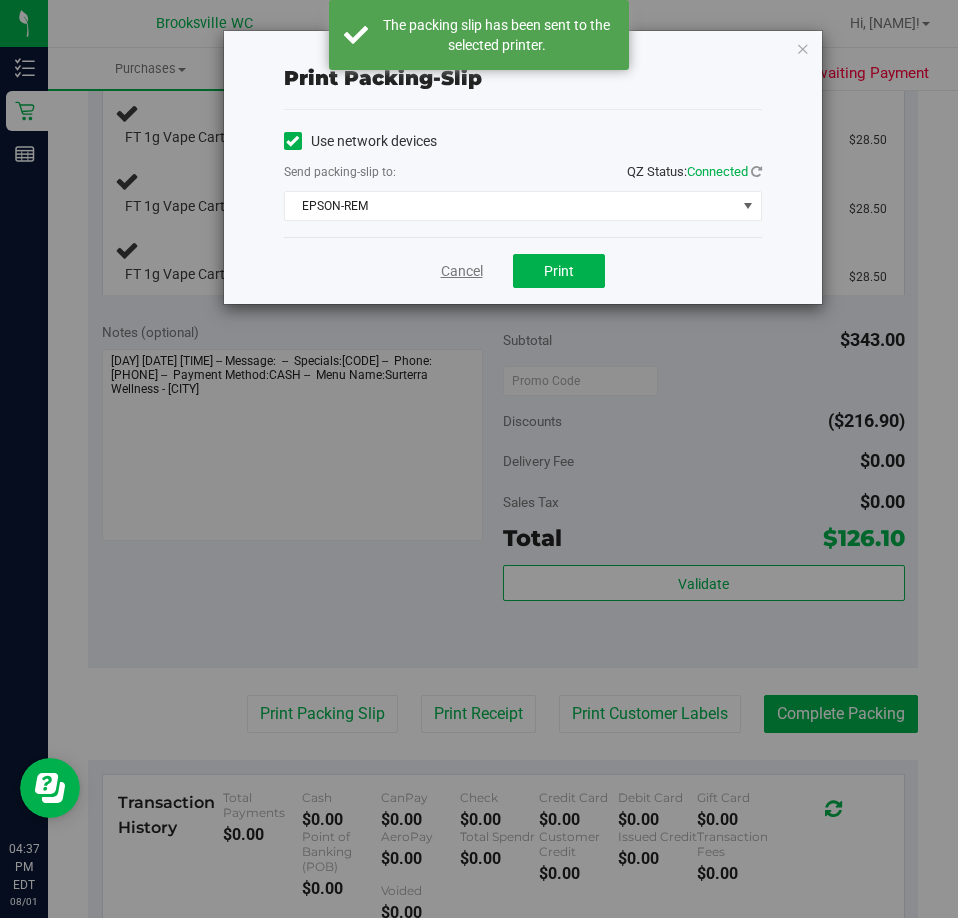 click on "Cancel" at bounding box center [462, 271] 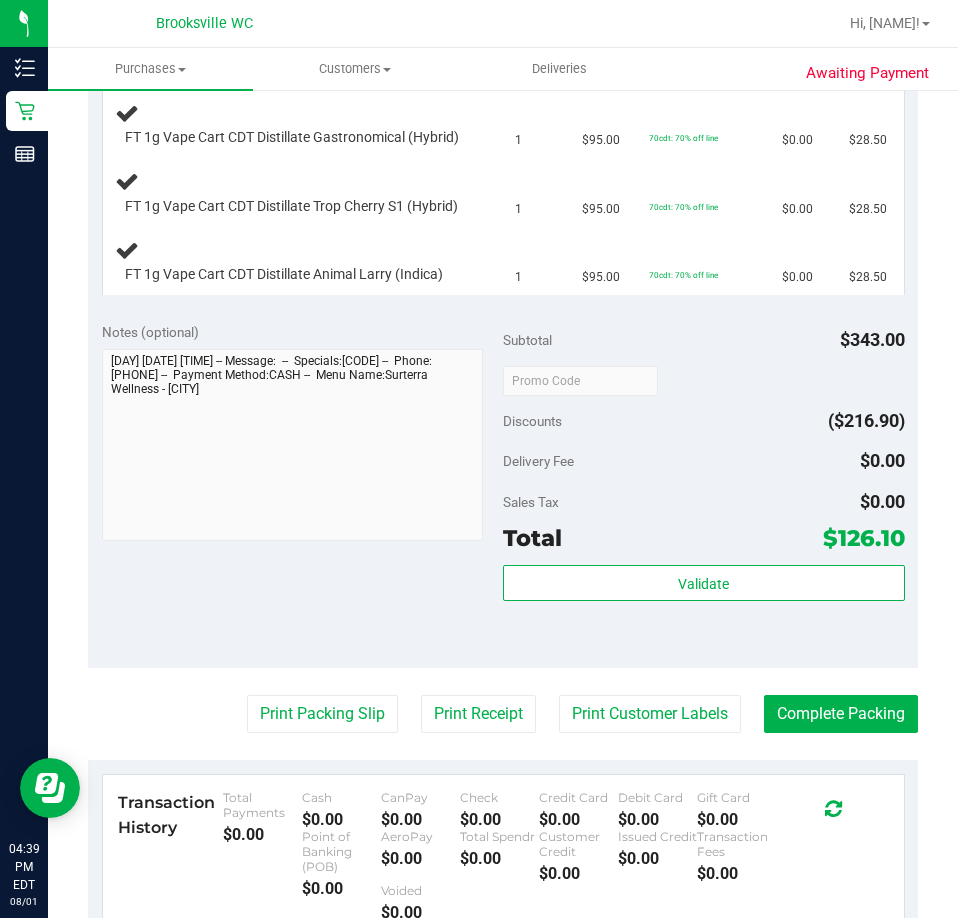 type 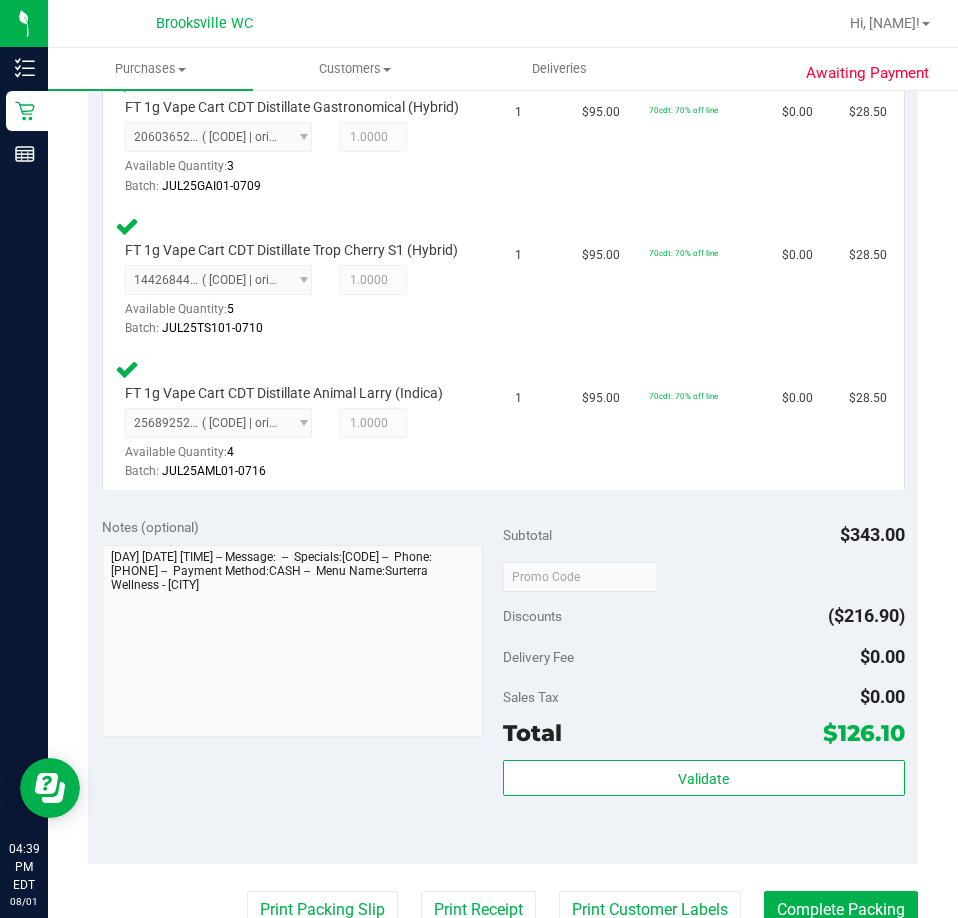 scroll, scrollTop: 900, scrollLeft: 0, axis: vertical 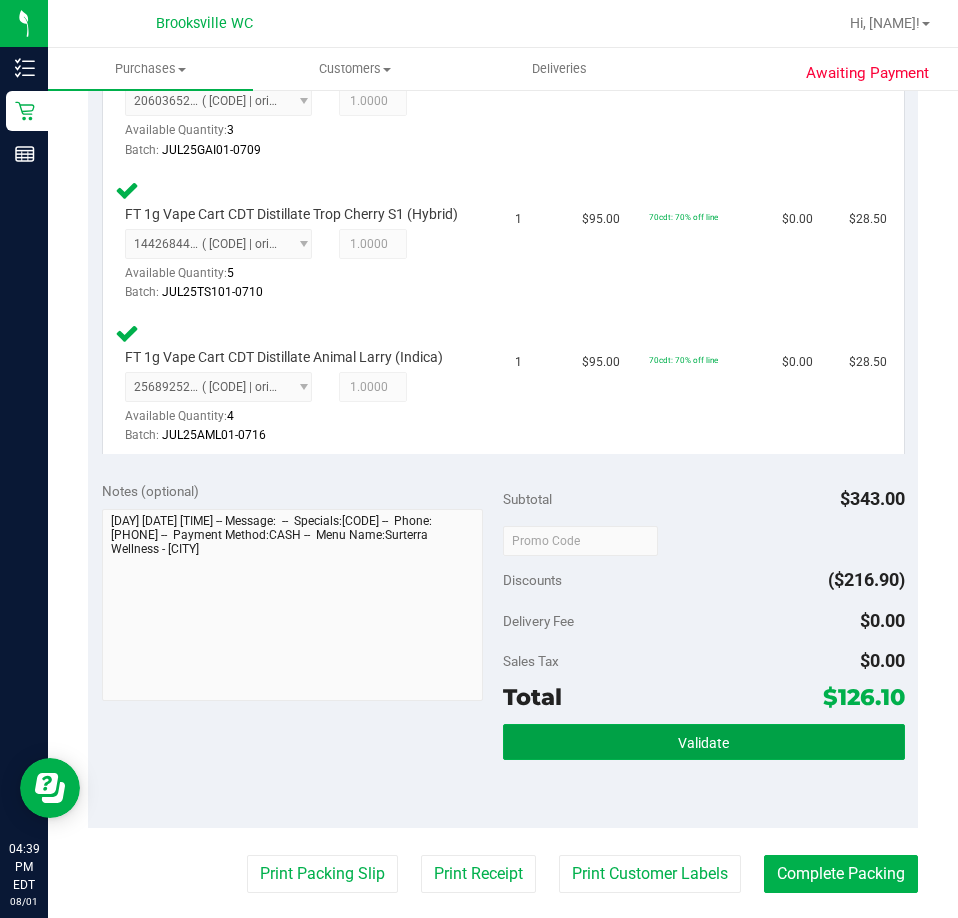 click on "Validate" at bounding box center (704, 742) 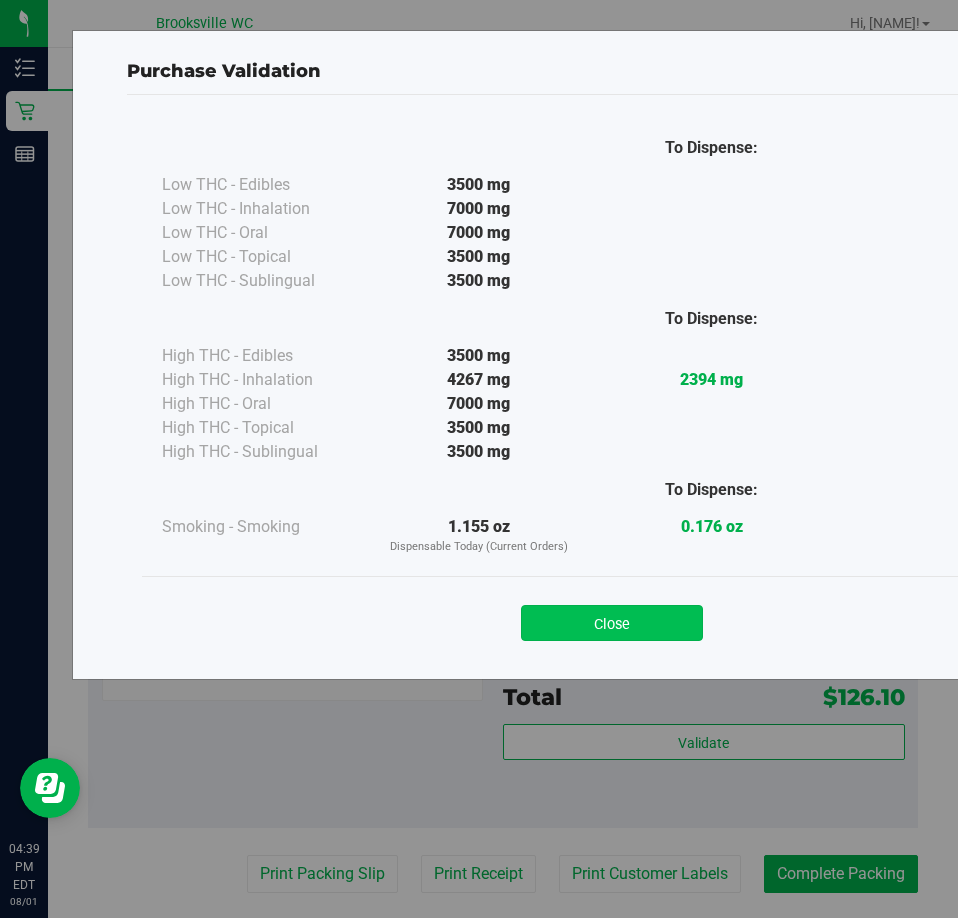 click on "Close" at bounding box center (612, 623) 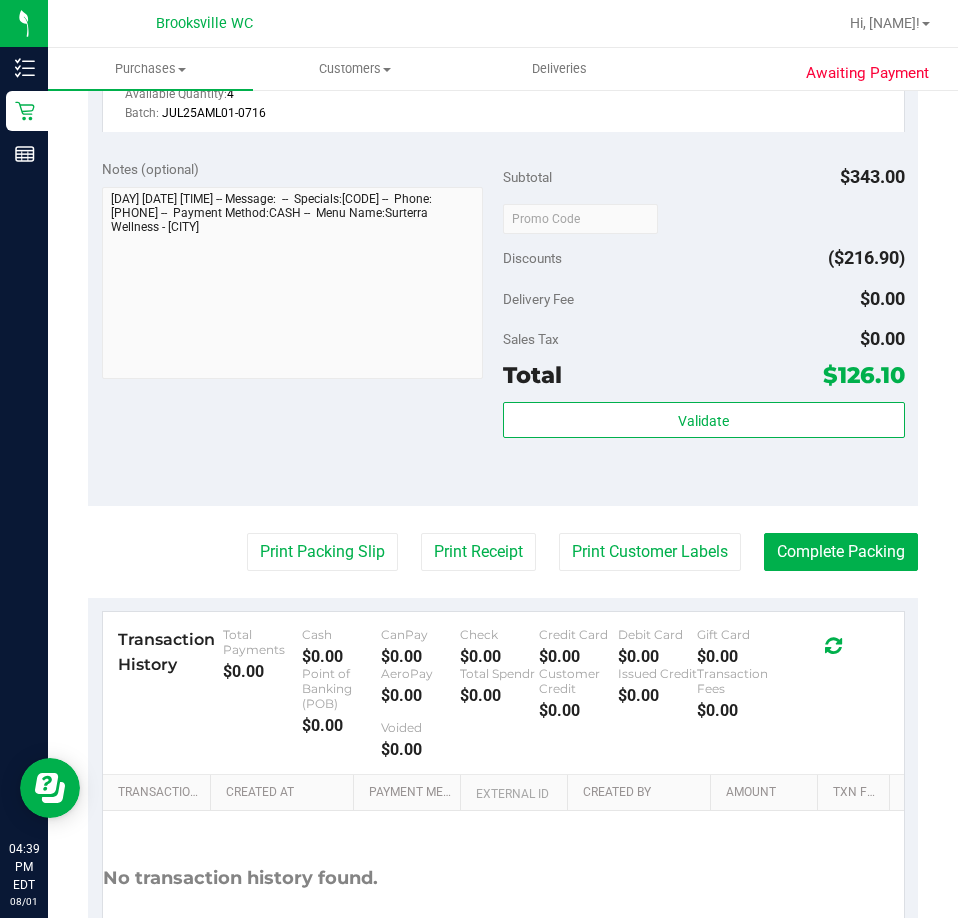 scroll, scrollTop: 1400, scrollLeft: 0, axis: vertical 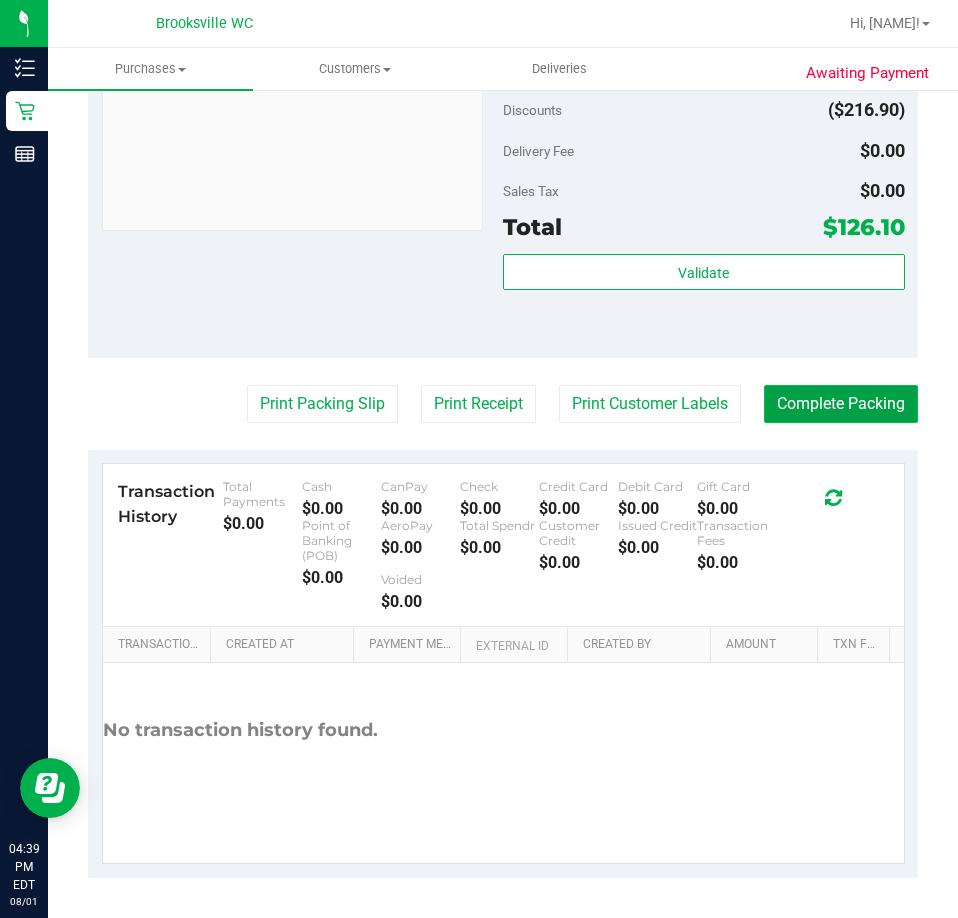 click on "Complete Packing" at bounding box center (841, 404) 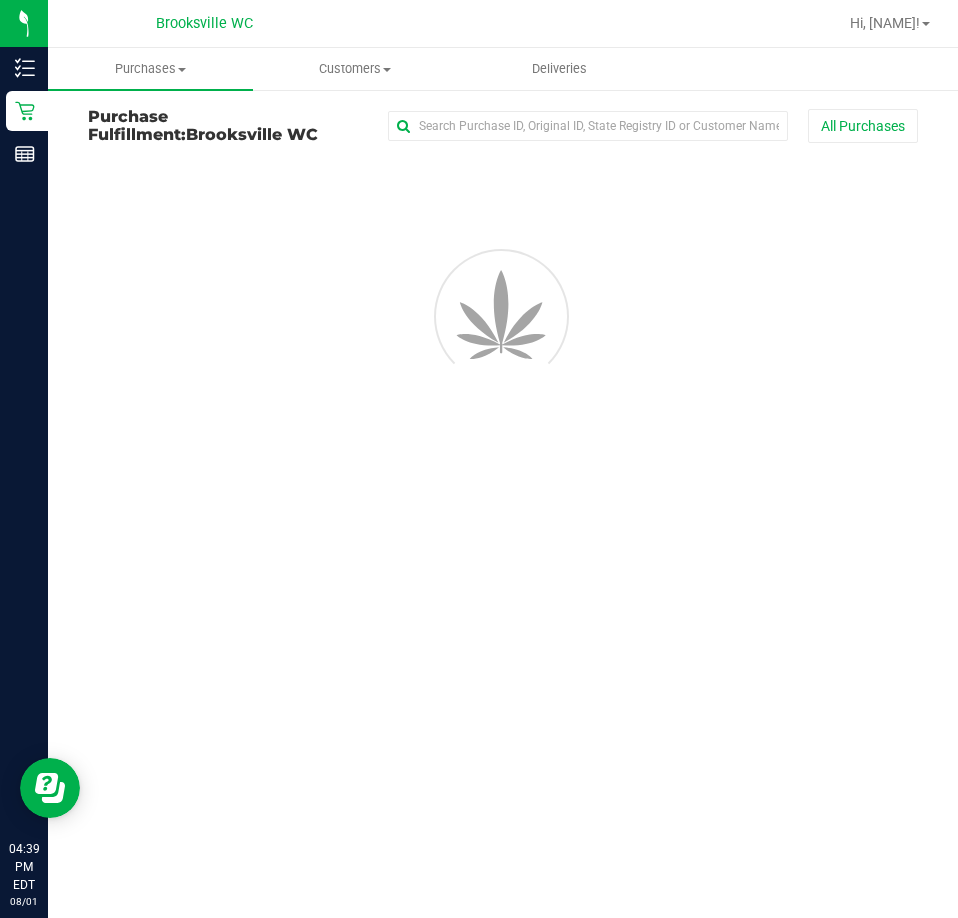 scroll, scrollTop: 0, scrollLeft: 0, axis: both 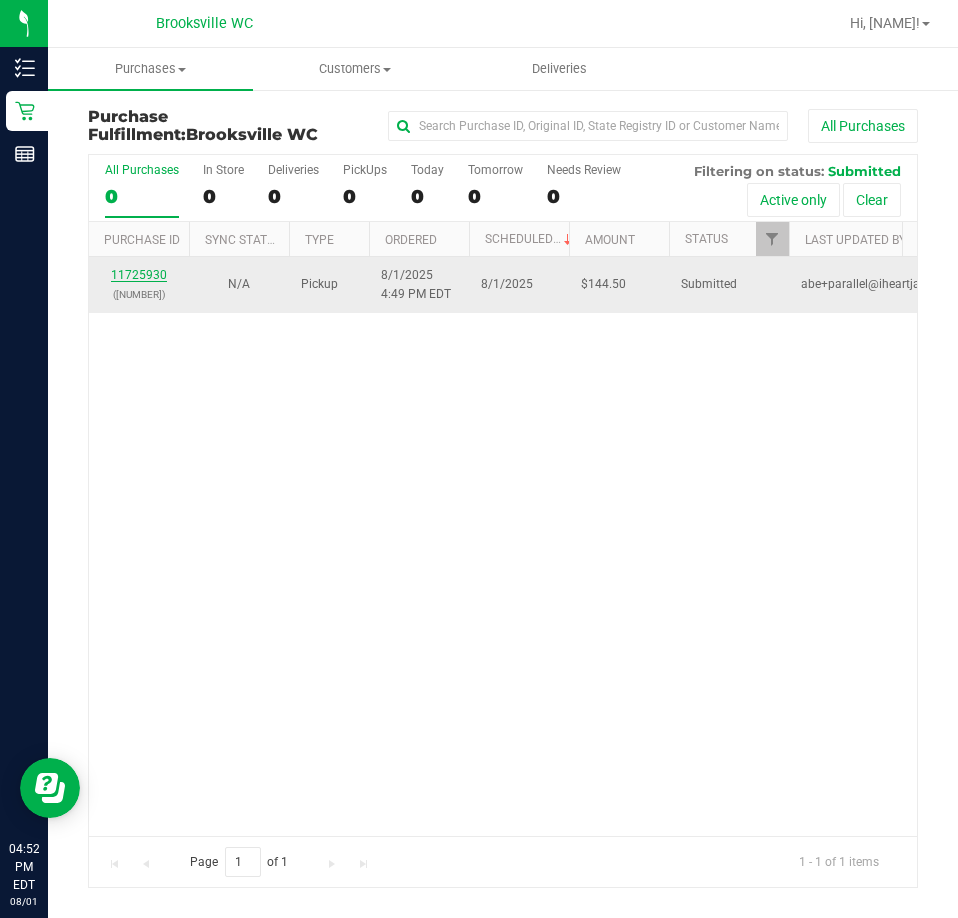 click on "11725930" at bounding box center [139, 275] 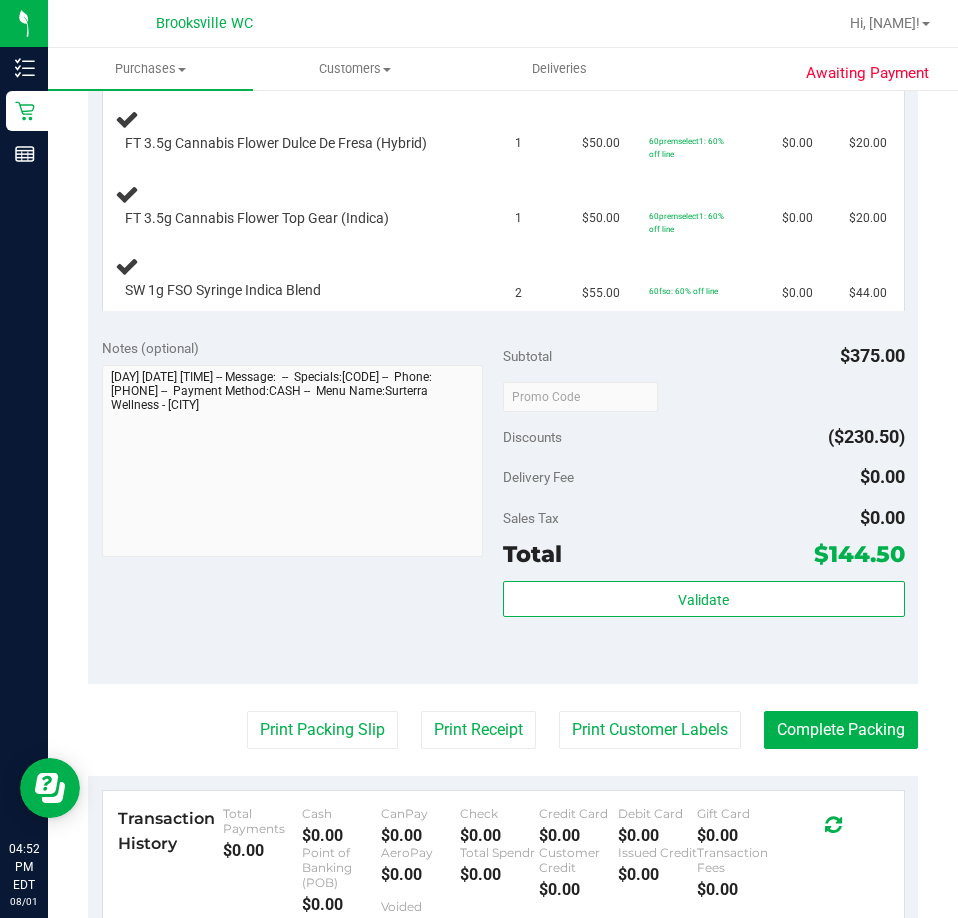 scroll, scrollTop: 700, scrollLeft: 0, axis: vertical 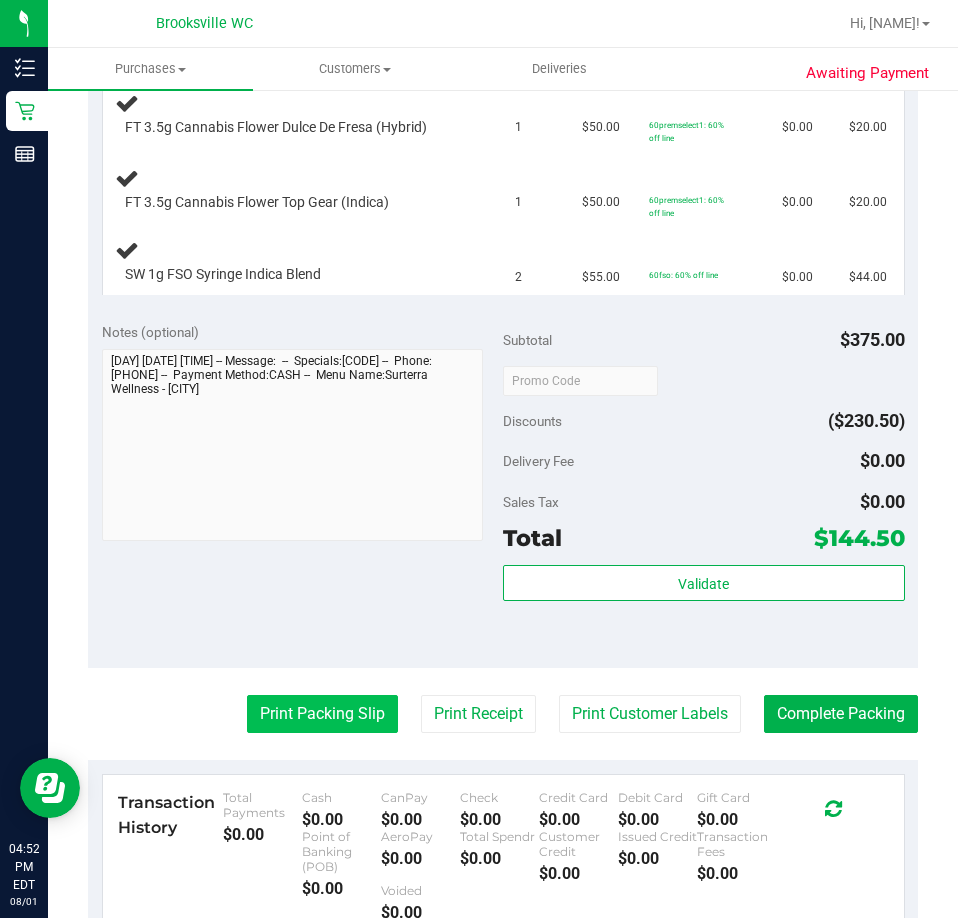 click on "Print Packing Slip" at bounding box center (322, 714) 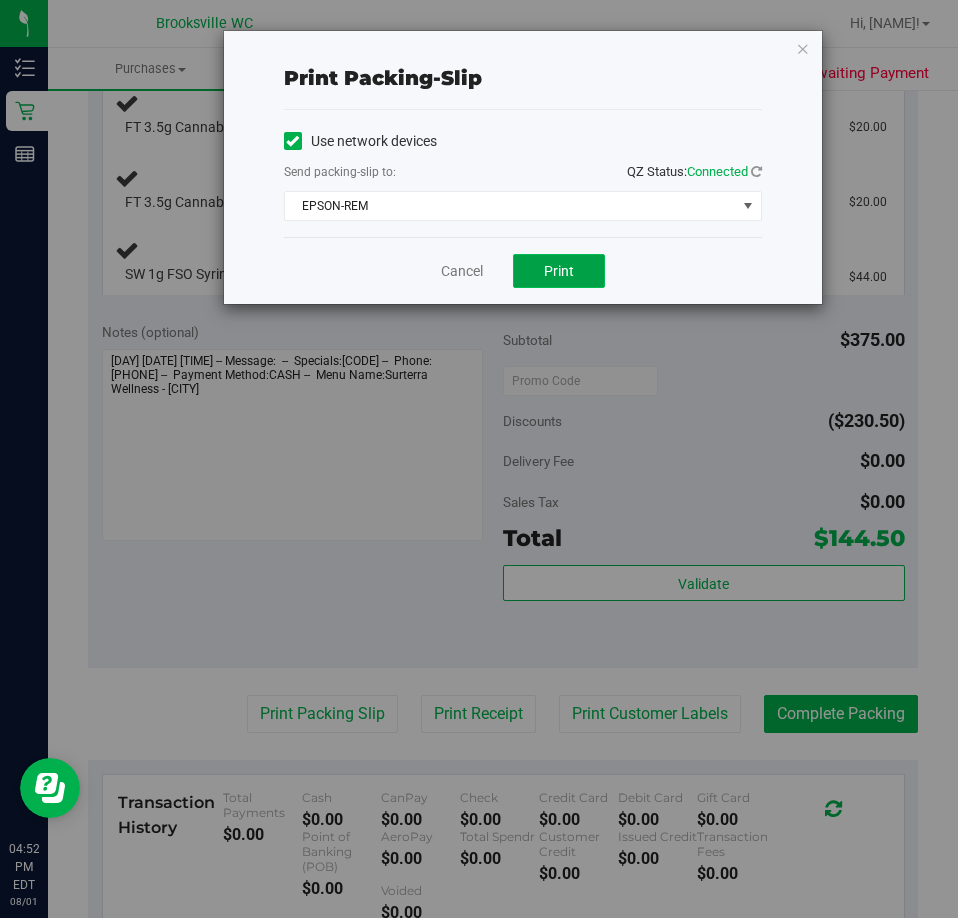 click on "Print" at bounding box center (559, 271) 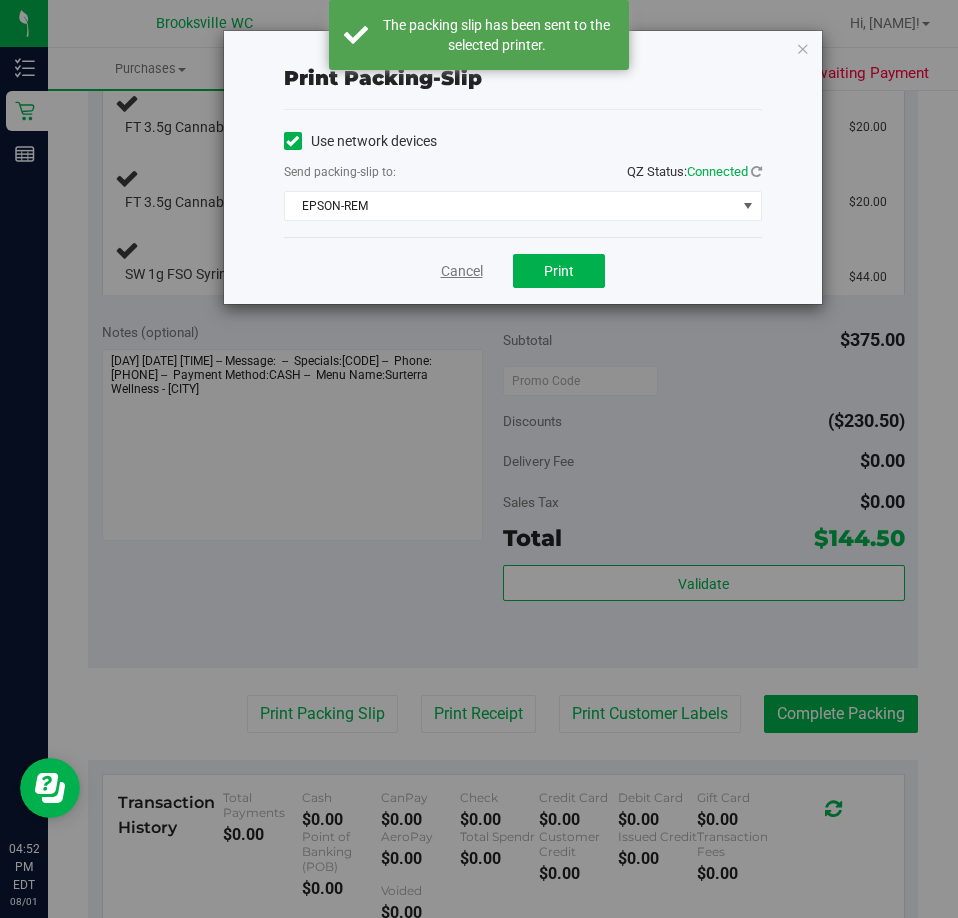 click on "Cancel" at bounding box center [462, 271] 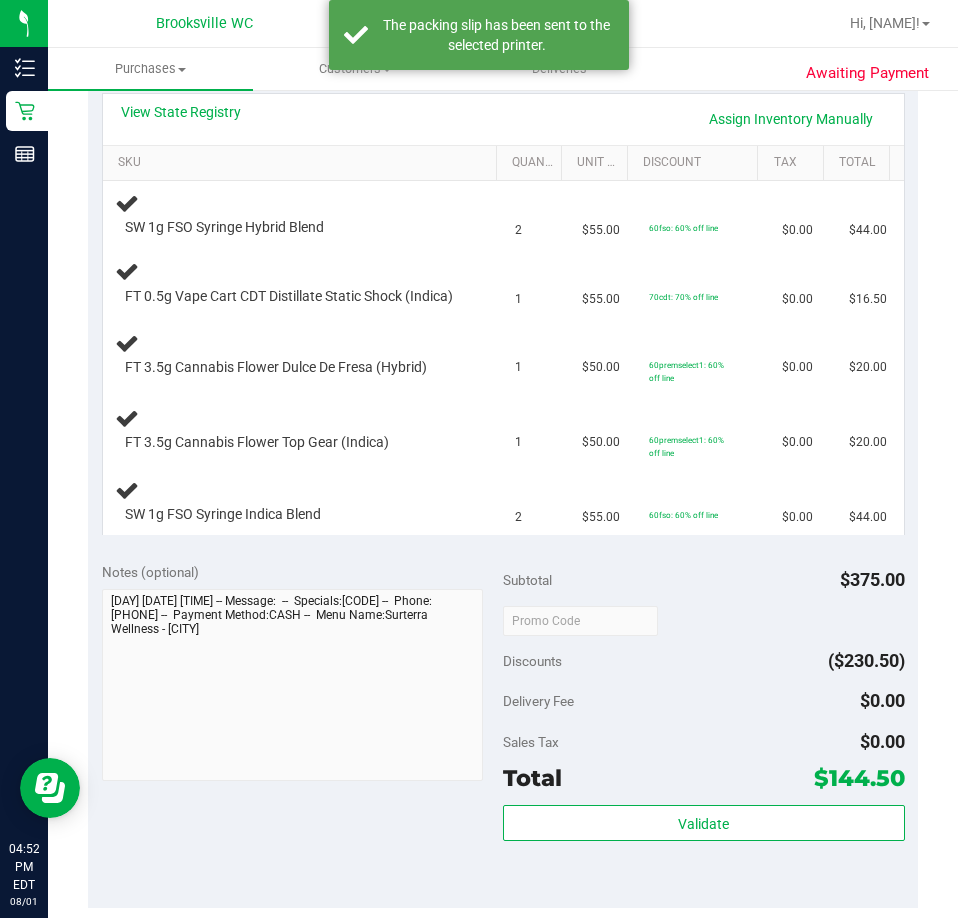 scroll, scrollTop: 400, scrollLeft: 0, axis: vertical 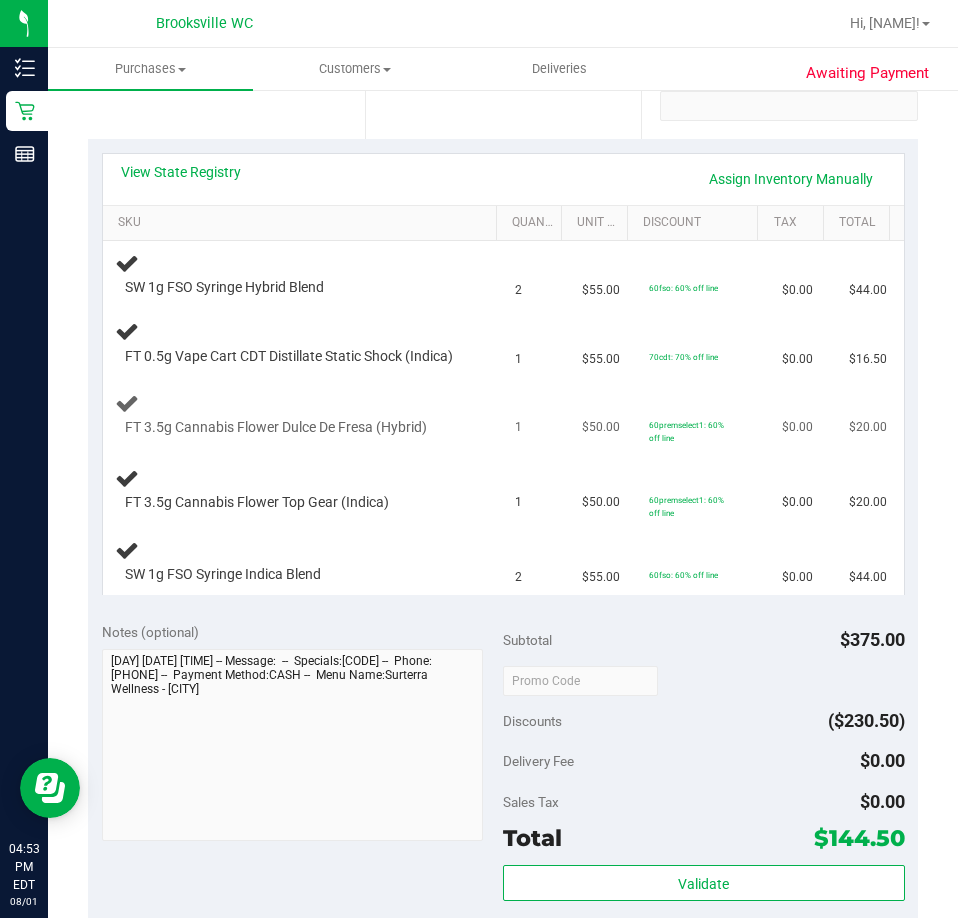 type 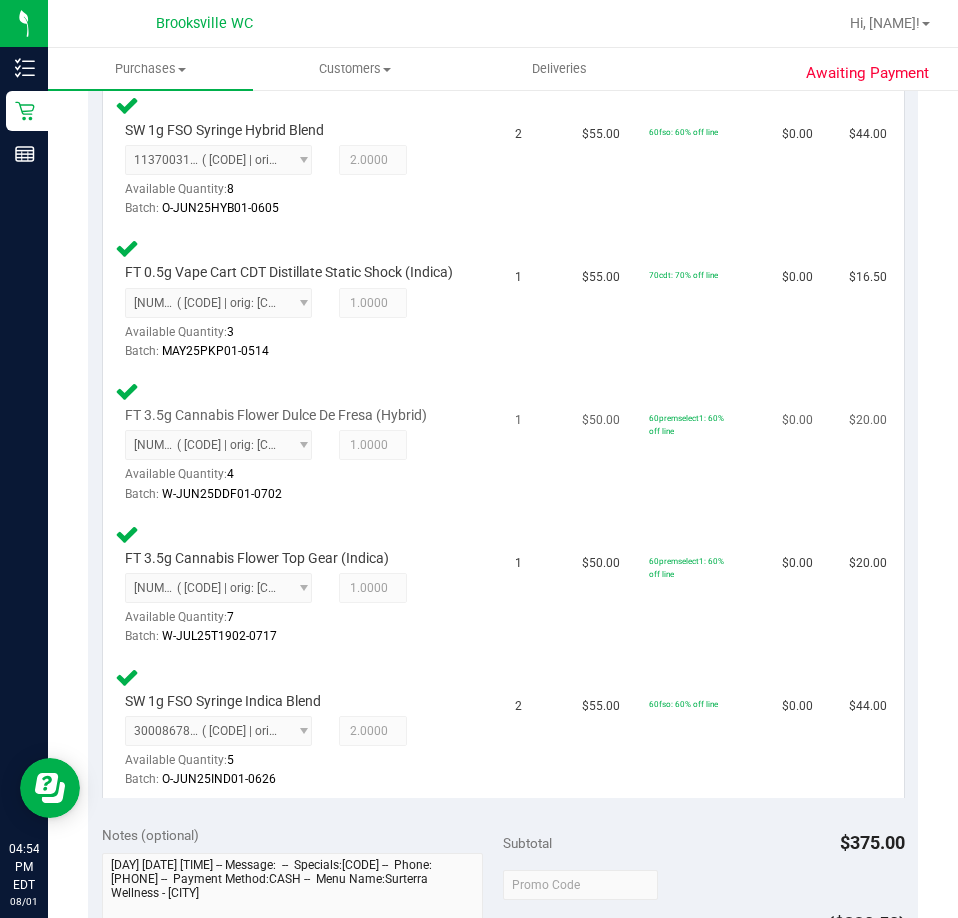 scroll, scrollTop: 1000, scrollLeft: 0, axis: vertical 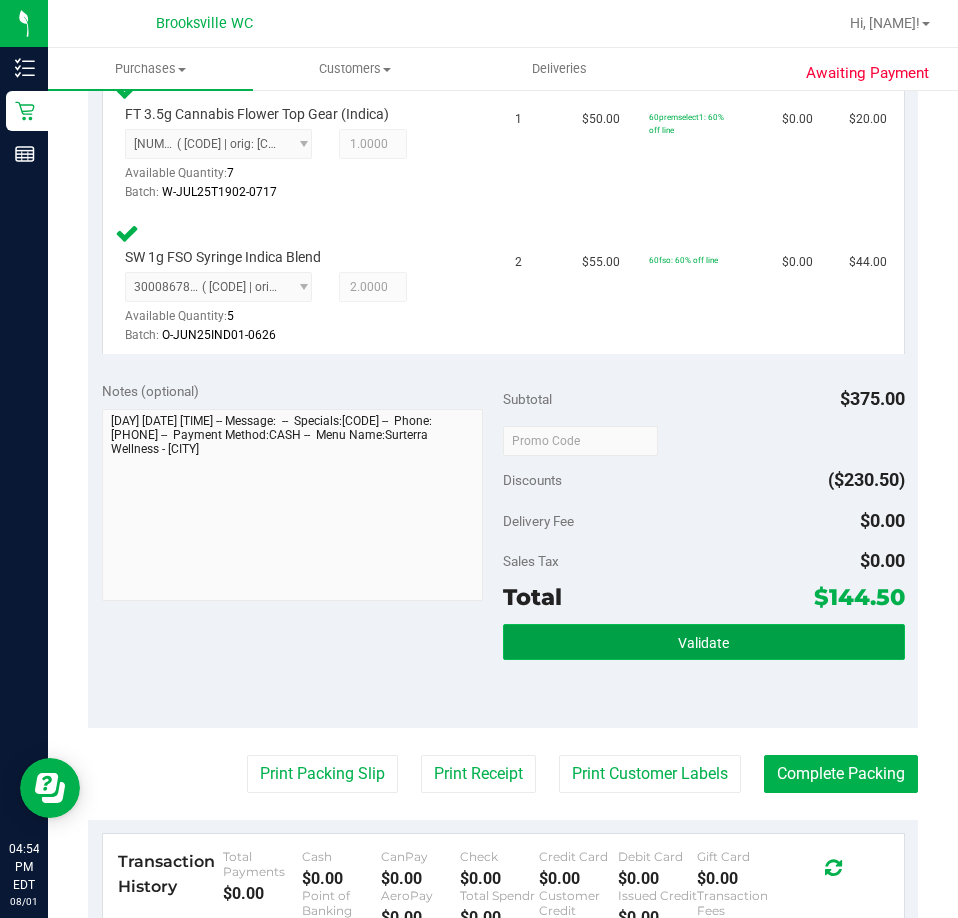 click on "Validate" at bounding box center (704, 642) 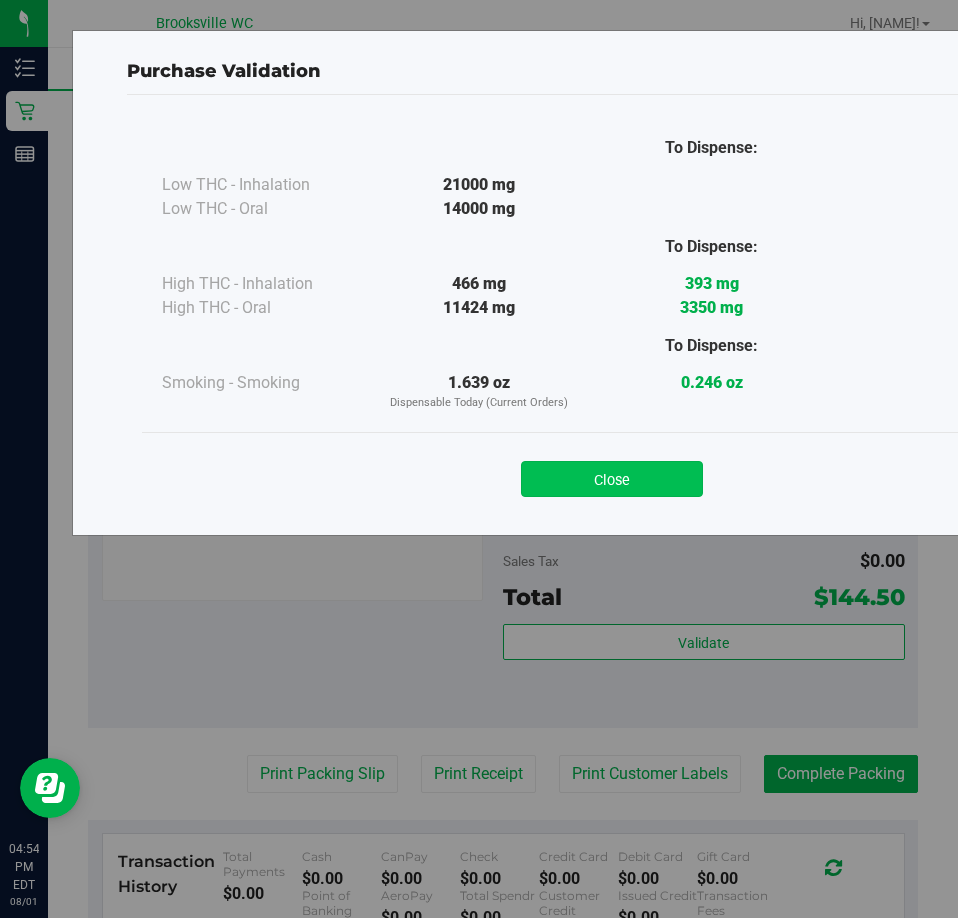 click on "Close" at bounding box center [612, 479] 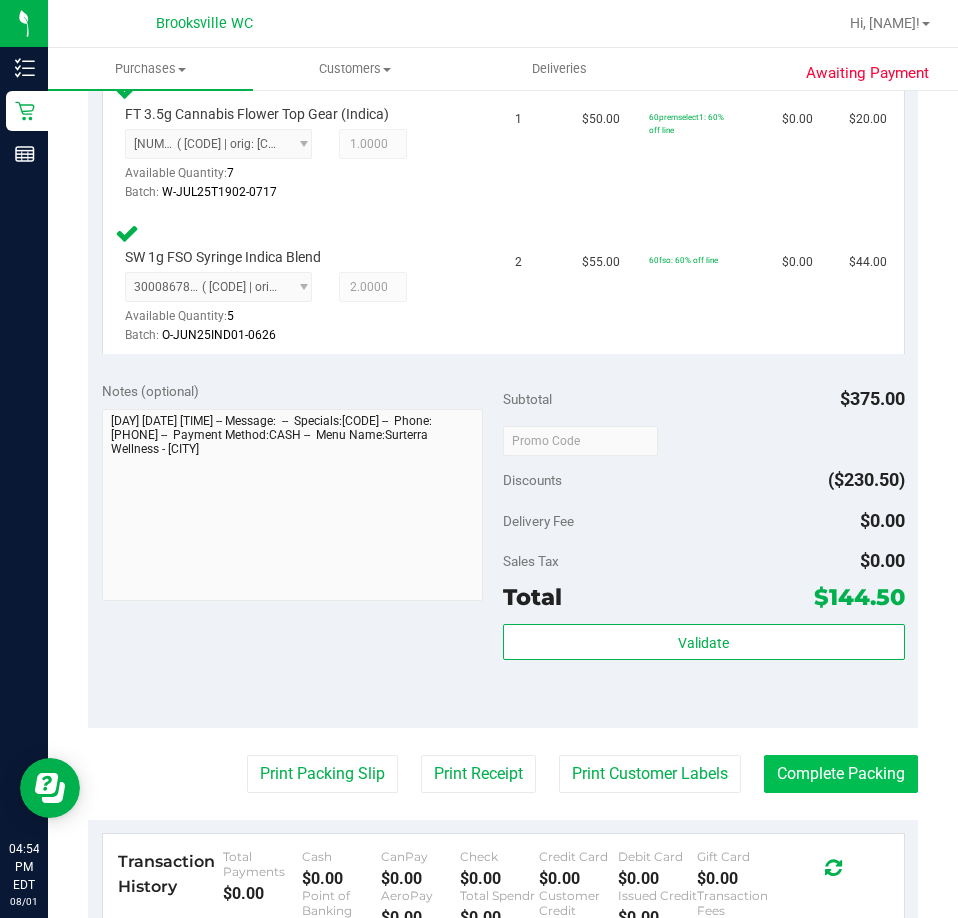 drag, startPoint x: 890, startPoint y: 814, endPoint x: 884, endPoint y: 786, distance: 28.635643 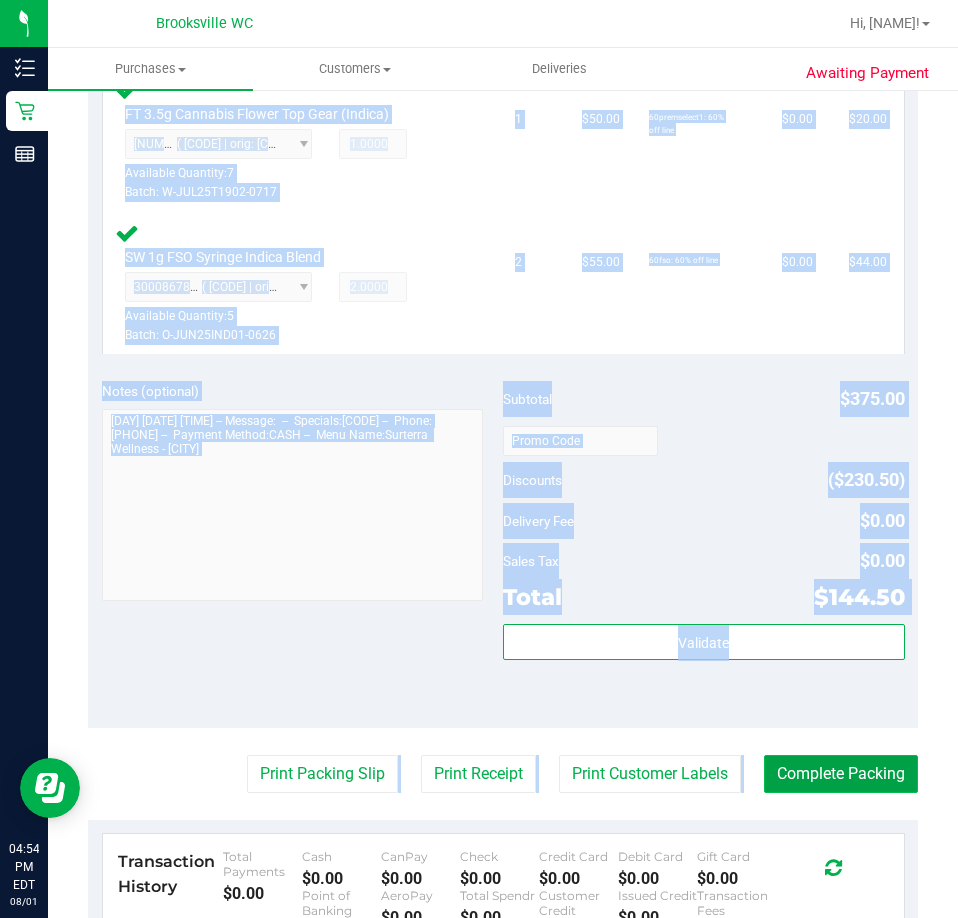 click on "Complete Packing" at bounding box center (841, 774) 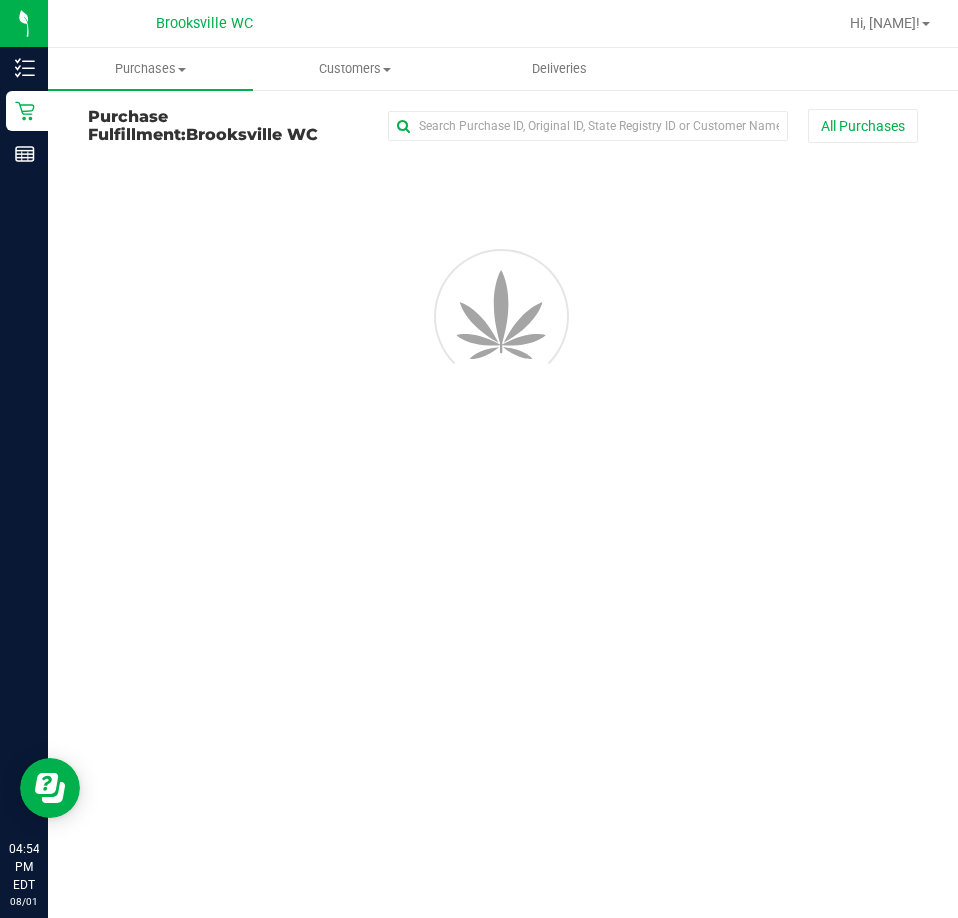 scroll, scrollTop: 0, scrollLeft: 0, axis: both 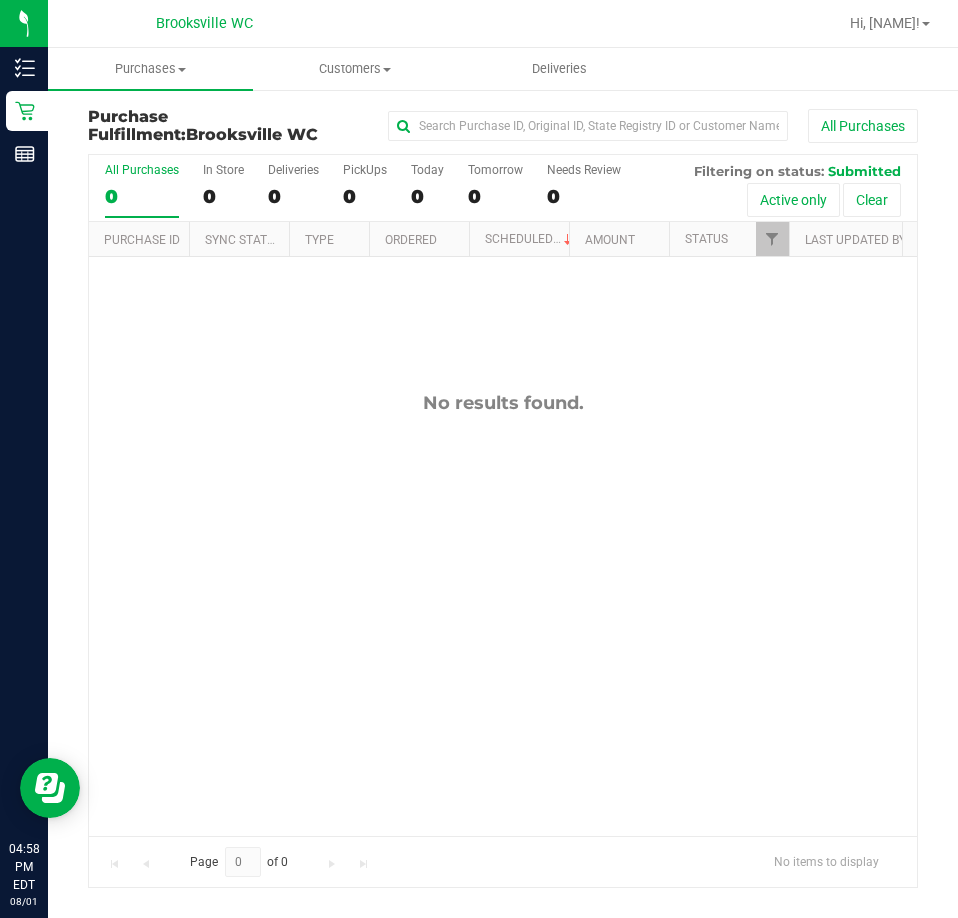 click on "No results found." at bounding box center [503, 613] 